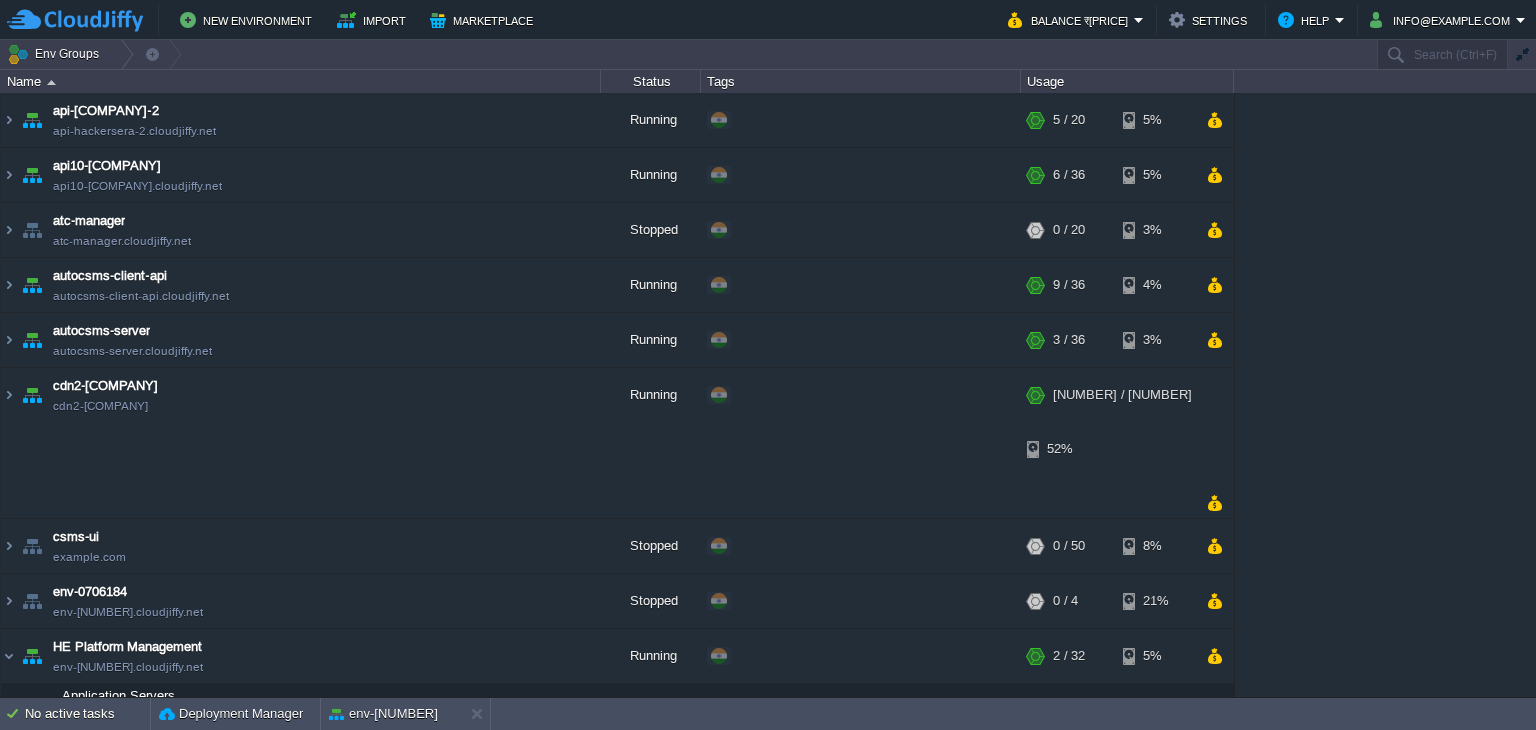 scroll, scrollTop: 0, scrollLeft: 0, axis: both 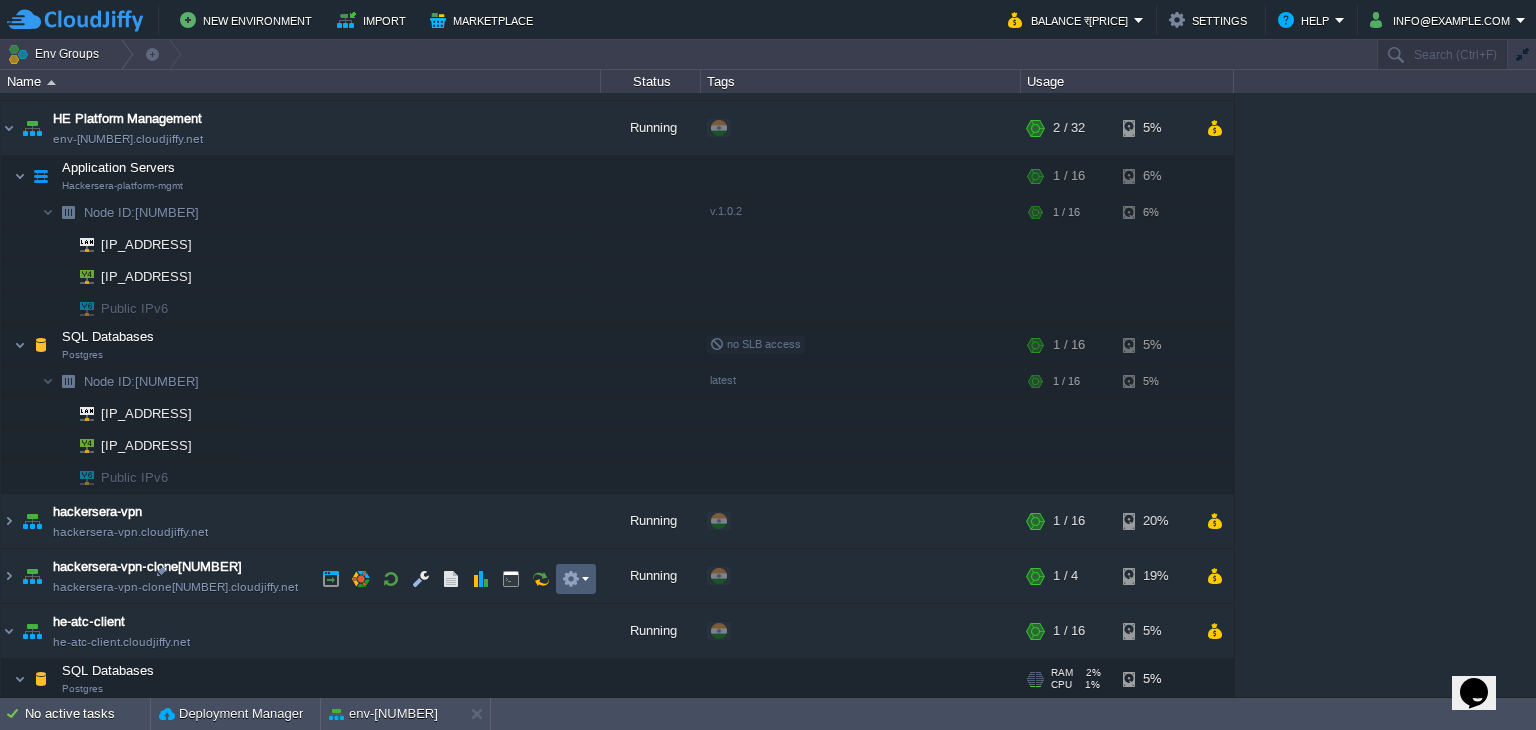 click at bounding box center [571, 579] 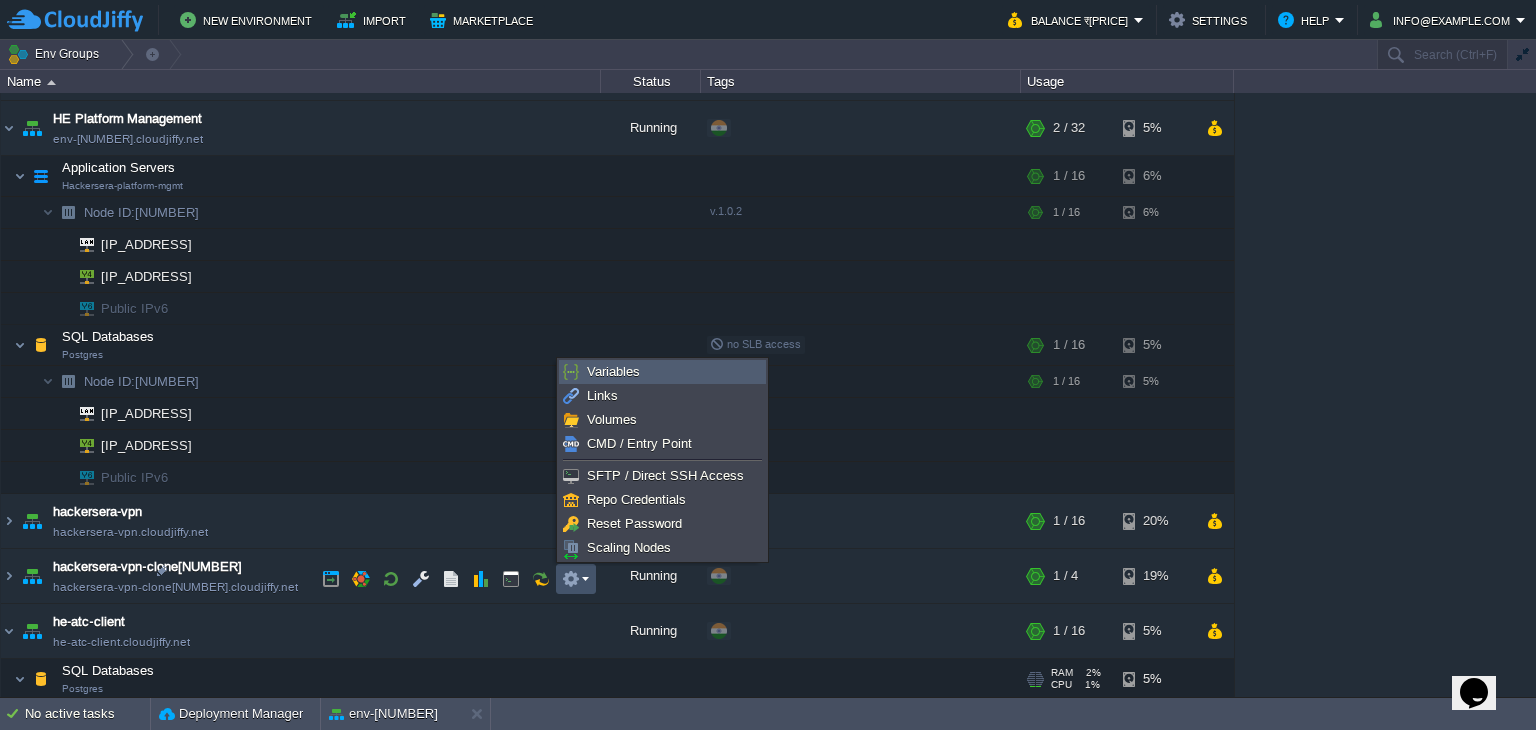 click on "Variables" at bounding box center (613, 371) 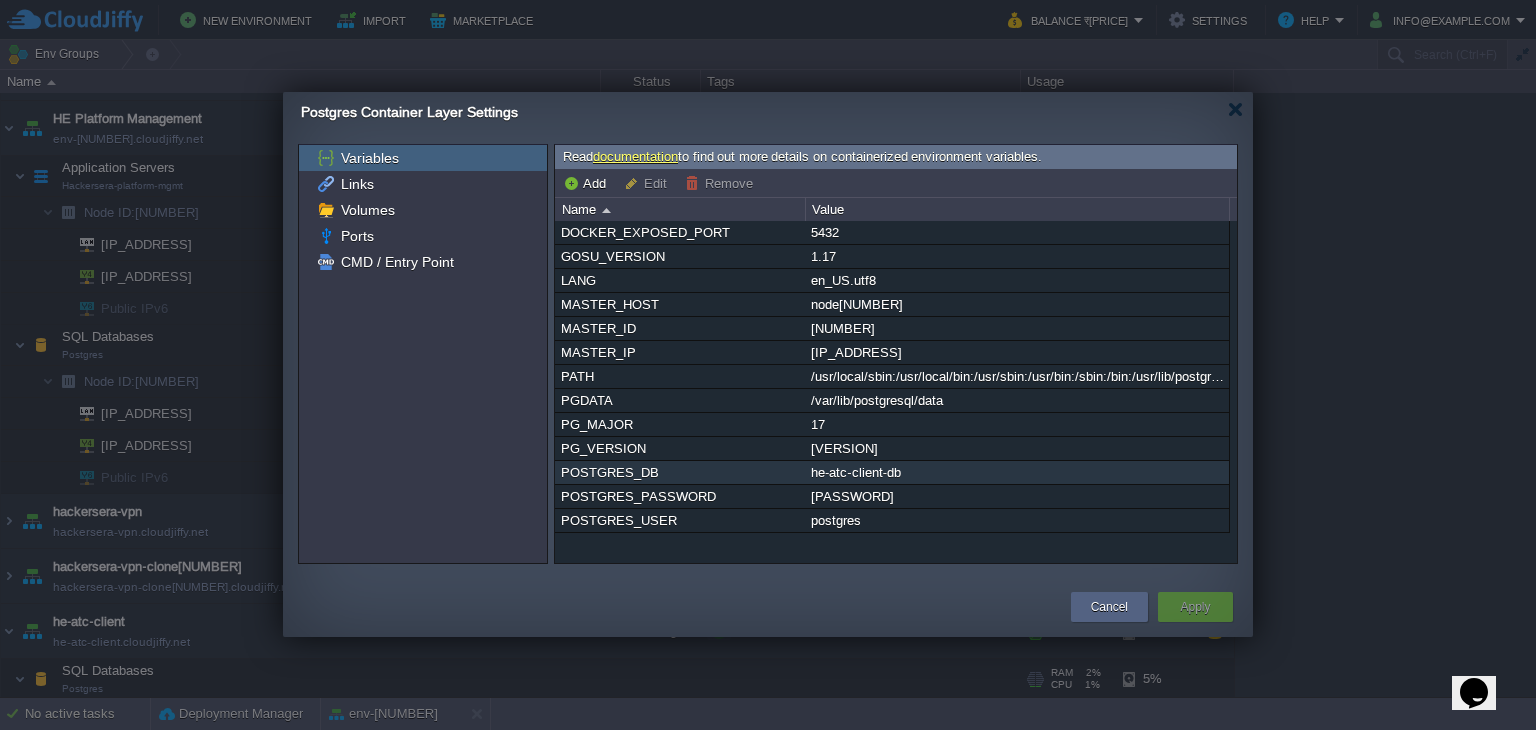 click on "he-atc-client-db" at bounding box center [1017, 472] 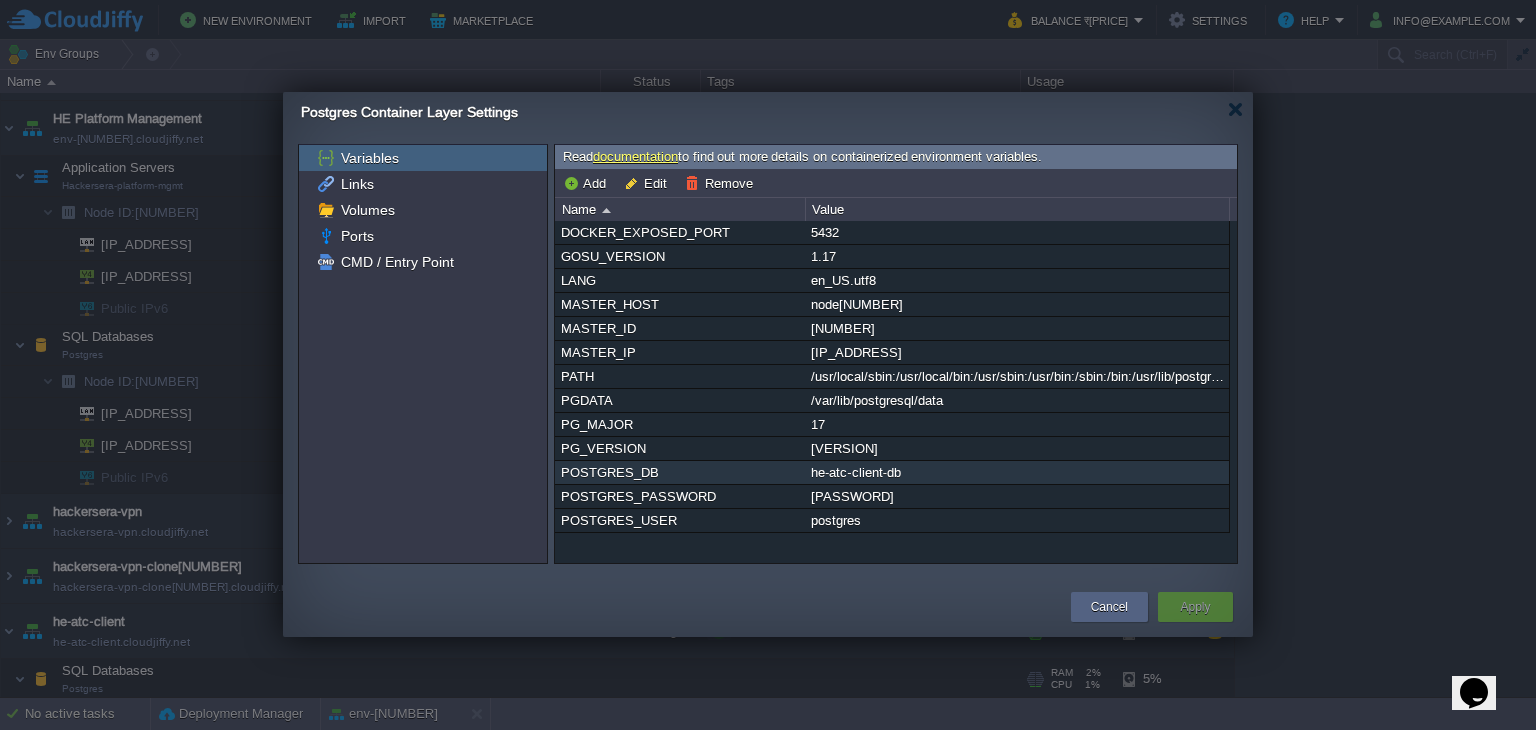 click on "he-atc-client-db" at bounding box center (1017, 472) 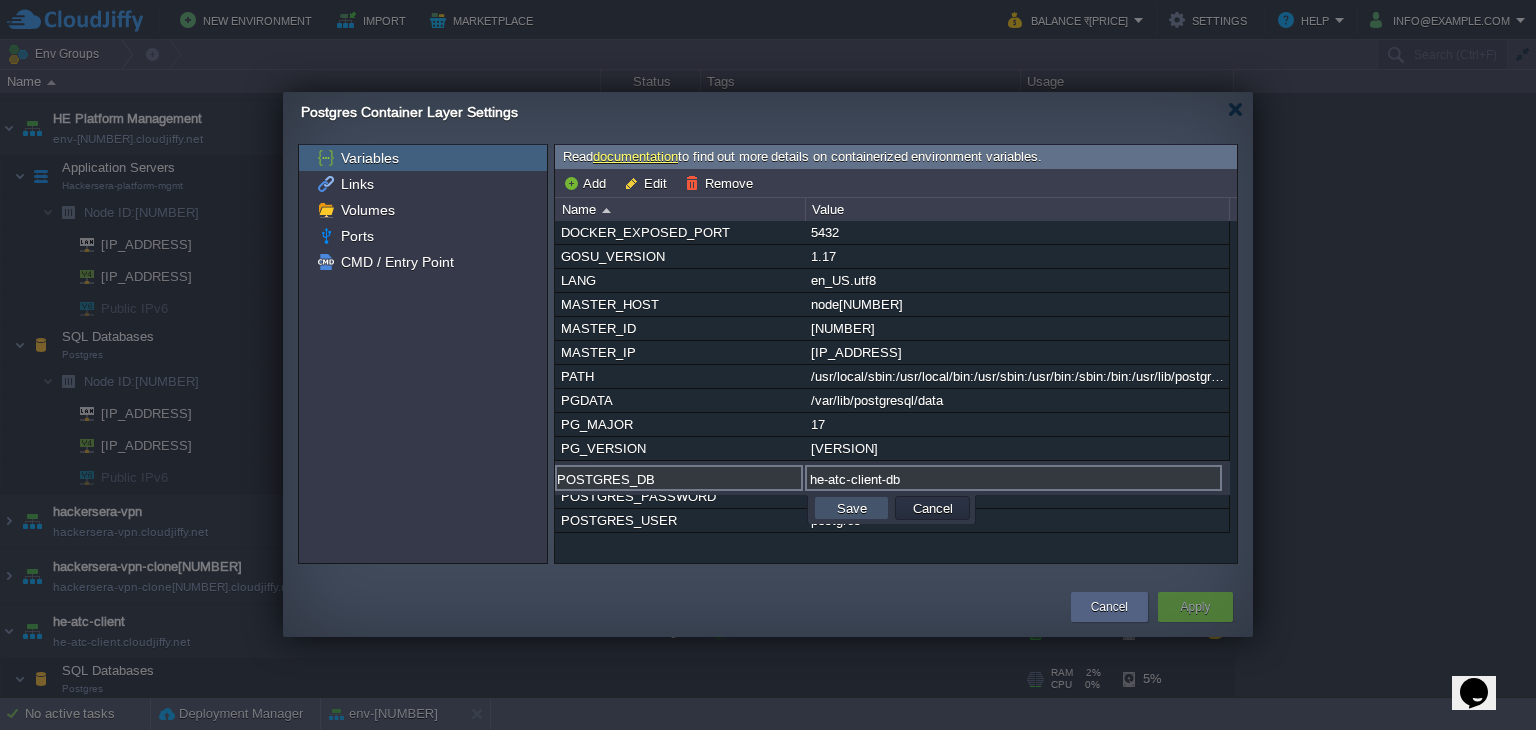 click on "Save" at bounding box center [852, 508] 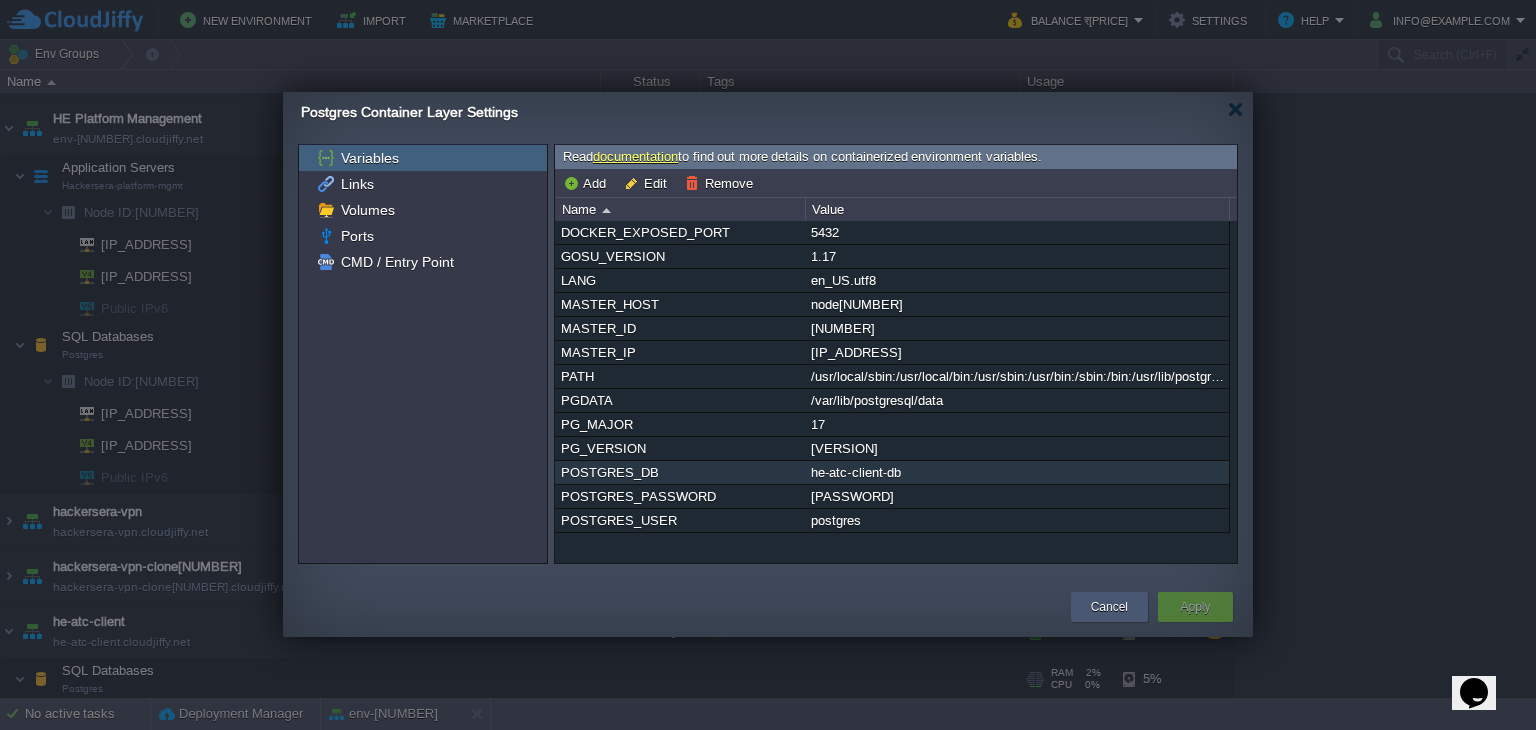 click on "Cancel" at bounding box center [1109, 607] 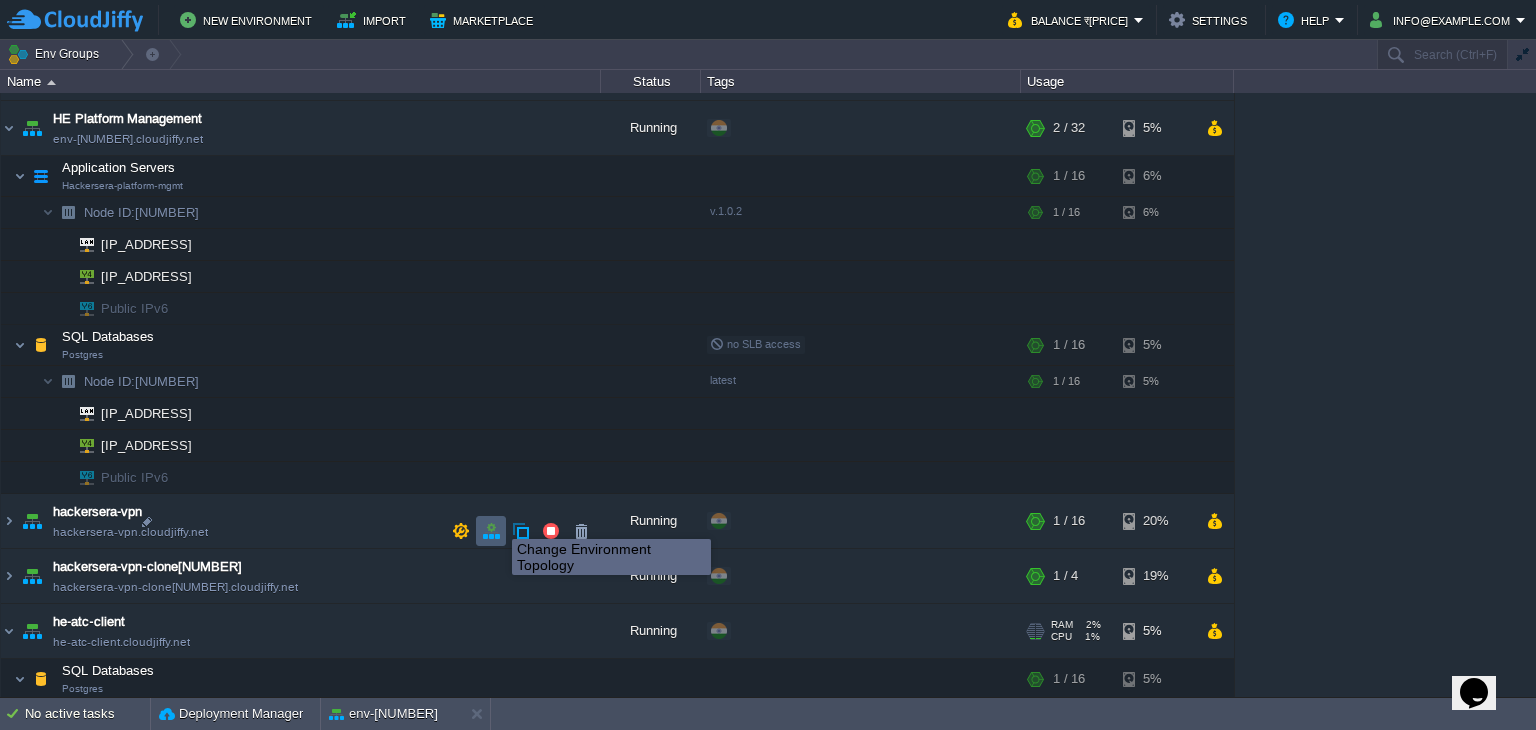 click at bounding box center (491, 531) 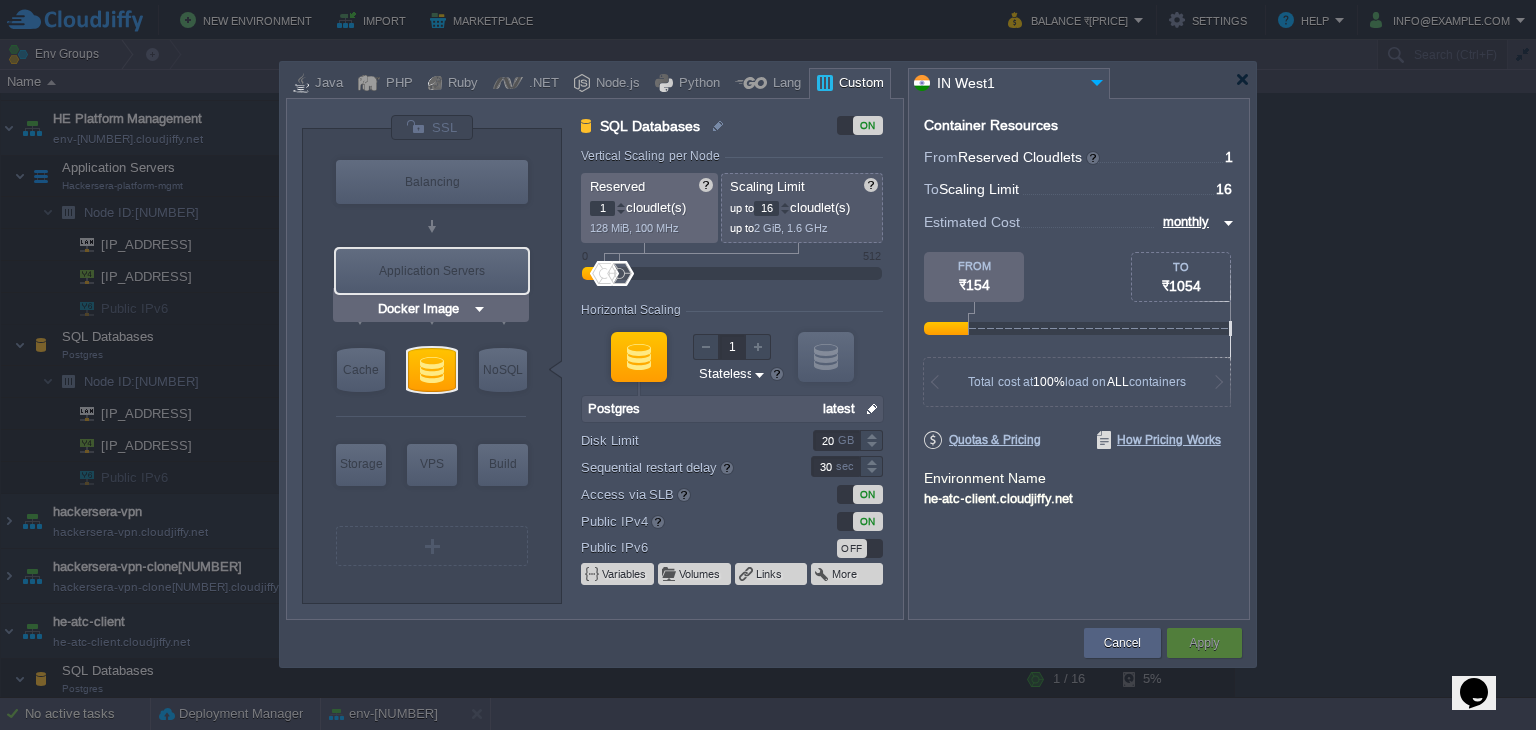 click on "Application Servers" at bounding box center (432, 271) 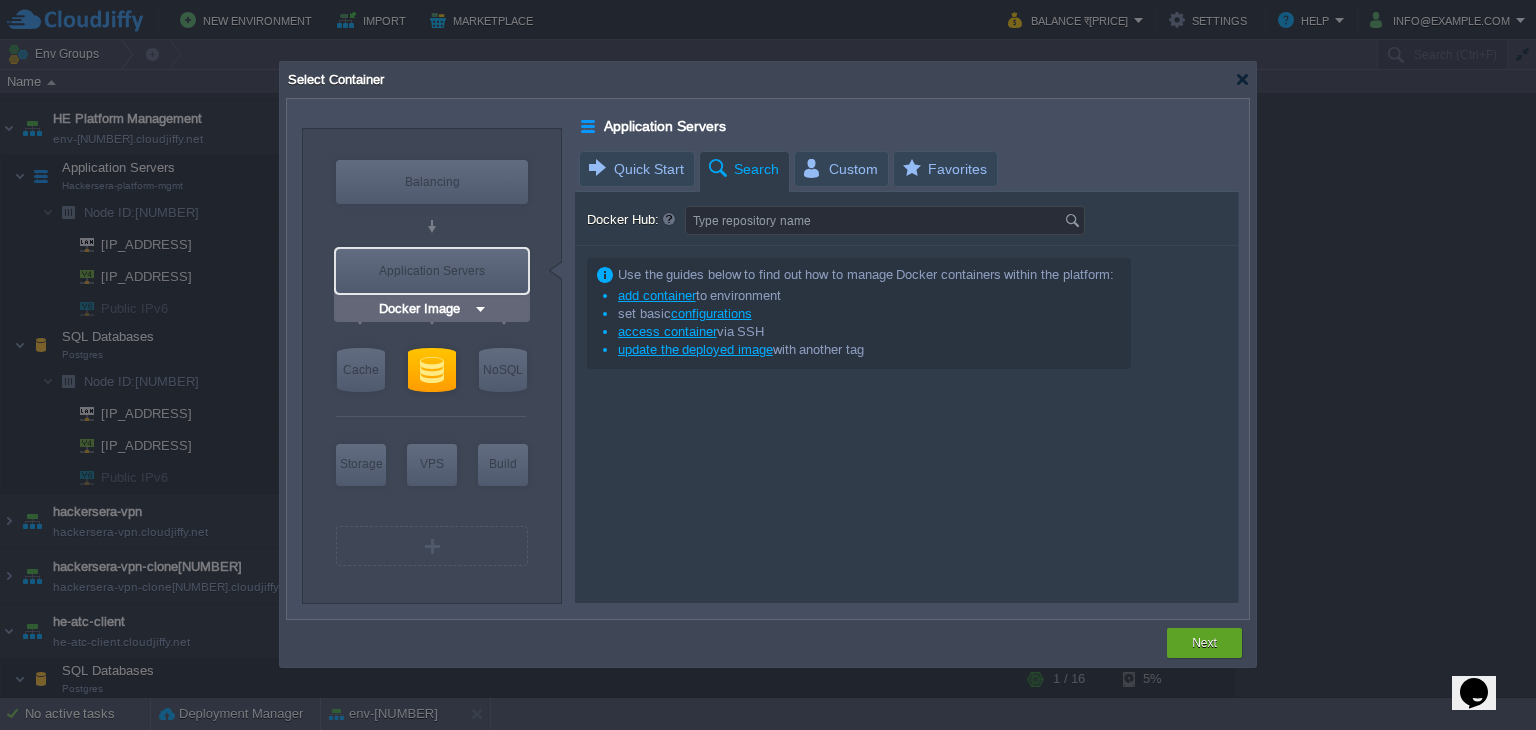 click on "Docker Image" at bounding box center (424, 309) 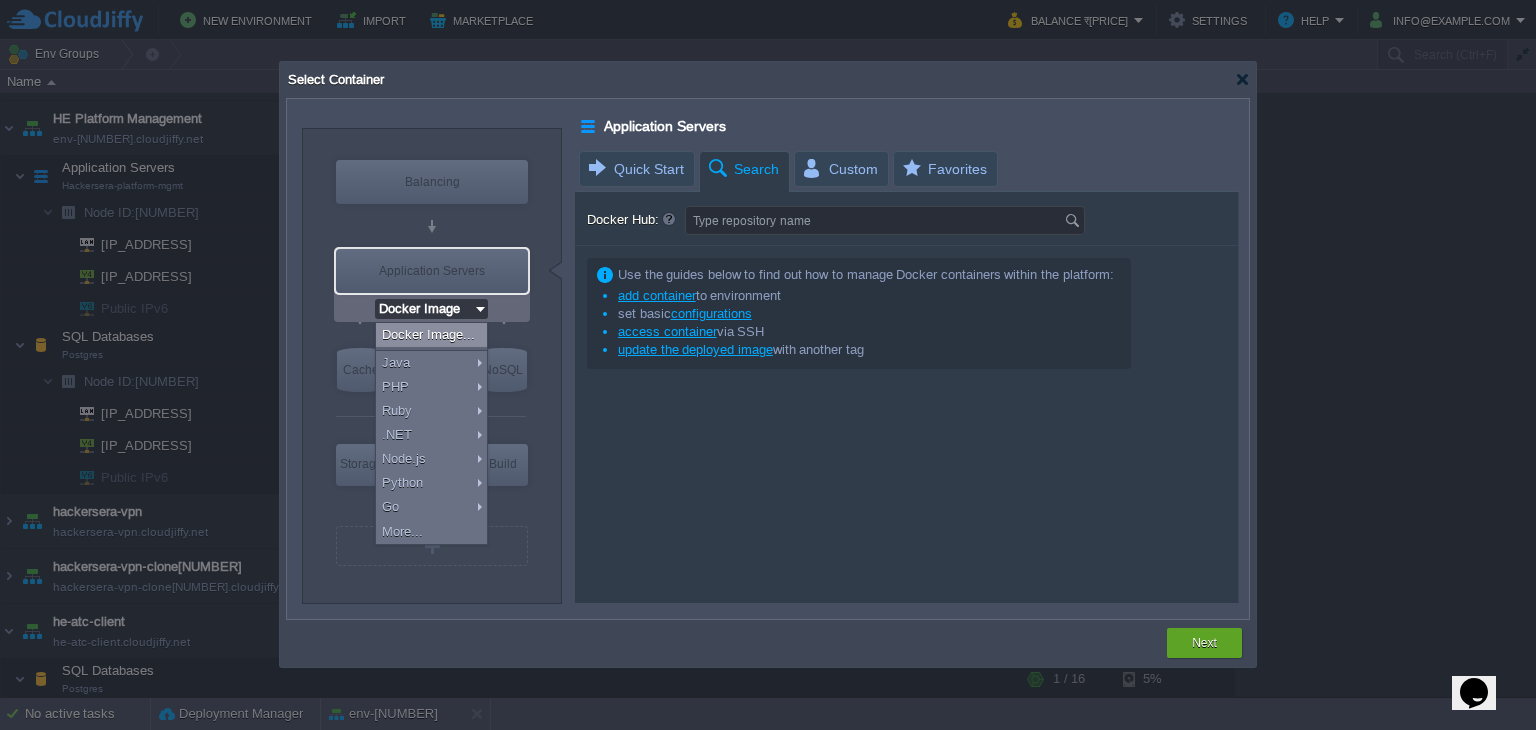 click on "Docker Image..." at bounding box center (431, 335) 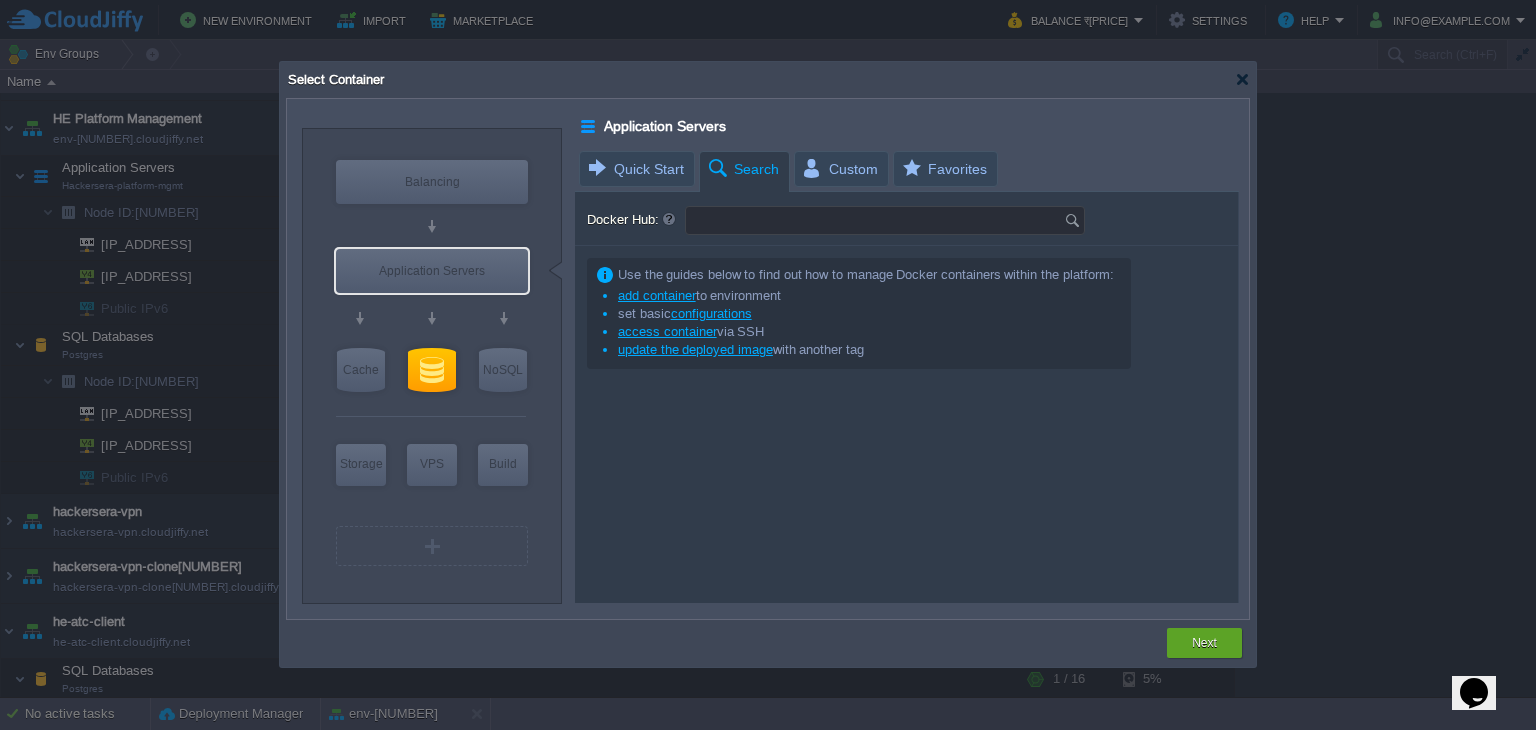 click on "Docker Hub:" at bounding box center [875, 220] 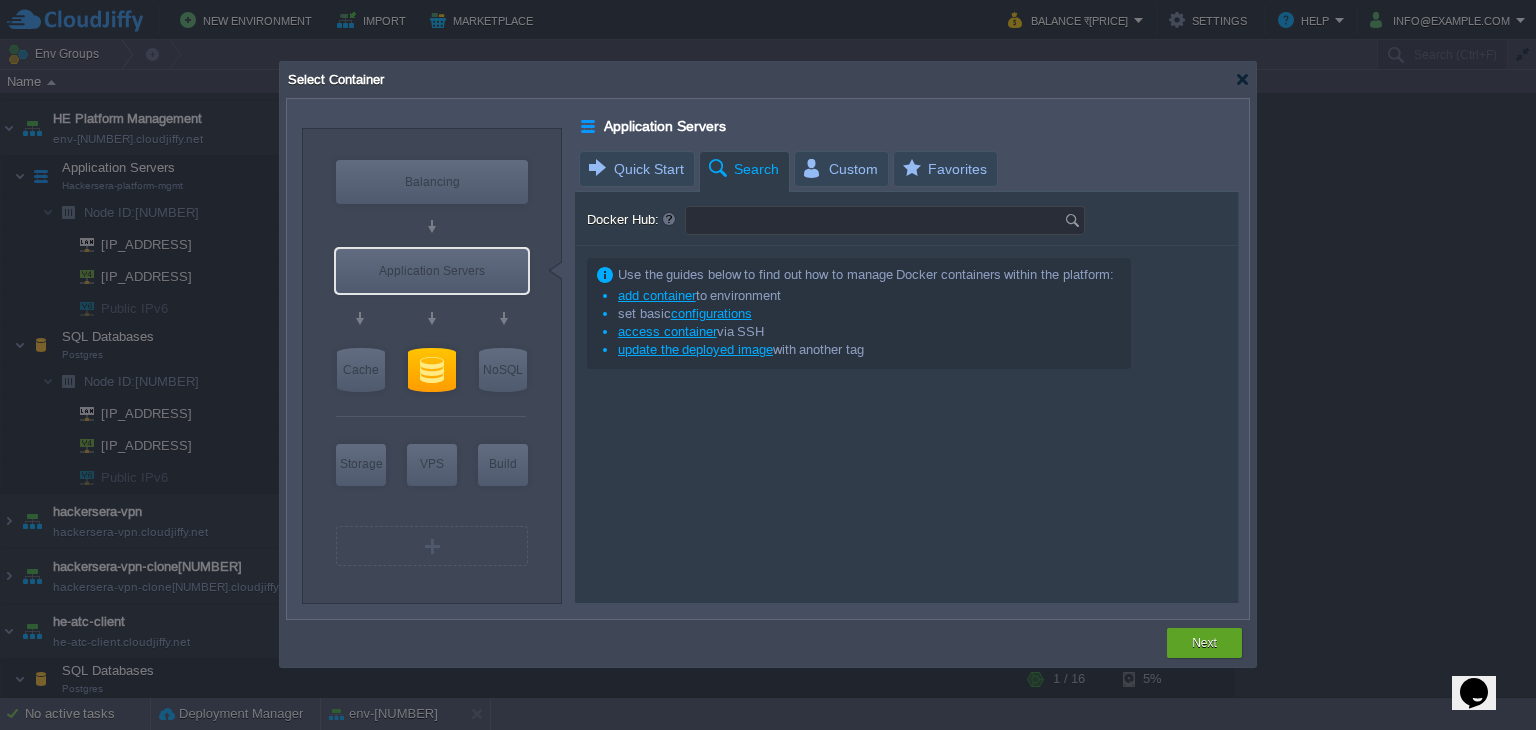paste on "hackerseravsoc/hackersera-atc-client:v.1.0.2" 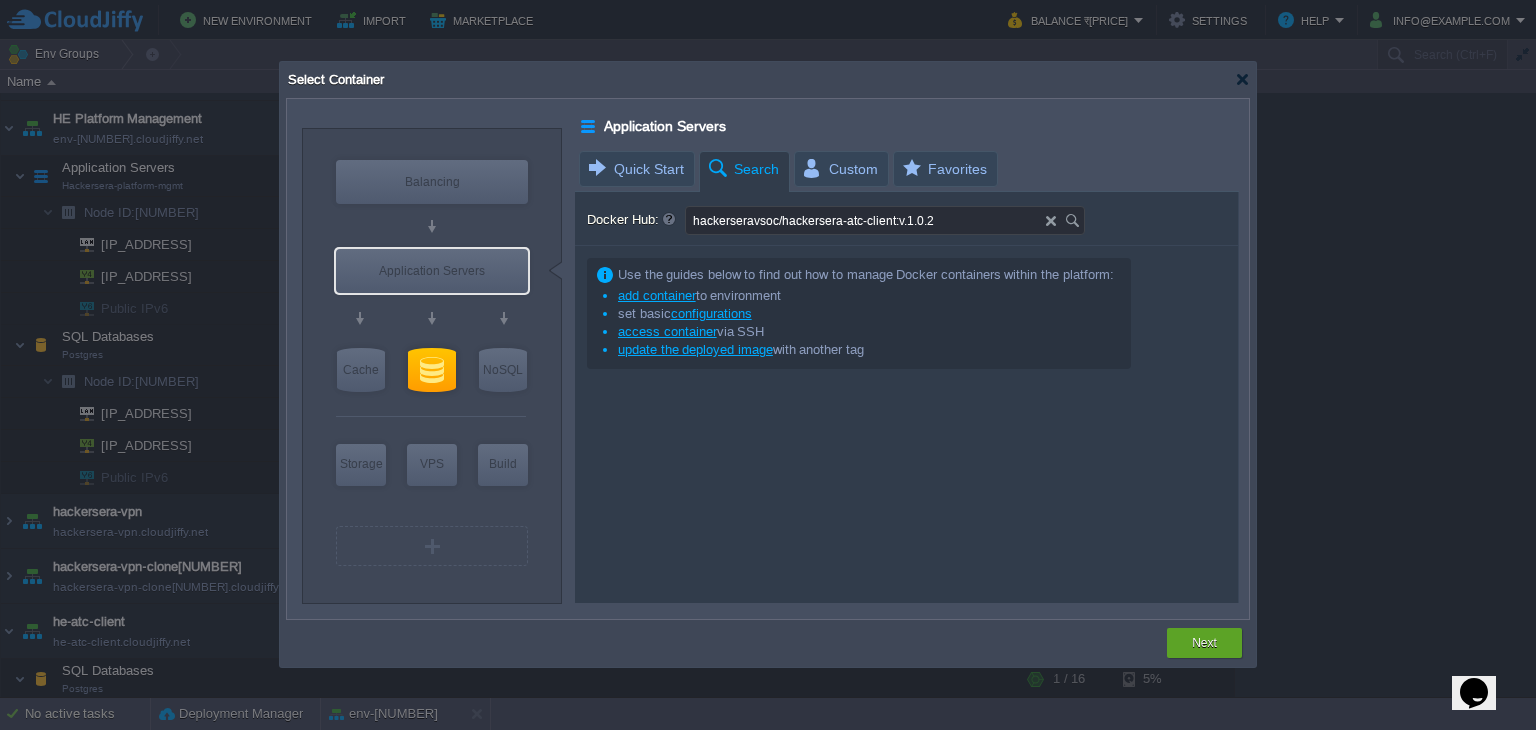 click at bounding box center (1075, 220) 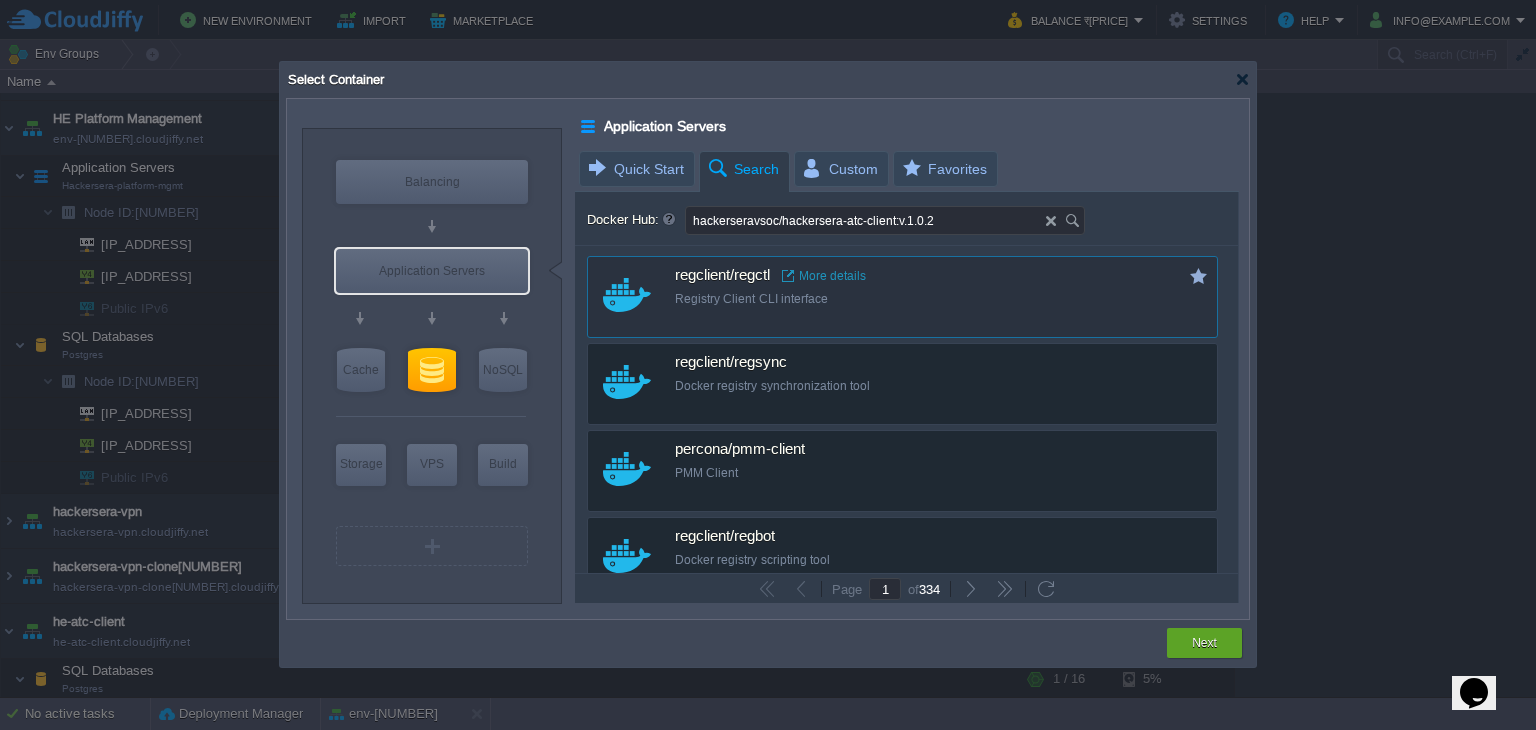 type on "hackerseravsoc/hackersera-atc-client:v.1.0.2" 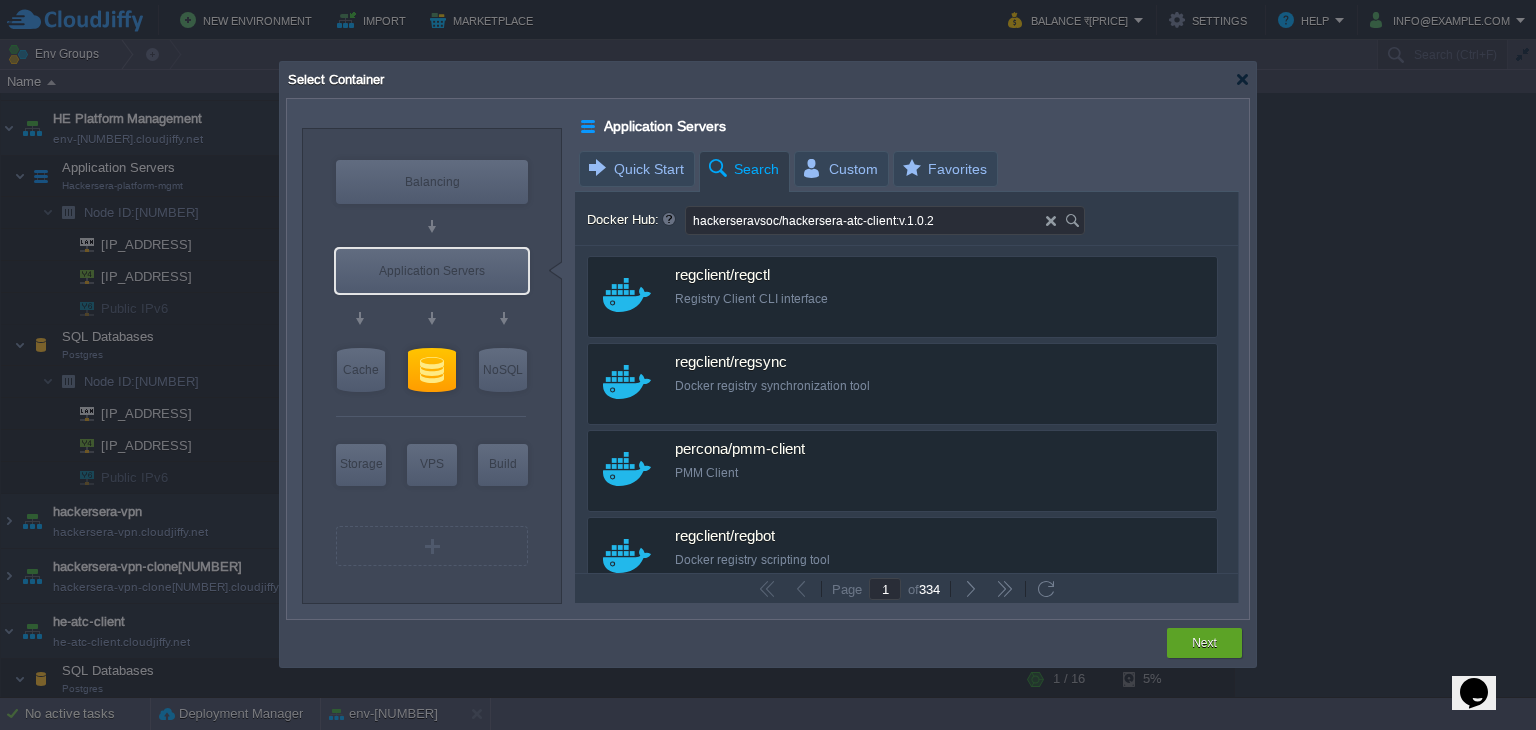 click at bounding box center (1075, 220) 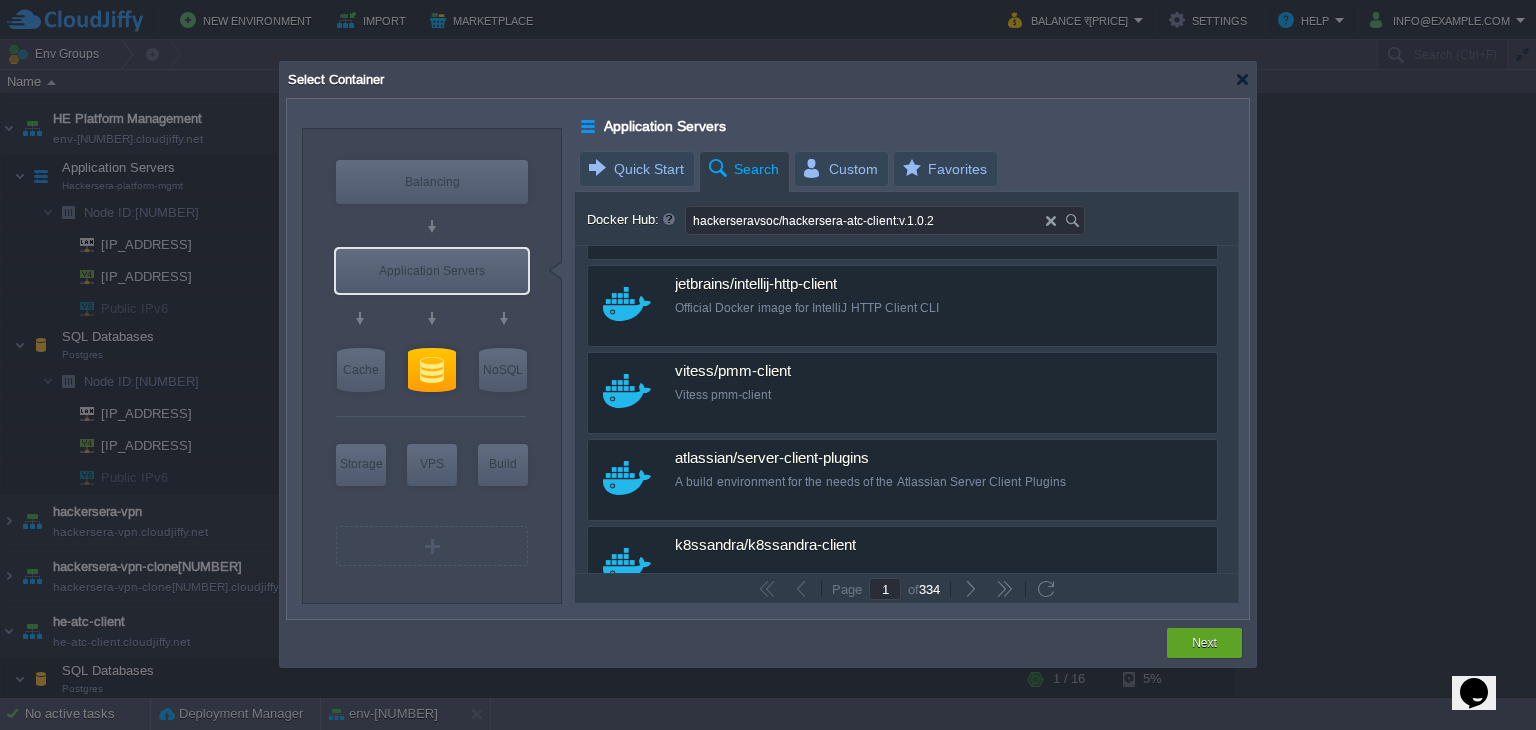 scroll, scrollTop: 1431, scrollLeft: 0, axis: vertical 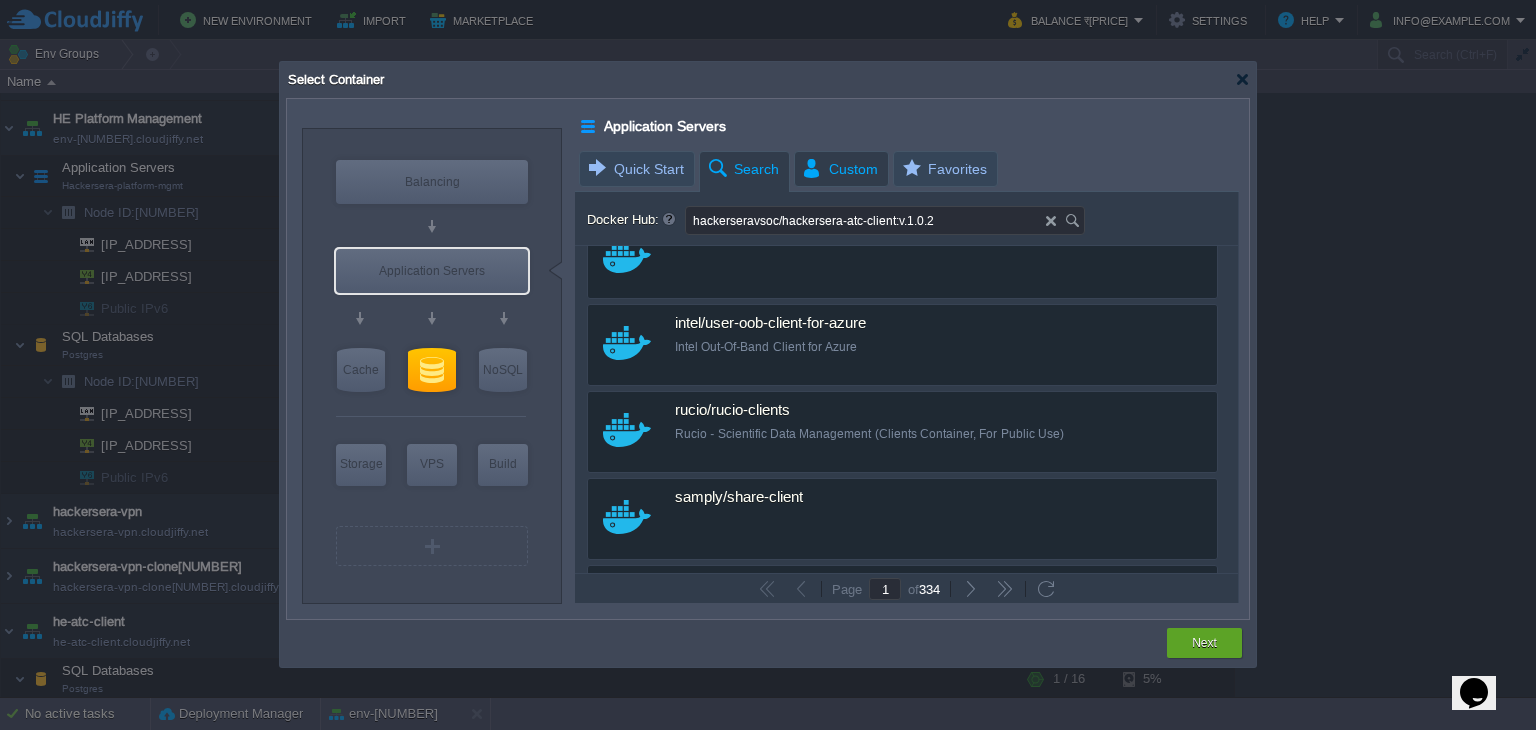 click on "Custom" at bounding box center [839, 169] 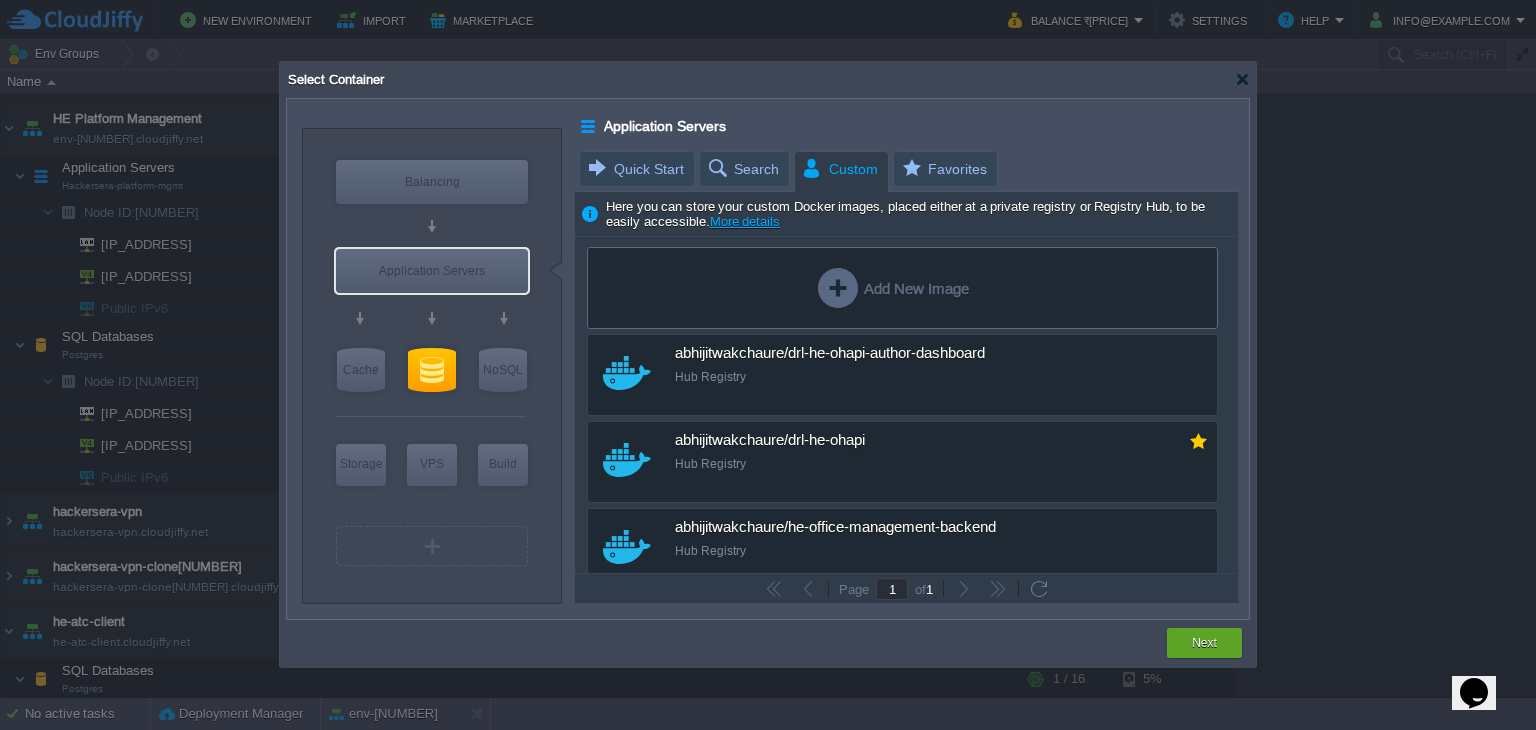 click on "Add New Image" at bounding box center [893, 288] 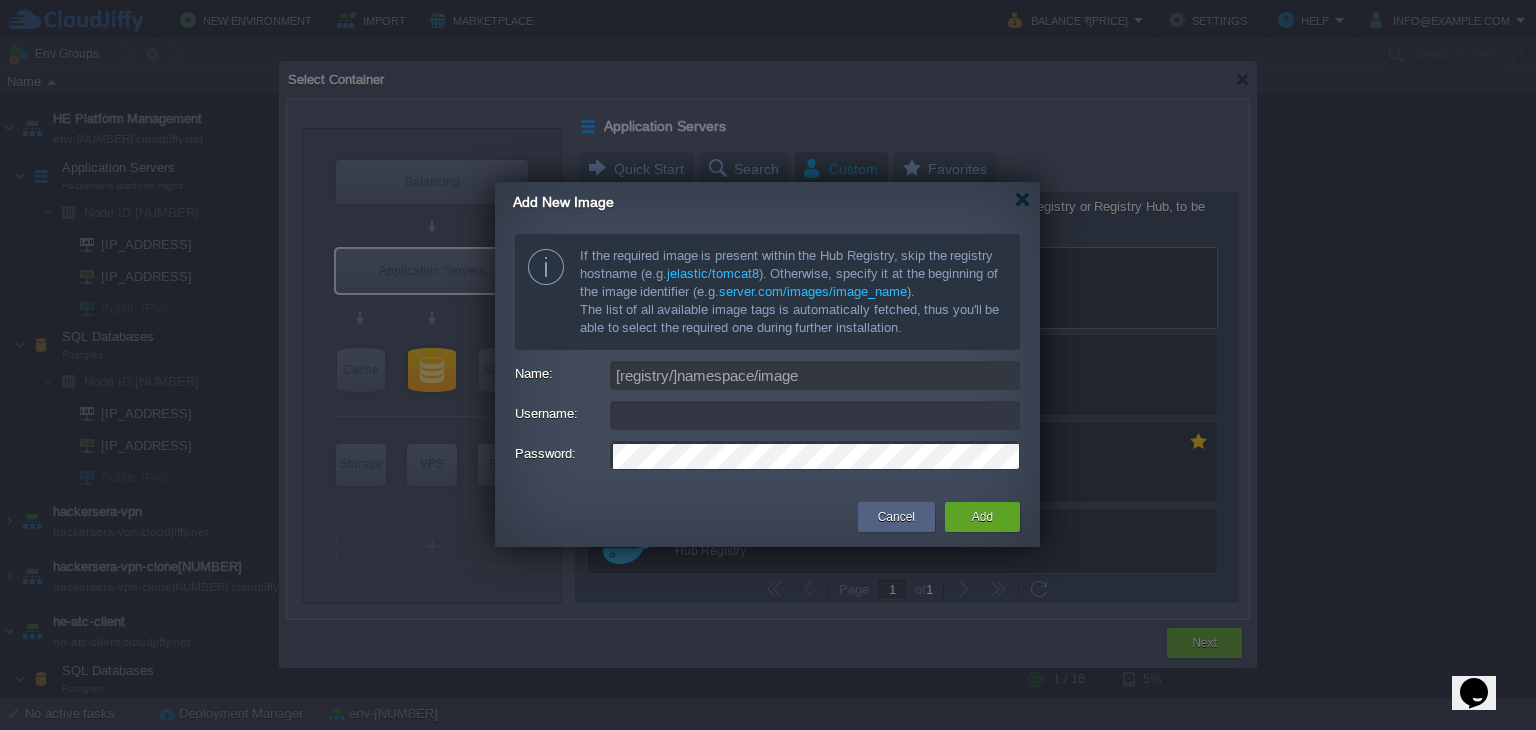 type on "info@example.com" 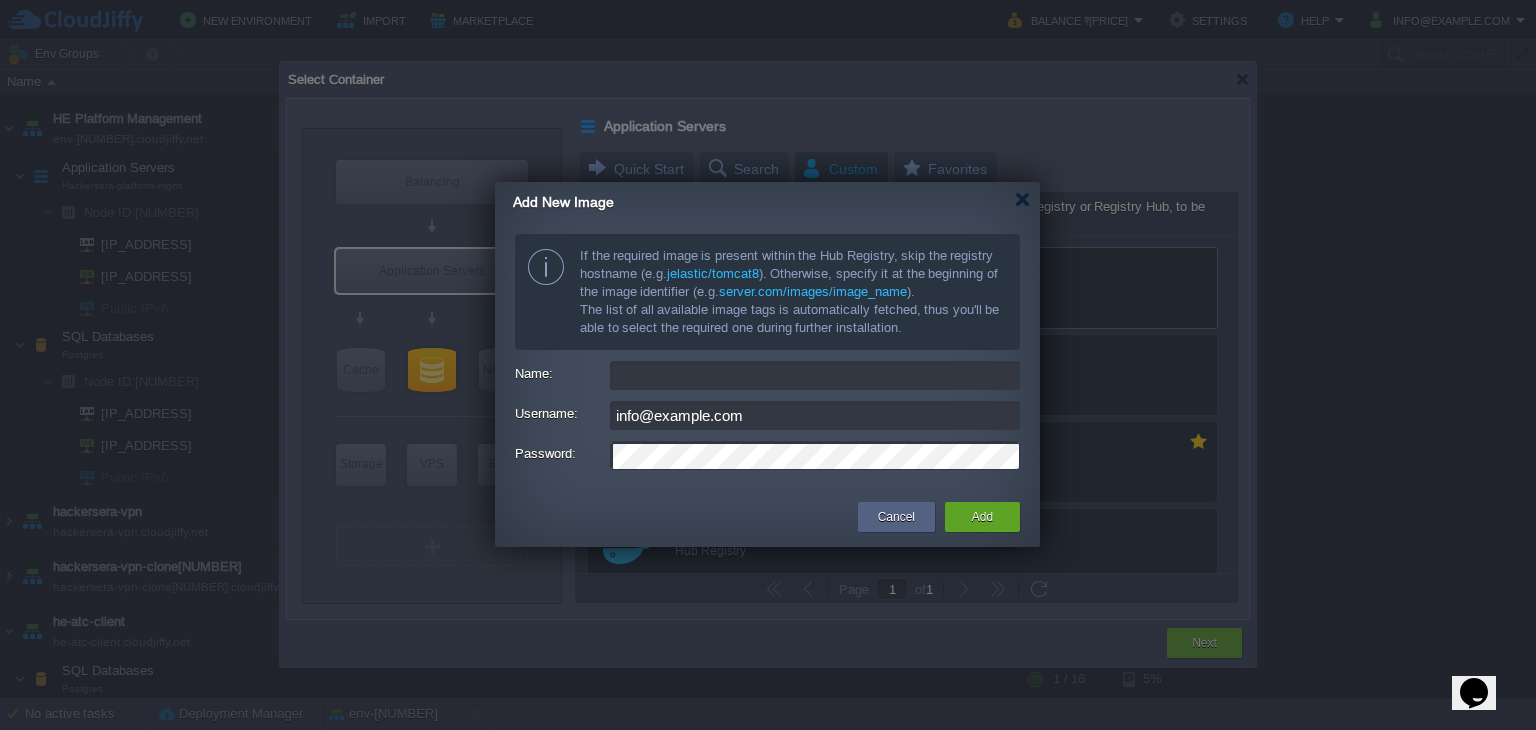 click on "Name:" at bounding box center (815, 375) 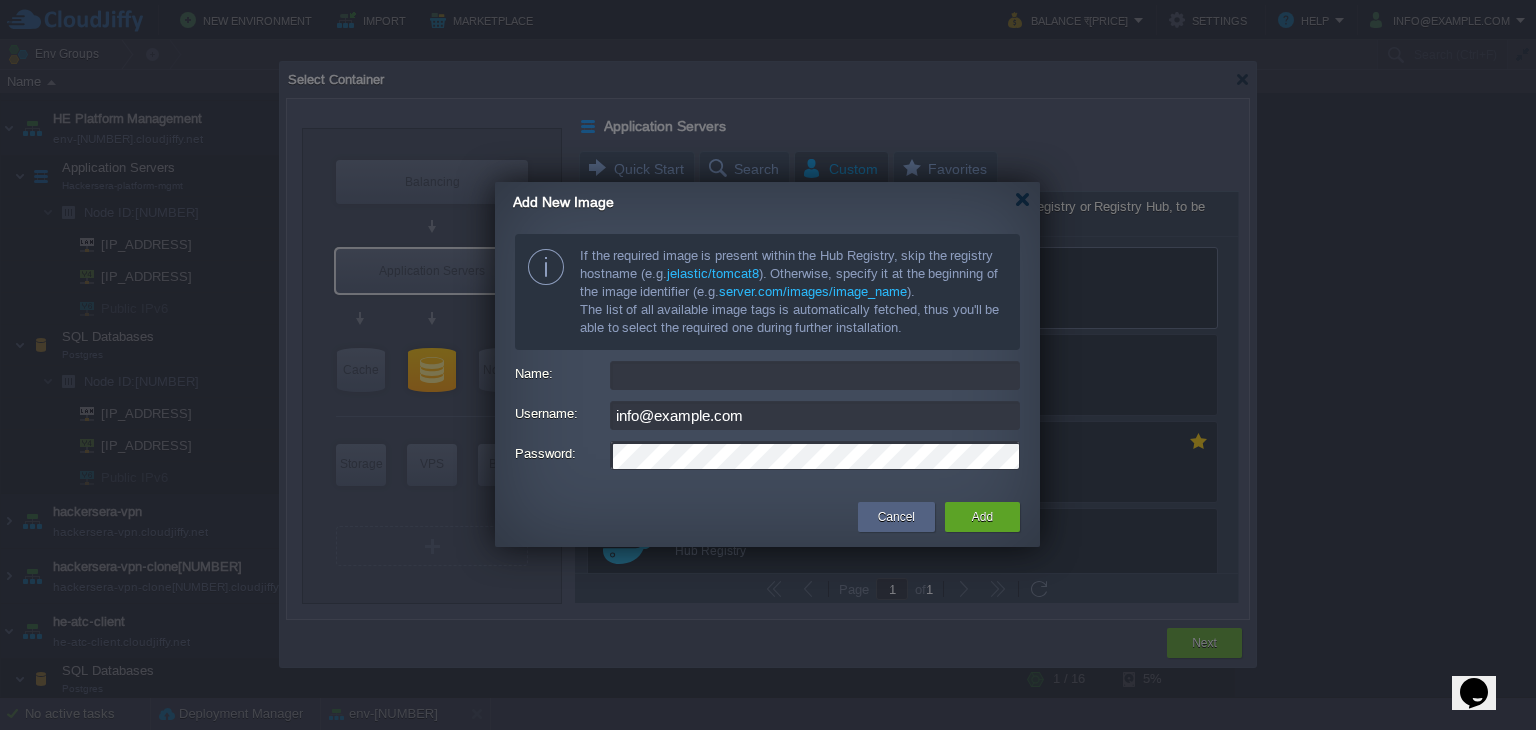 paste on "hackerseravsoc/hackersera-atc-client:v.1.0.2" 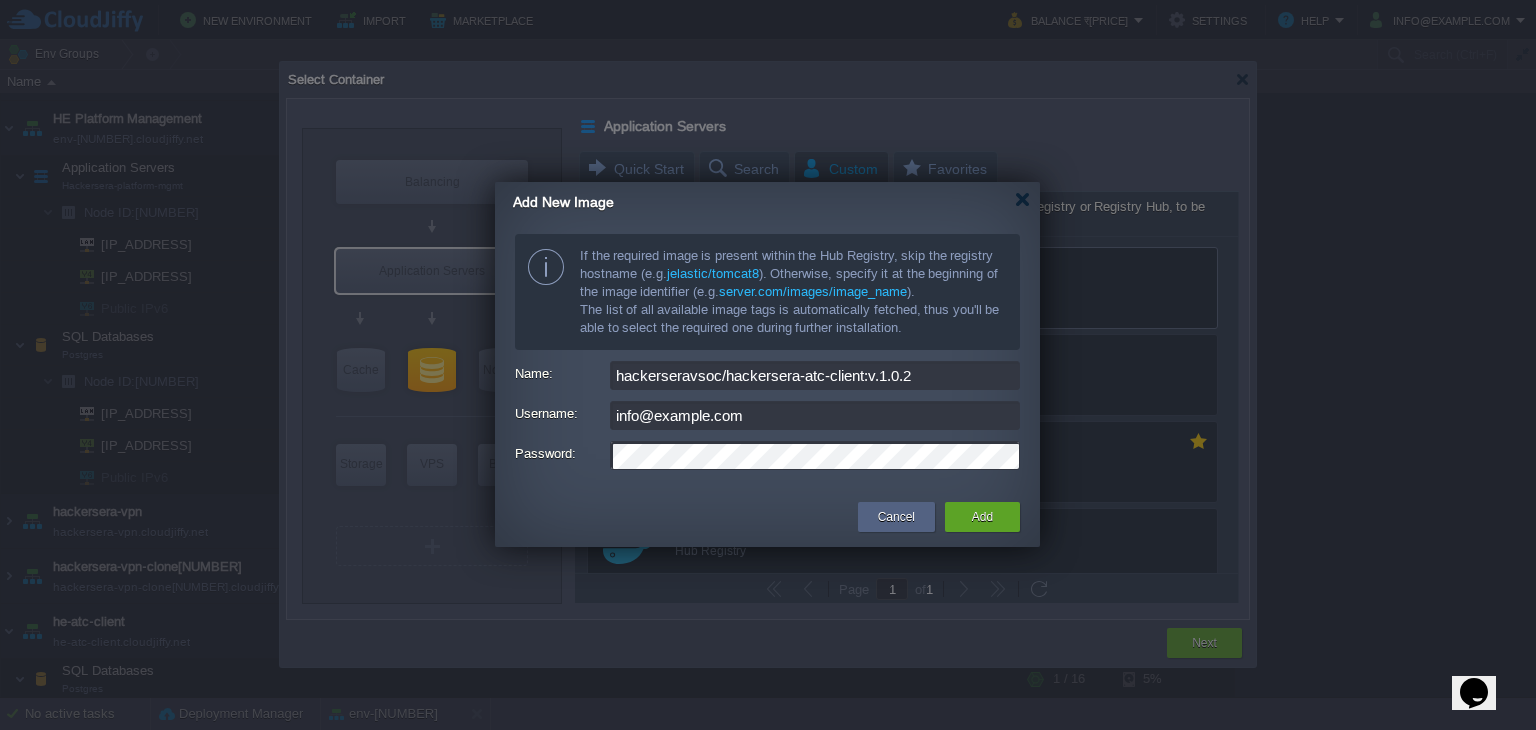 type on "hackerseravsoc/hackersera-atc-client:v.1.0.2" 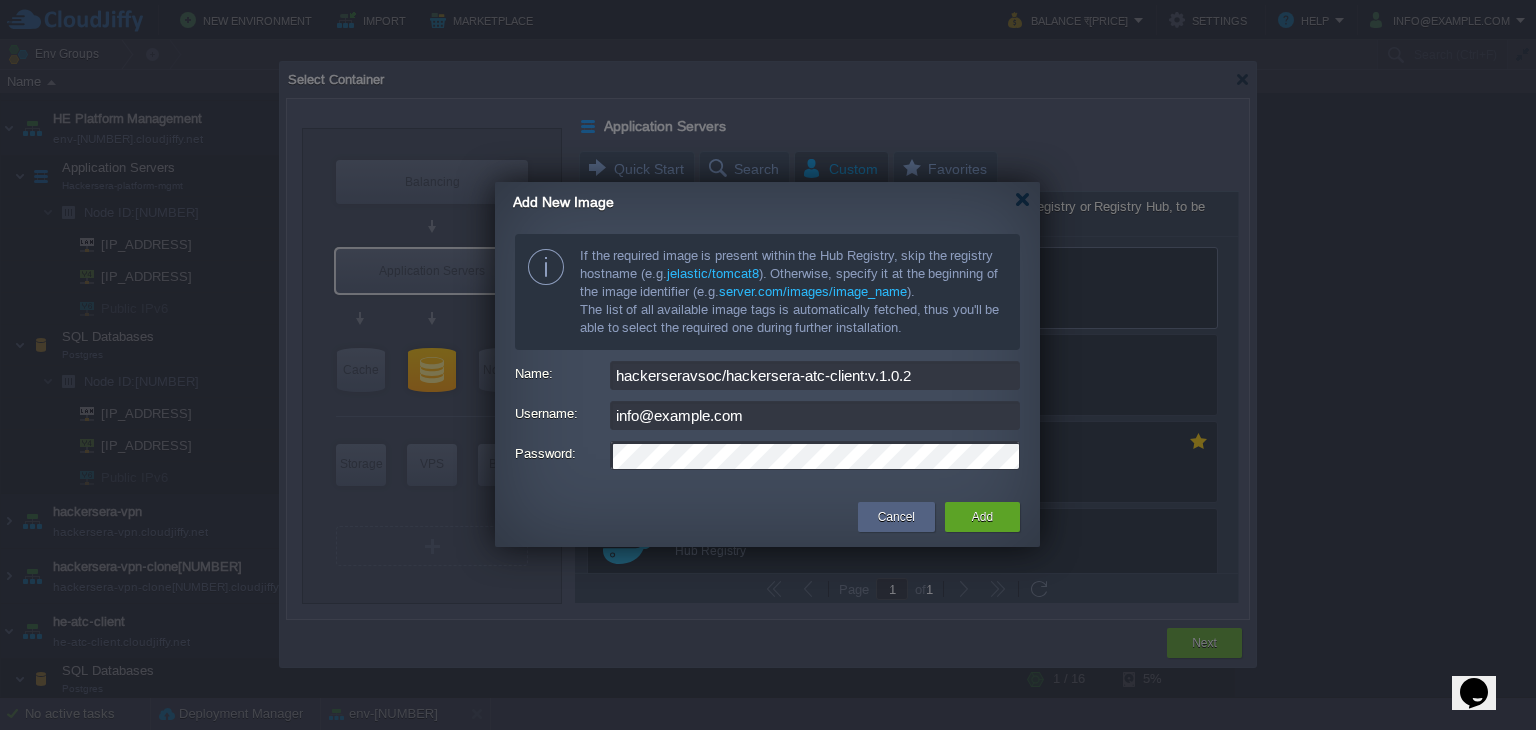 click on "info@example.com" at bounding box center (815, 415) 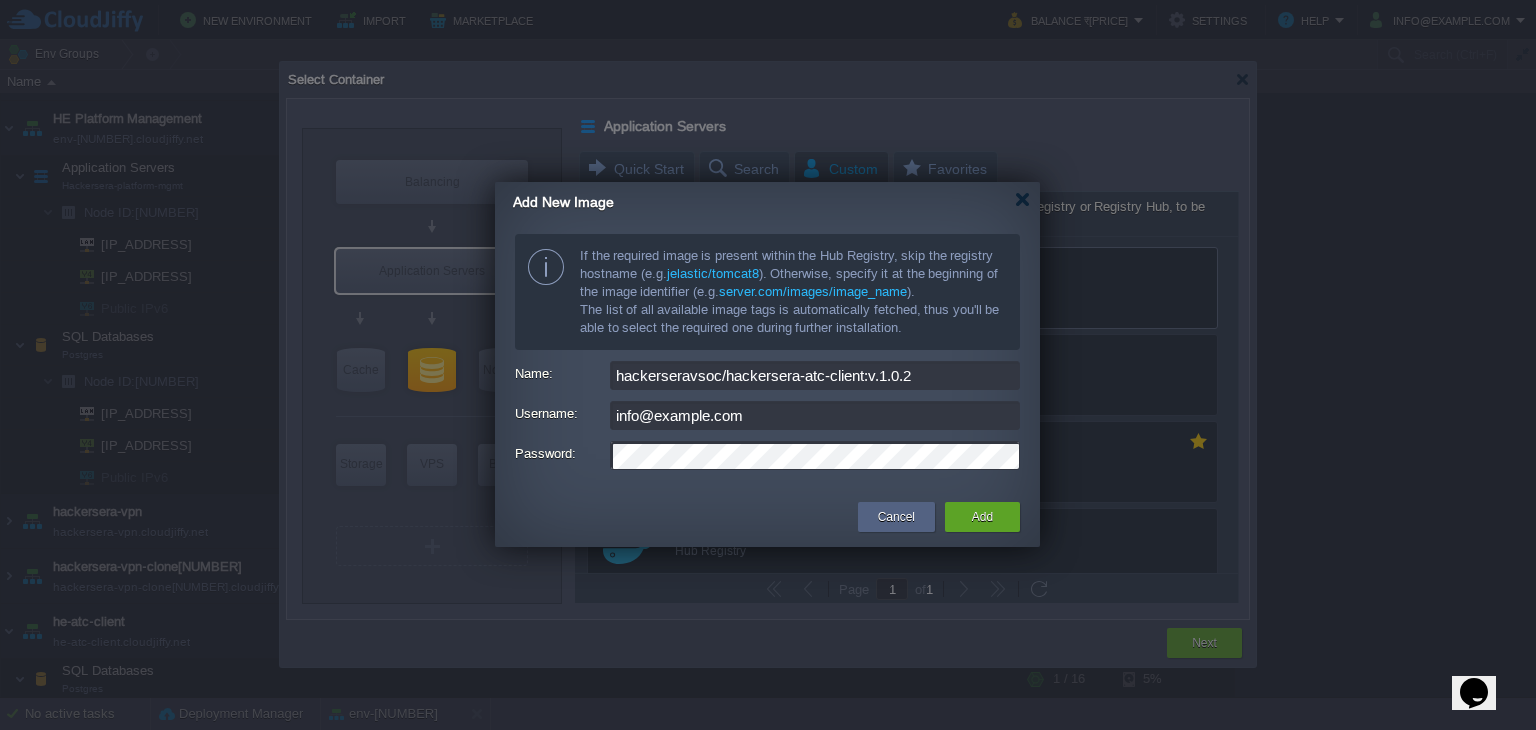 click on "info@example.com" at bounding box center [815, 415] 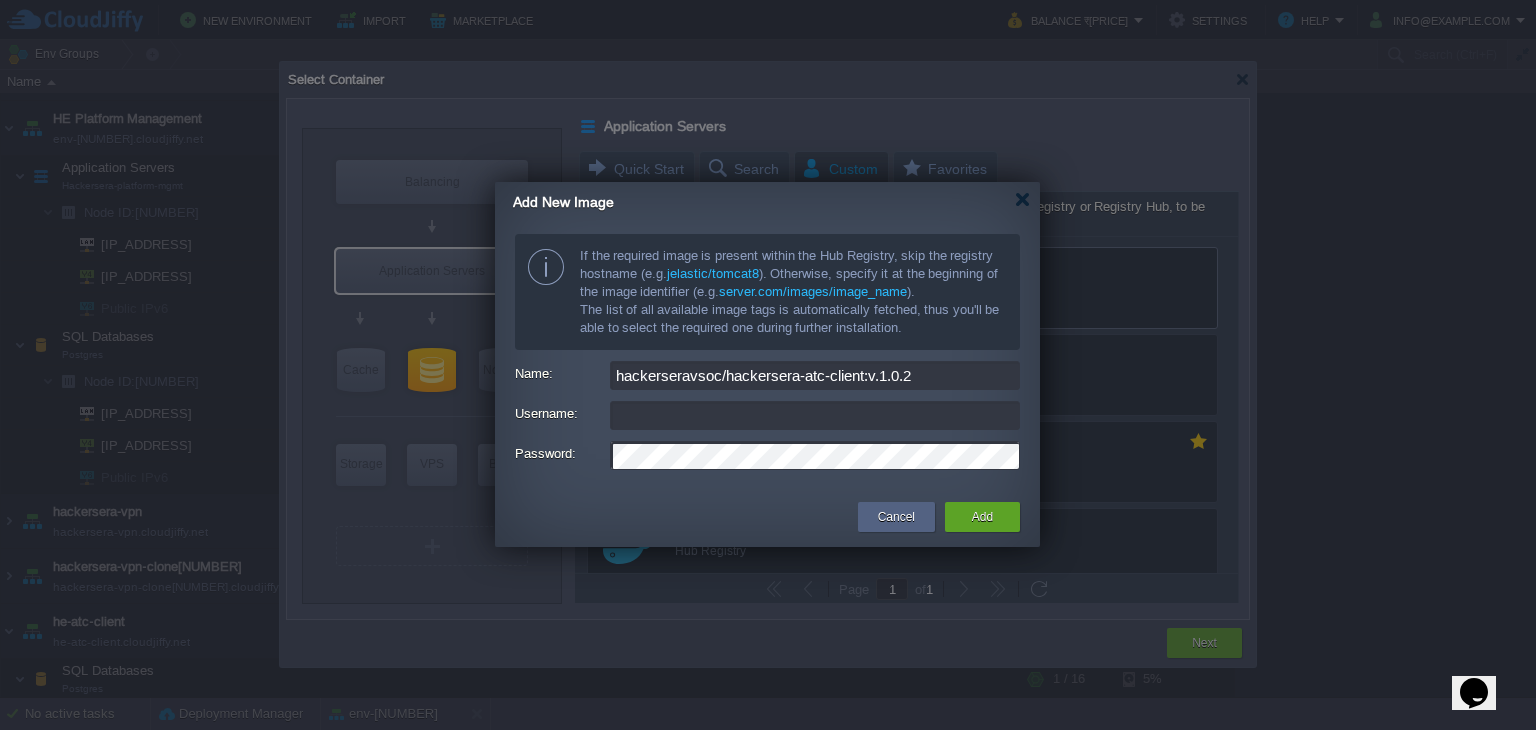 type on "=" 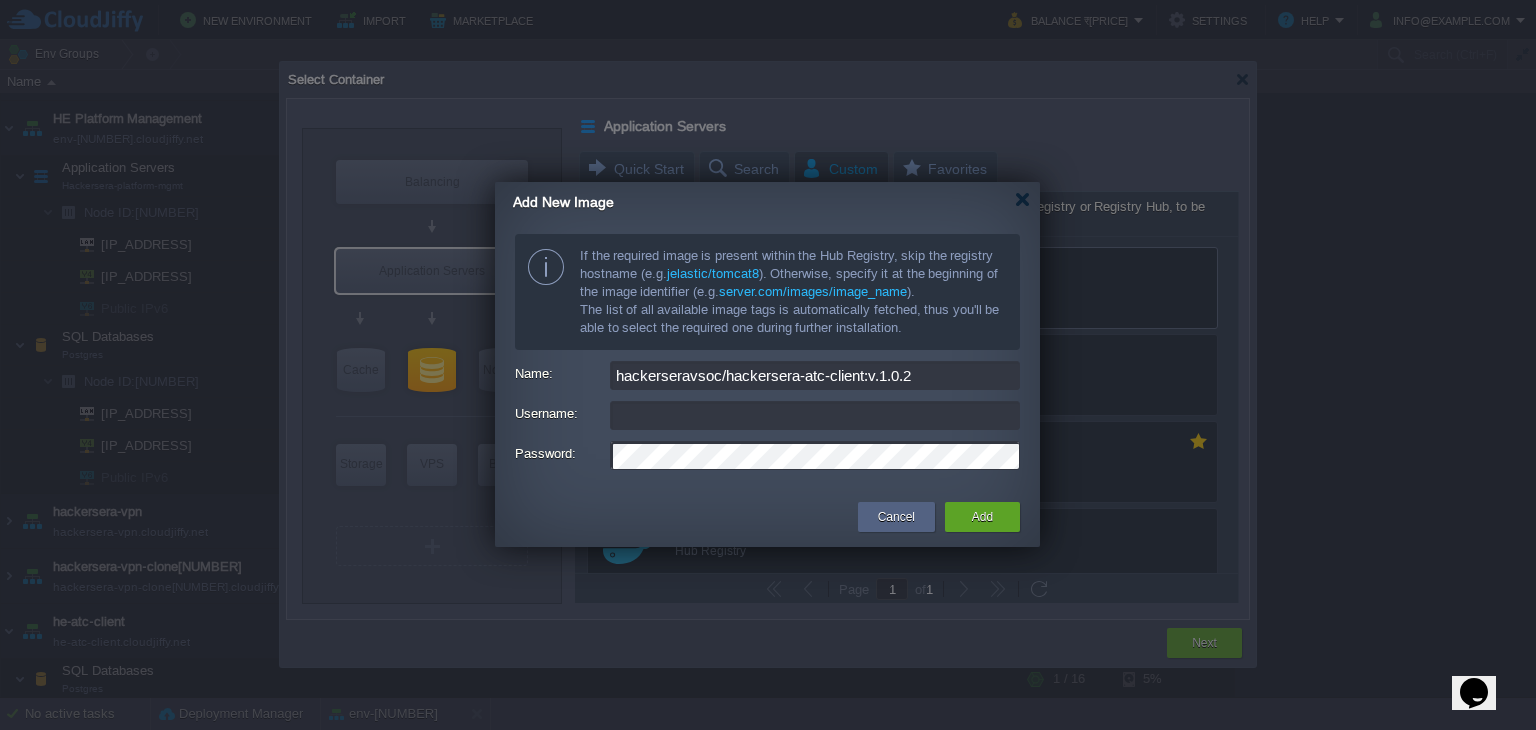 type 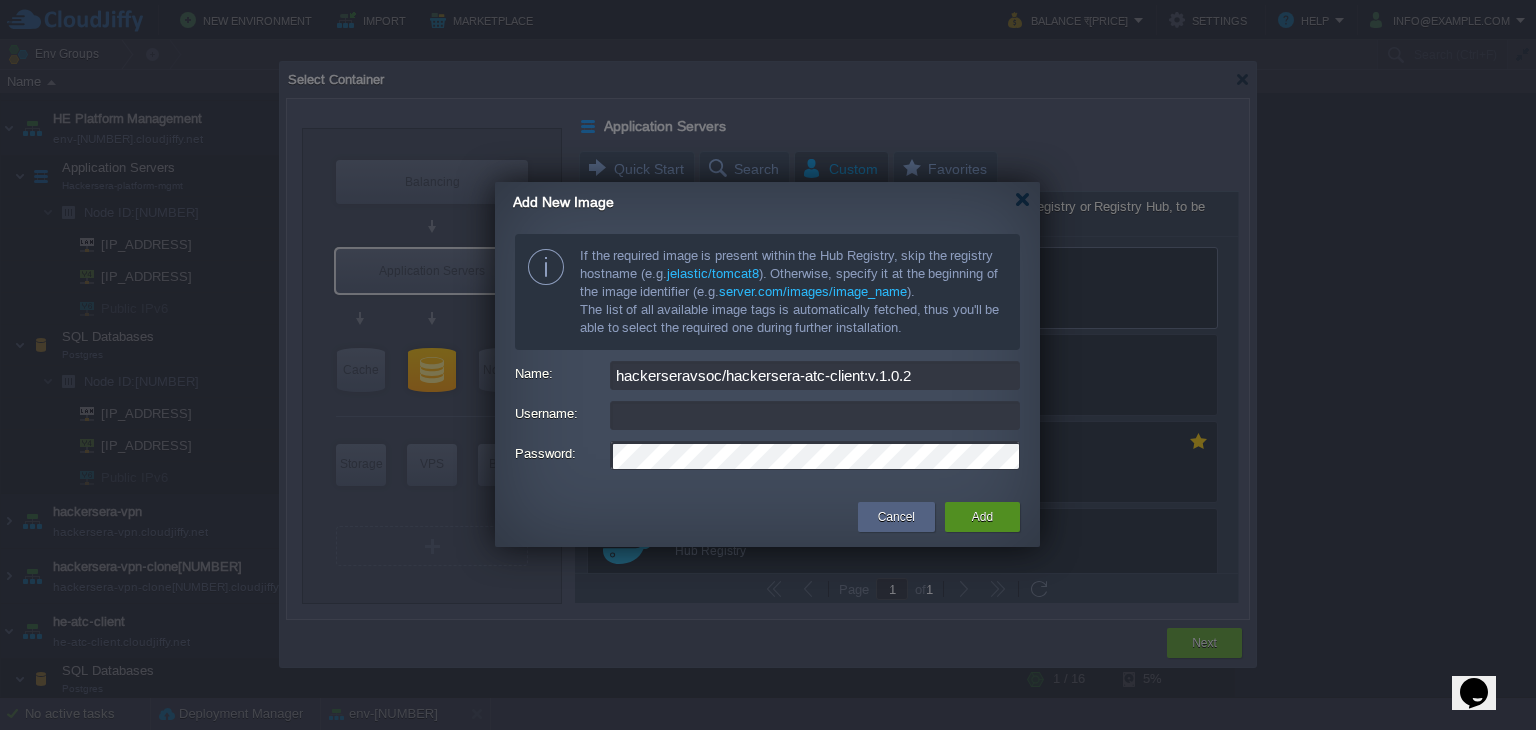 click on "Add" at bounding box center [982, 517] 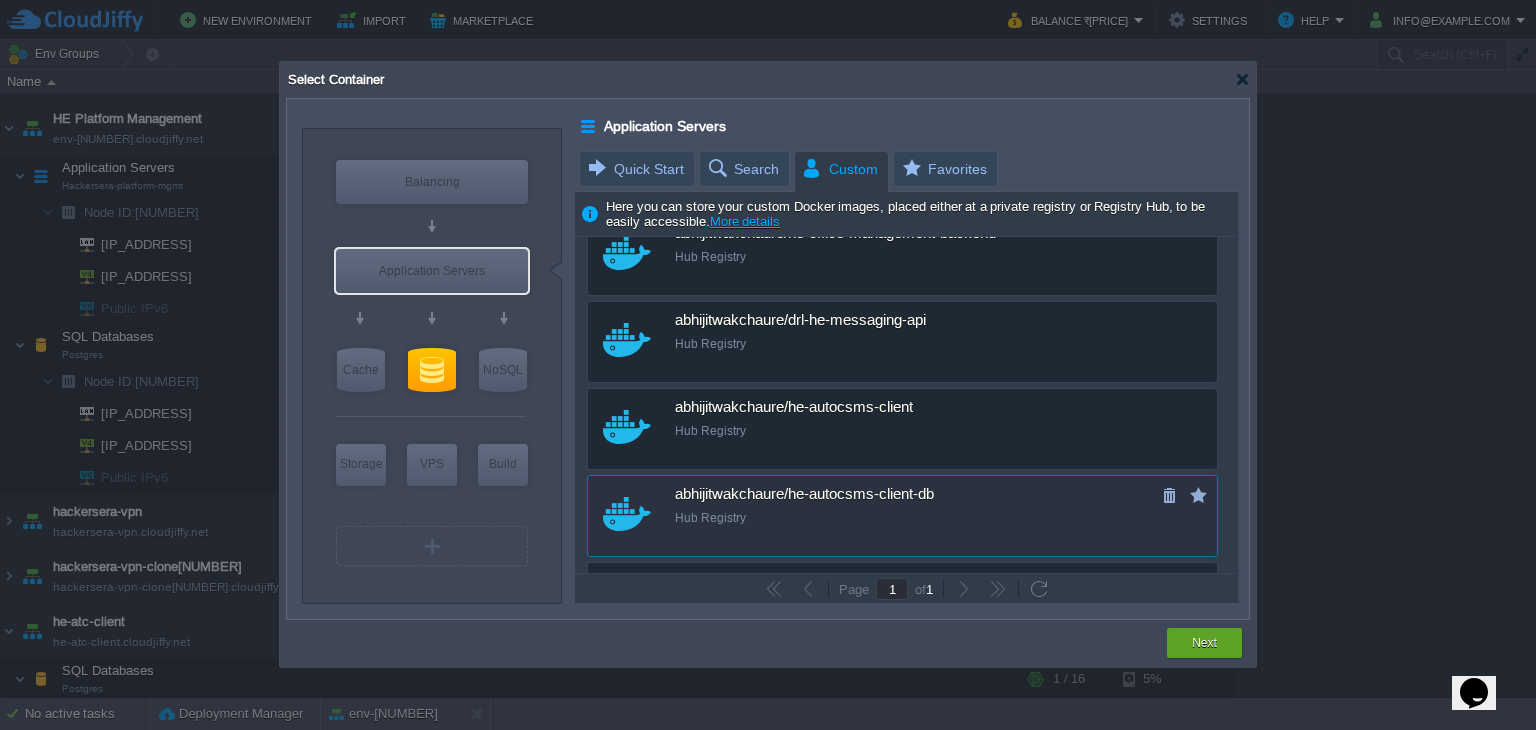 scroll, scrollTop: 804, scrollLeft: 0, axis: vertical 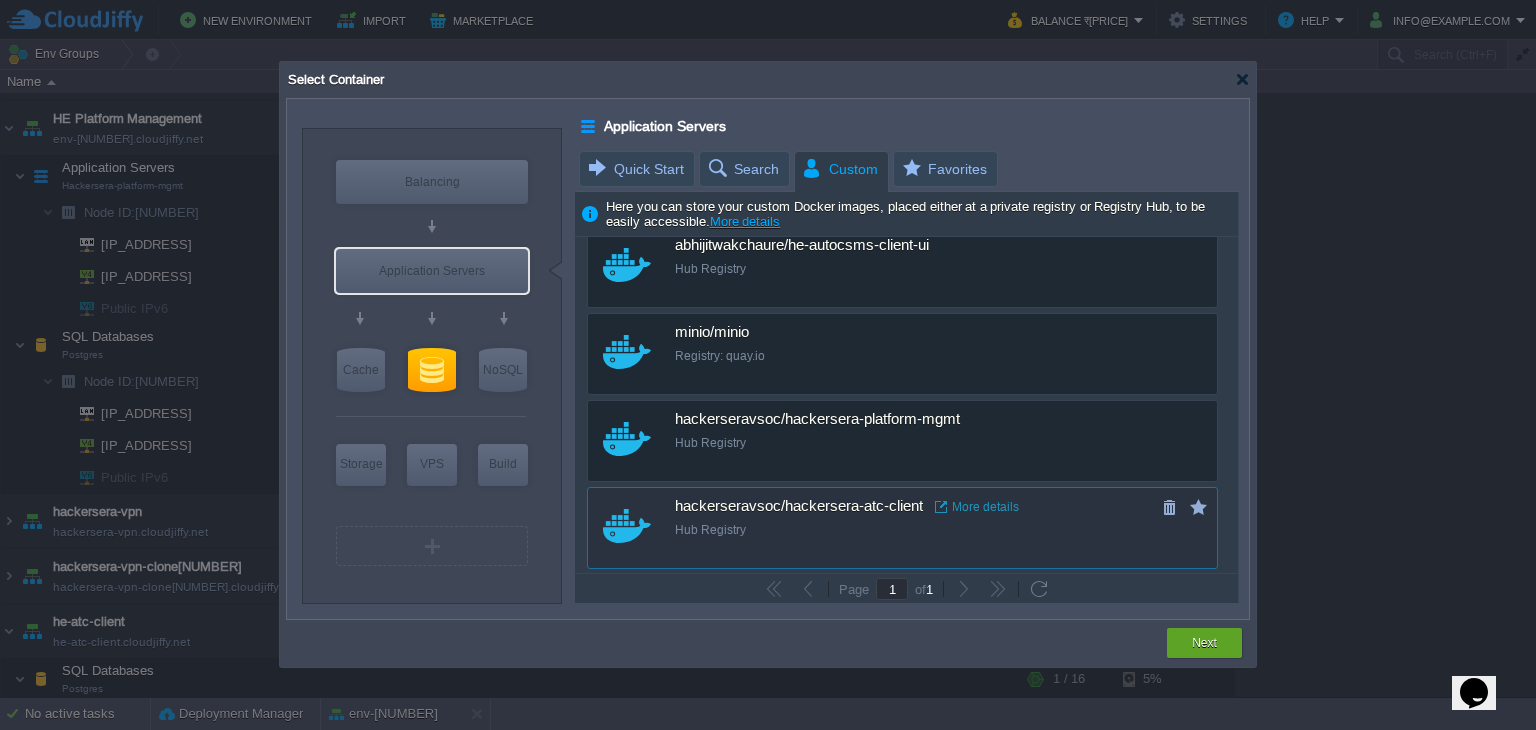 click on "hackerseravsoc/hackersera-atc-client More details Hub Registry" at bounding box center (916, 518) 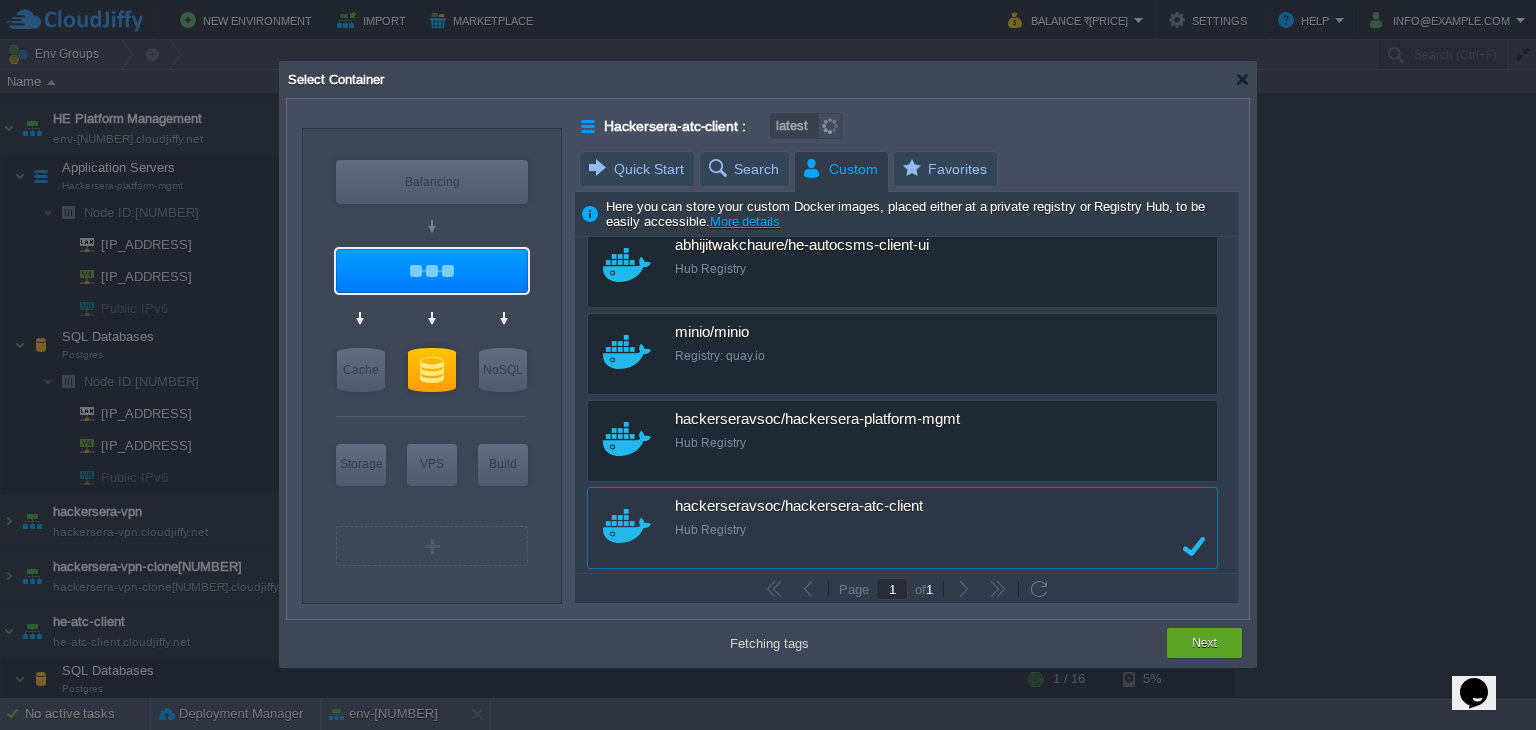 type on "v.1.0.2" 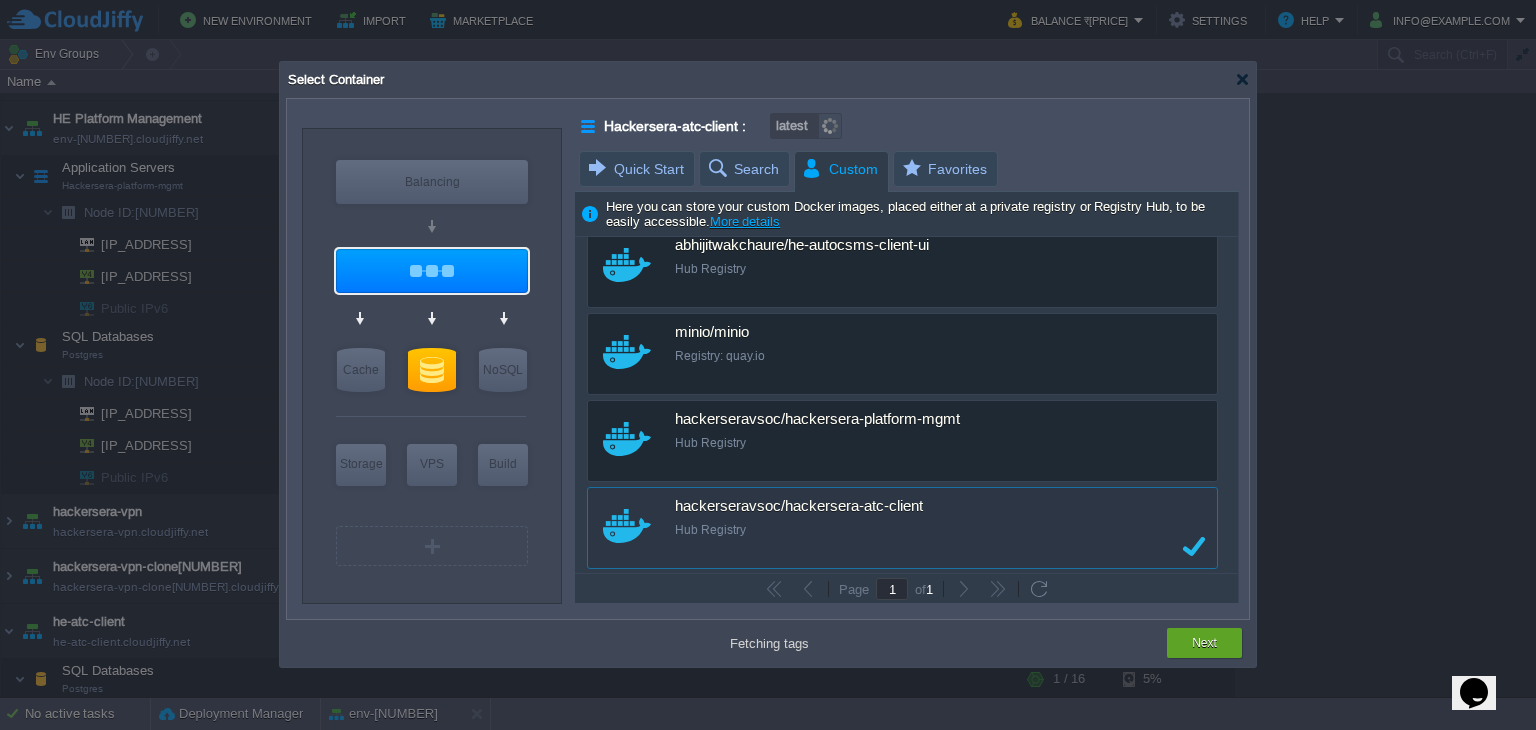 type on "v.1.0.2" 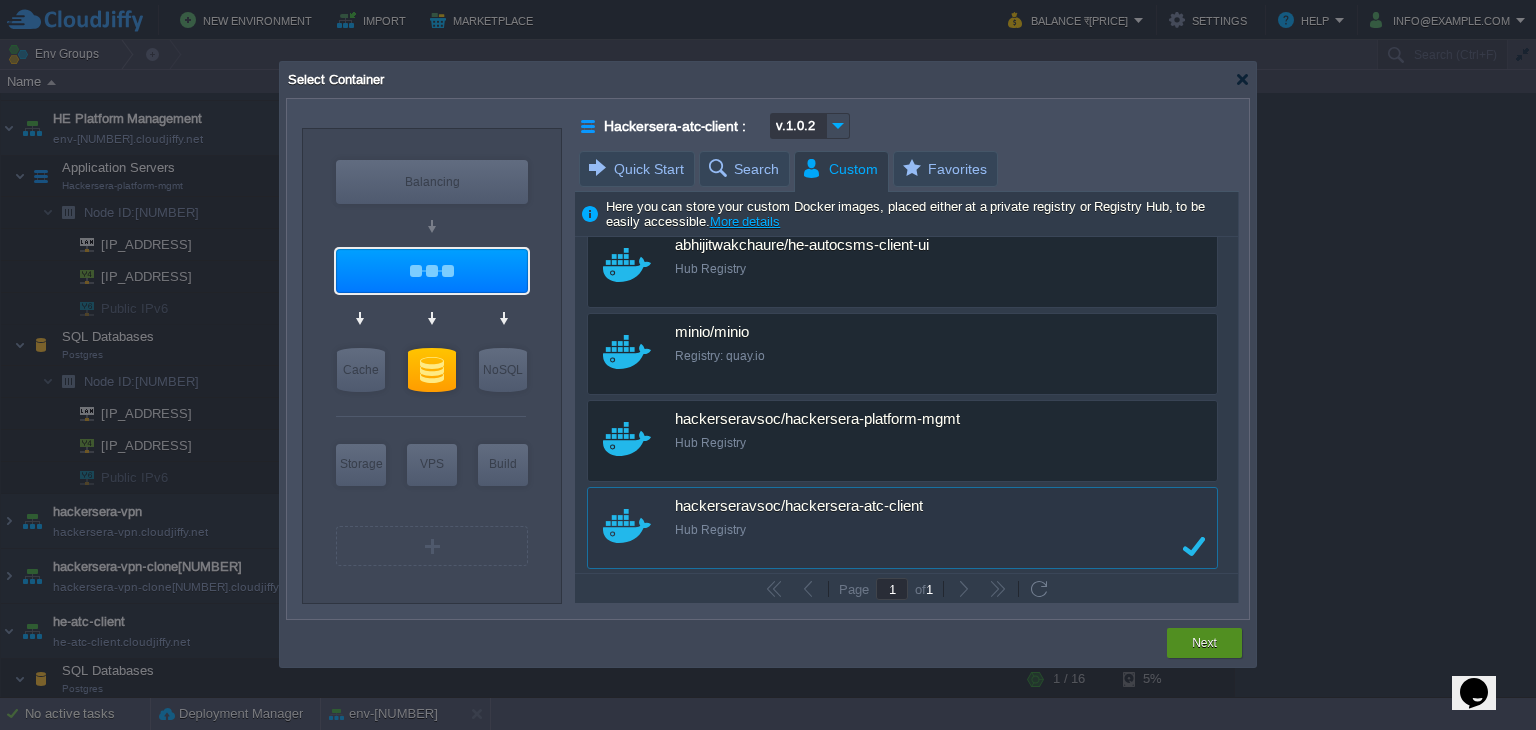 click on "Next" at bounding box center [1204, 643] 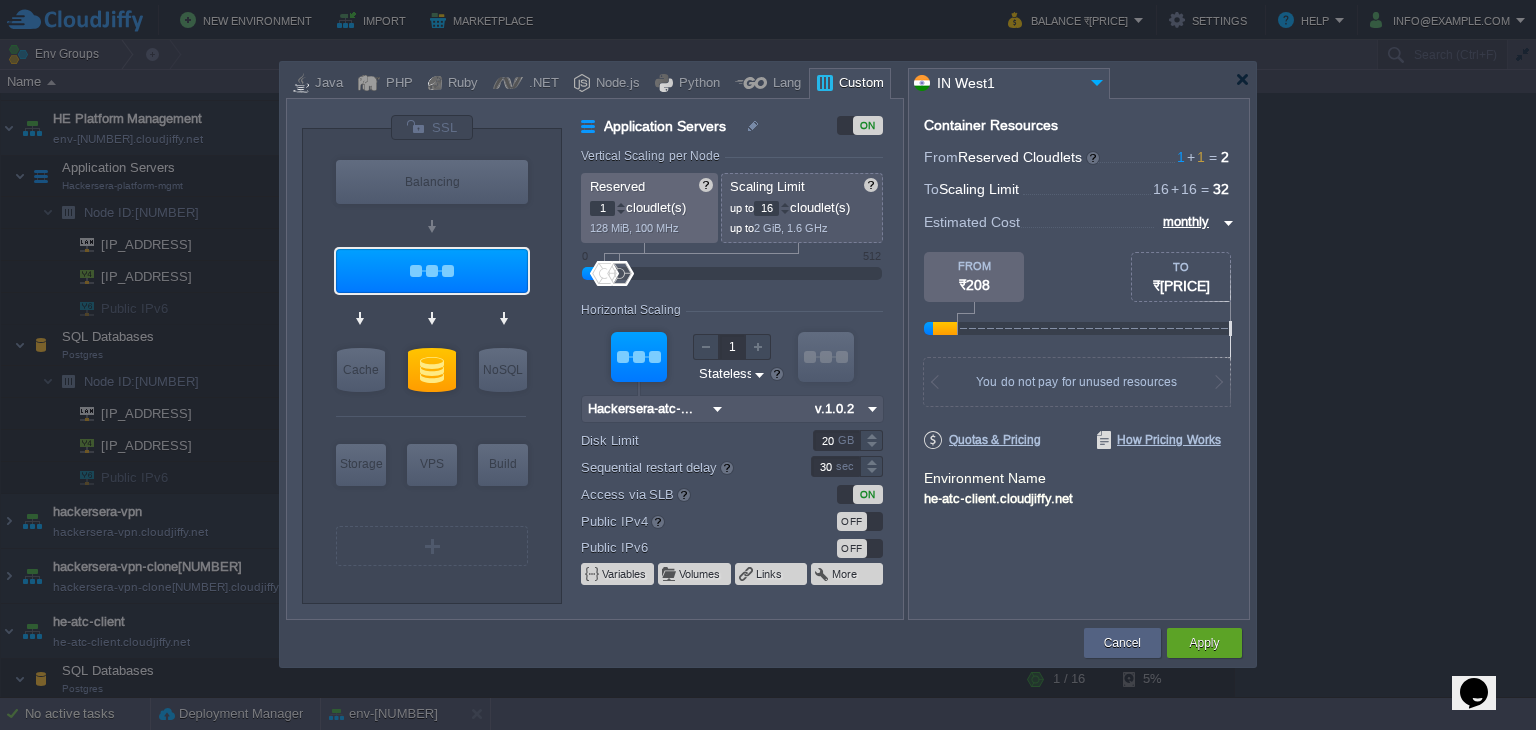 click on "OFF" at bounding box center [852, 521] 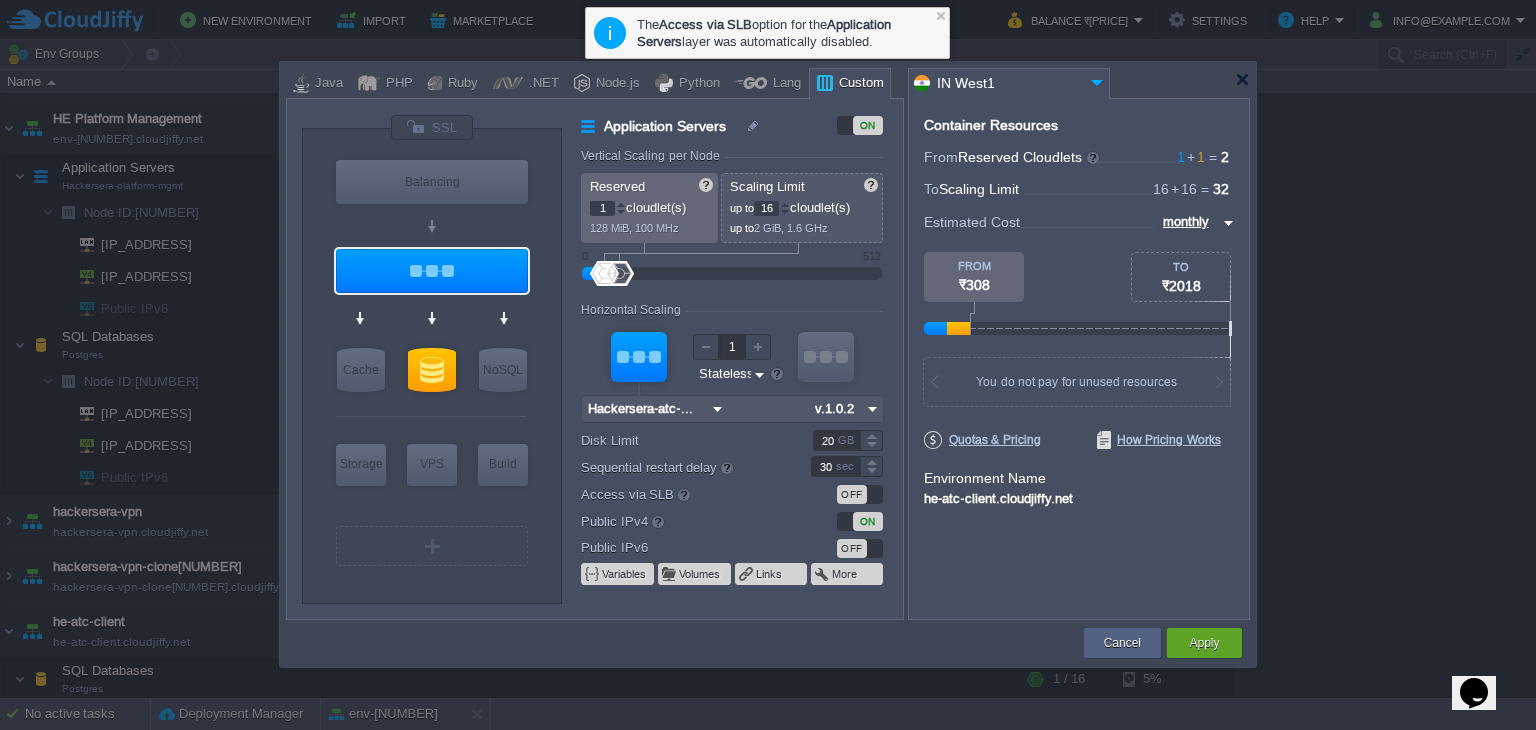 type on "Postgres" 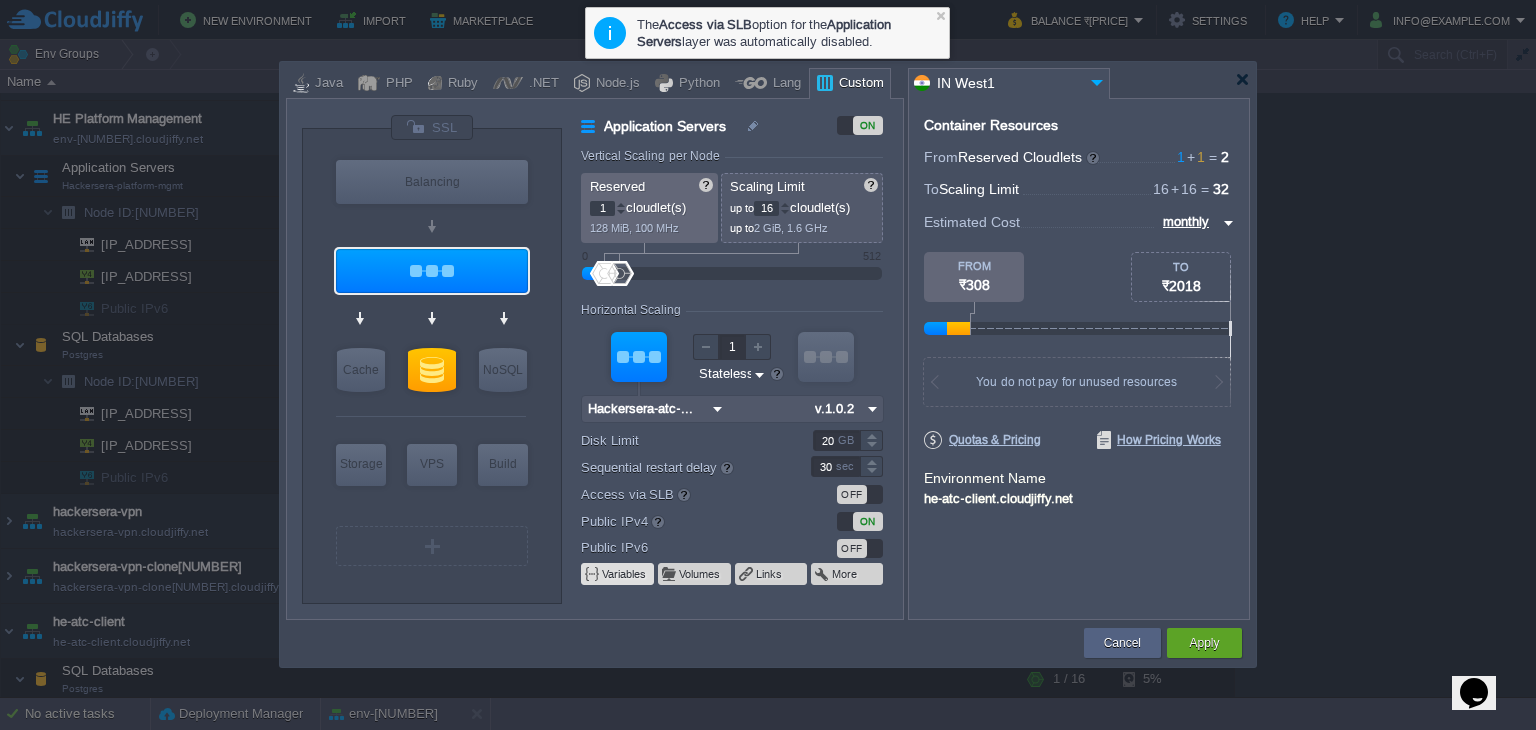 click on "Variables" at bounding box center [625, 574] 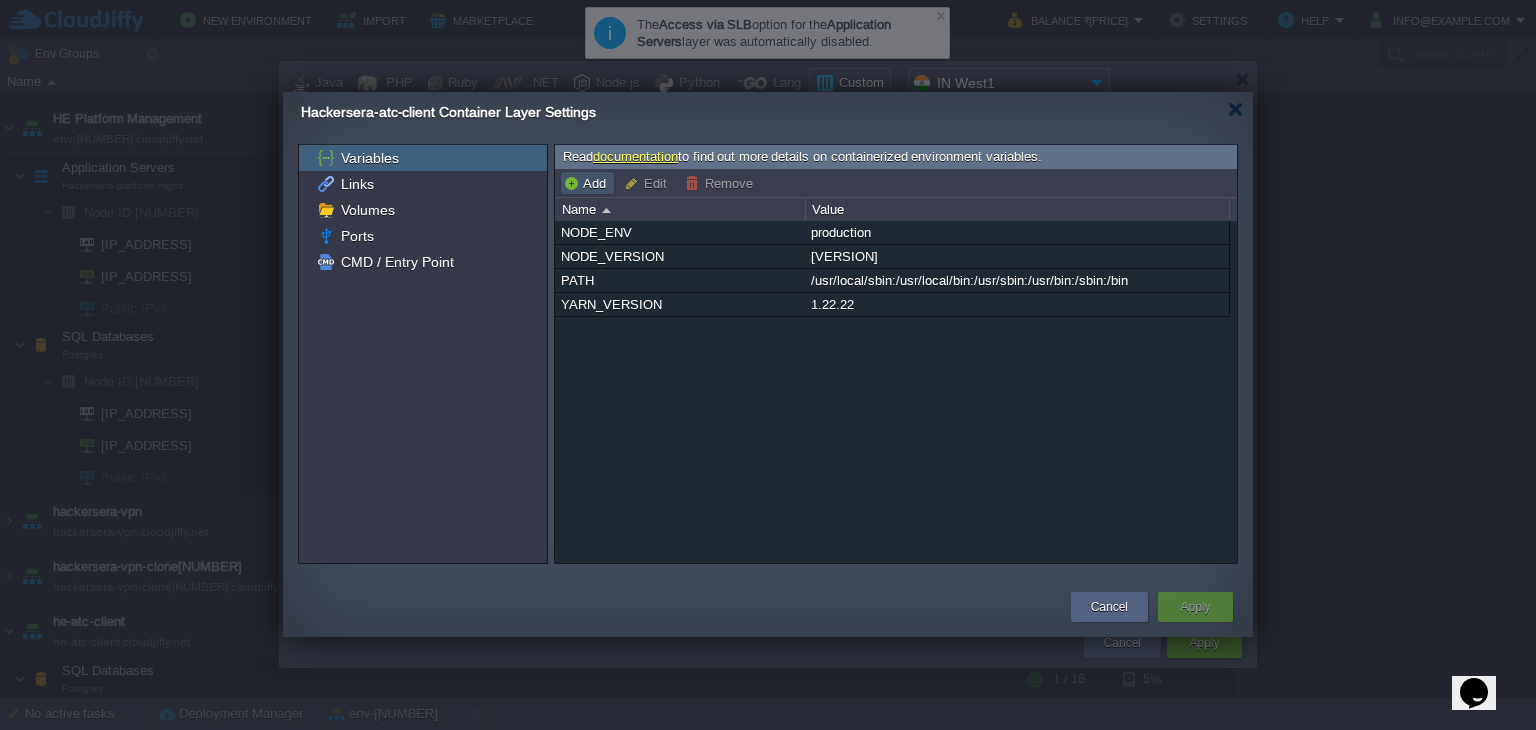 click on "Add" at bounding box center [587, 183] 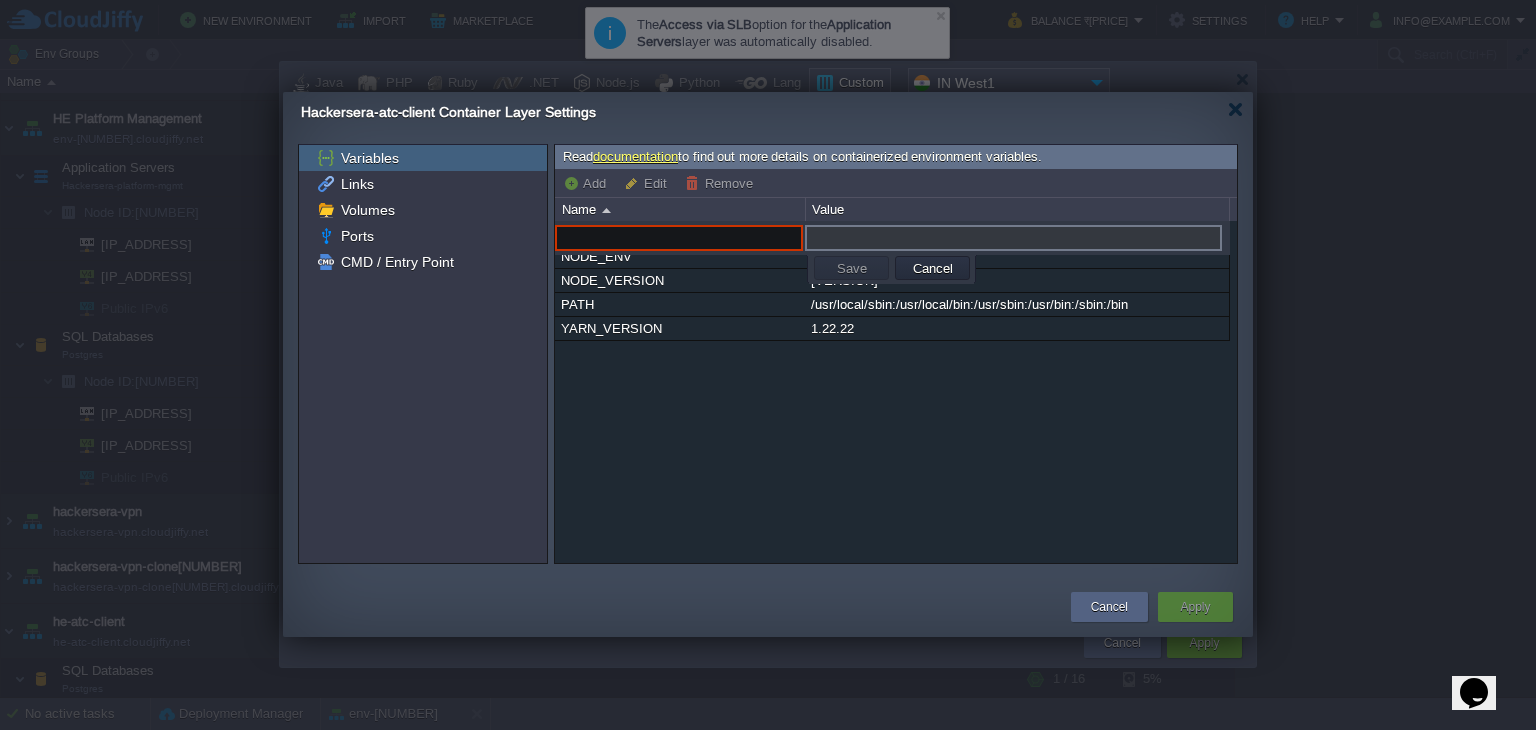 paste on "DATABASE_URL" 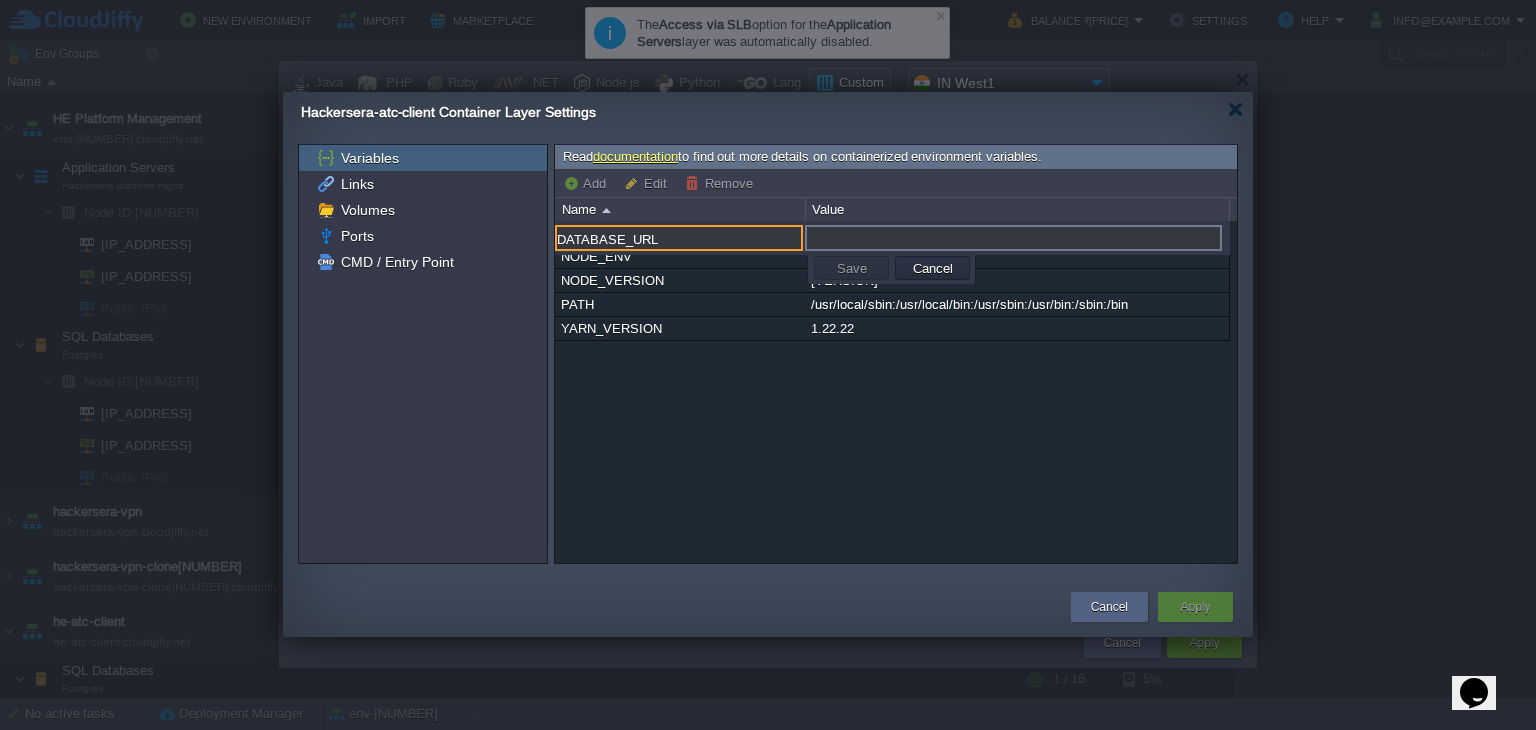 type on "DATABASE_URL" 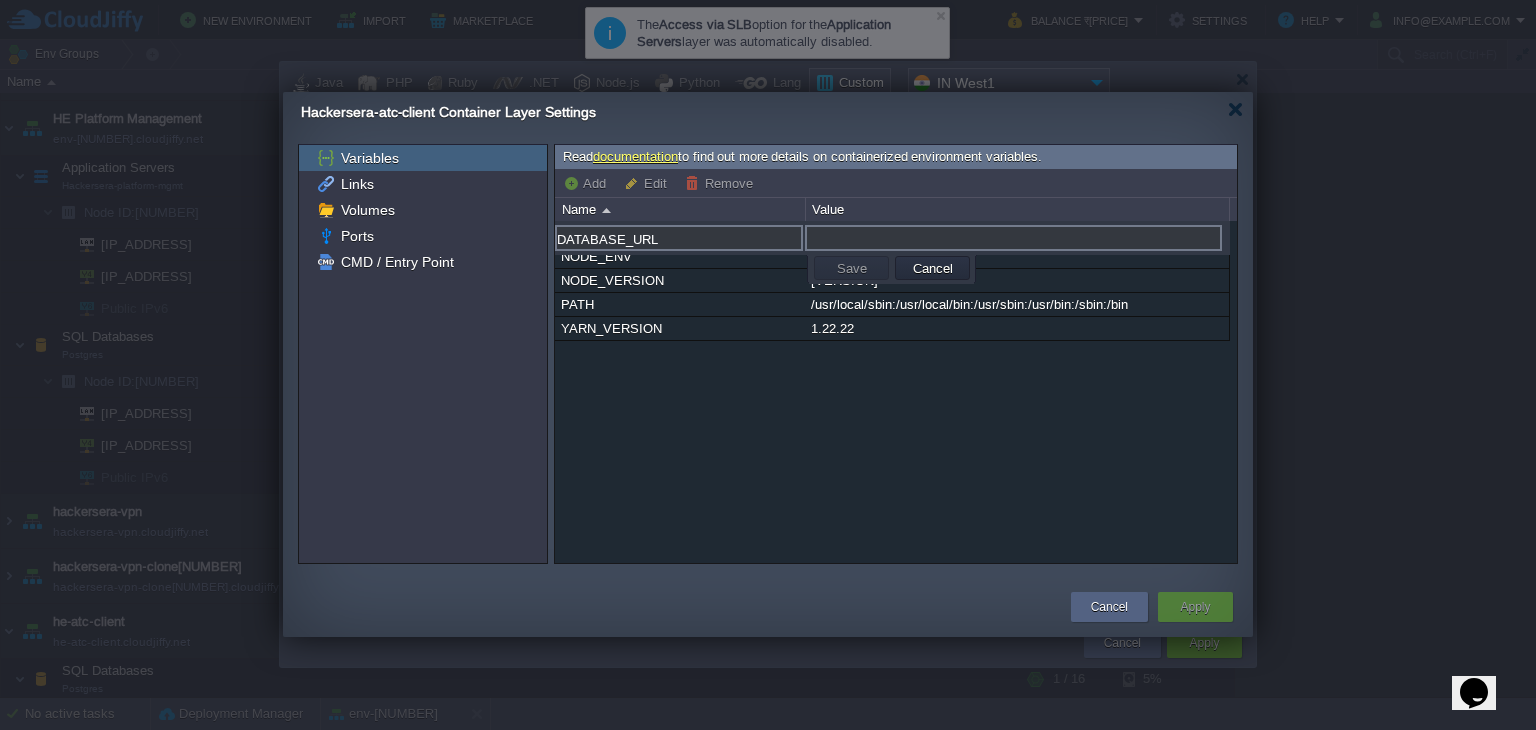 click on "NODE_ENV production NODE_VERSION [VERSION] PATH /usr/local/sbin:/usr/local/bin:/usr/sbin:/usr/bin:/sbin:/bin YARN_VERSION [VERSION] DATABASE_URL Save Cancel" at bounding box center (896, 392) 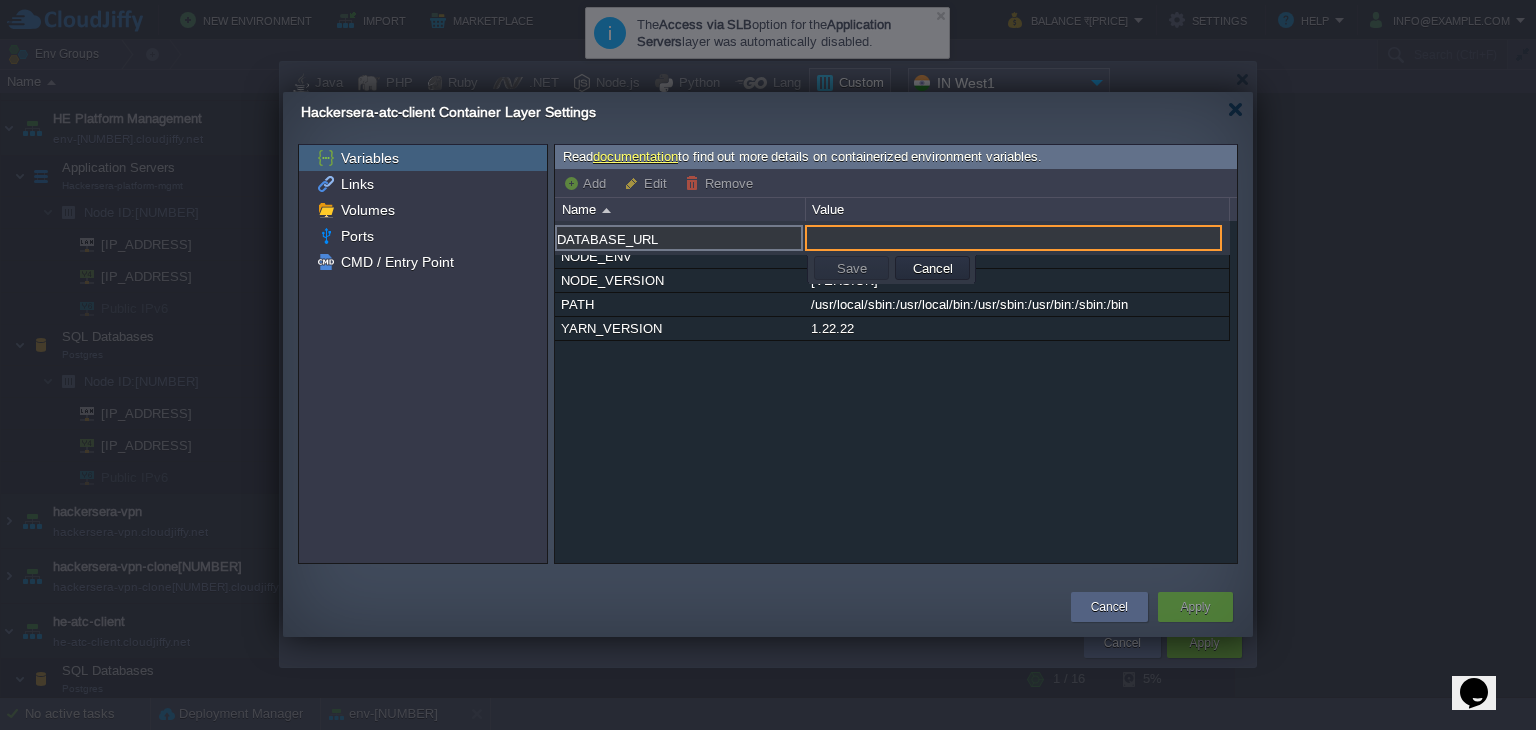 paste on "postgres://postgres:[PASSWORD]@[IP_ADDRESS]:5432/he-atc-client-db" 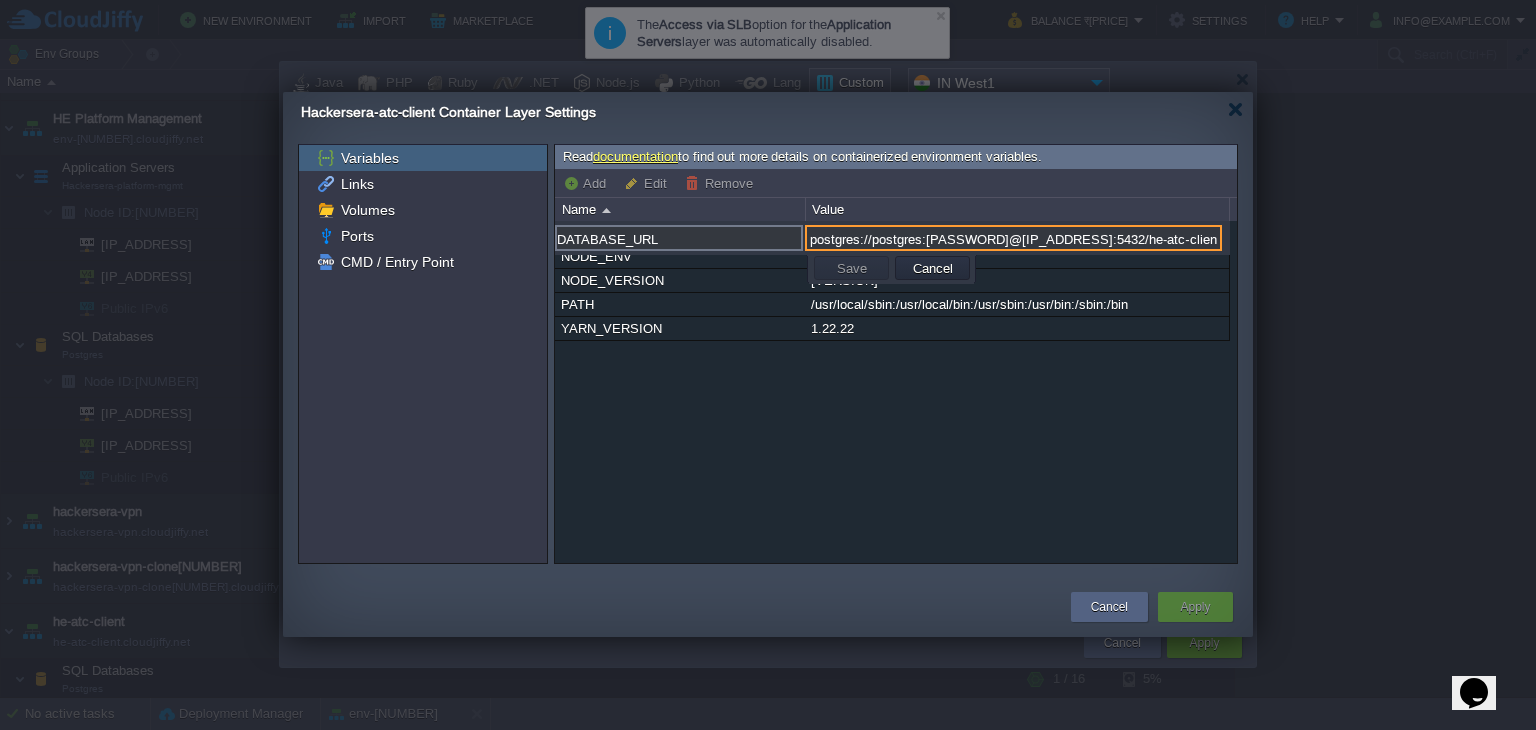 scroll, scrollTop: 0, scrollLeft: 24, axis: horizontal 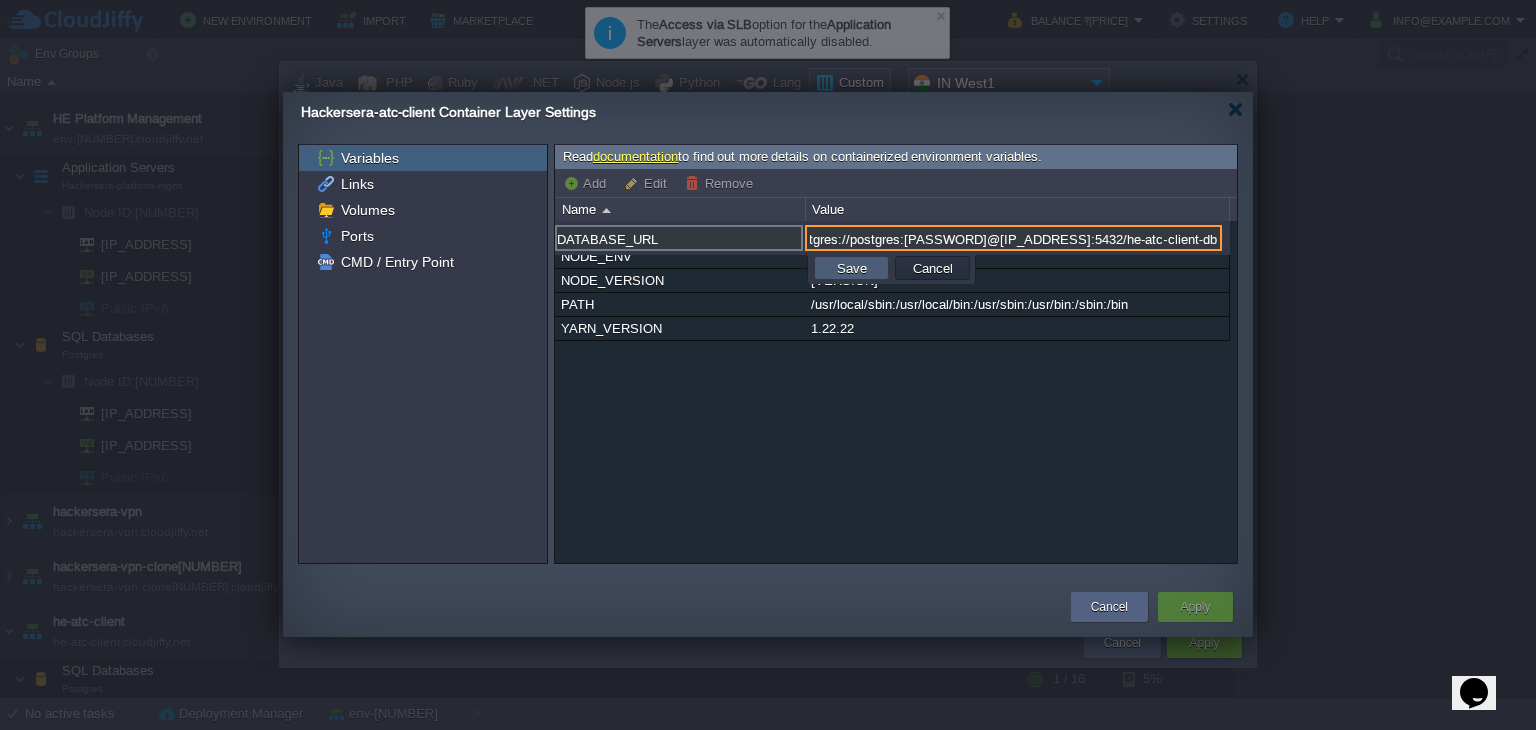 type on "postgres://postgres:[PASSWORD]@[IP_ADDRESS]:5432/he-atc-client-db" 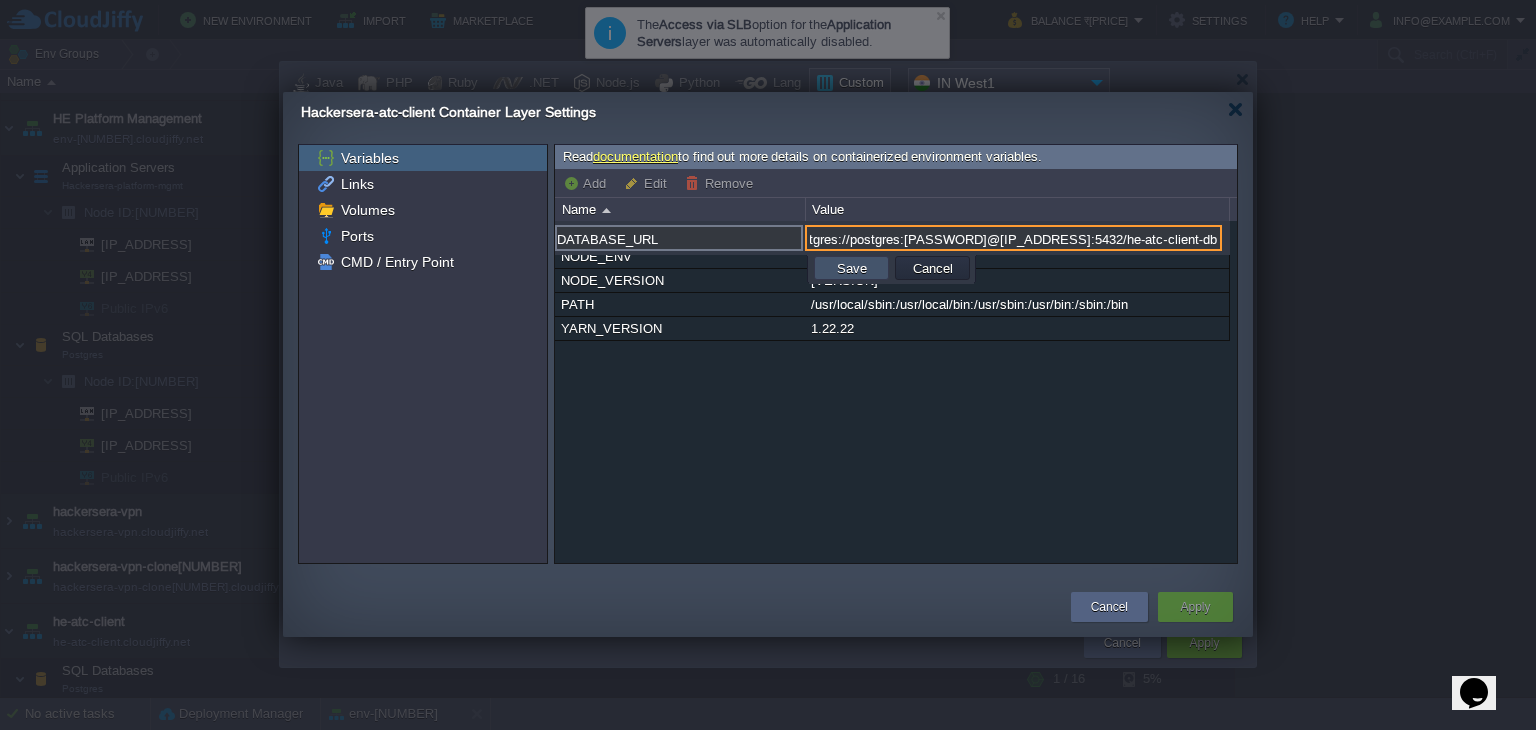 click on "Save" at bounding box center [852, 268] 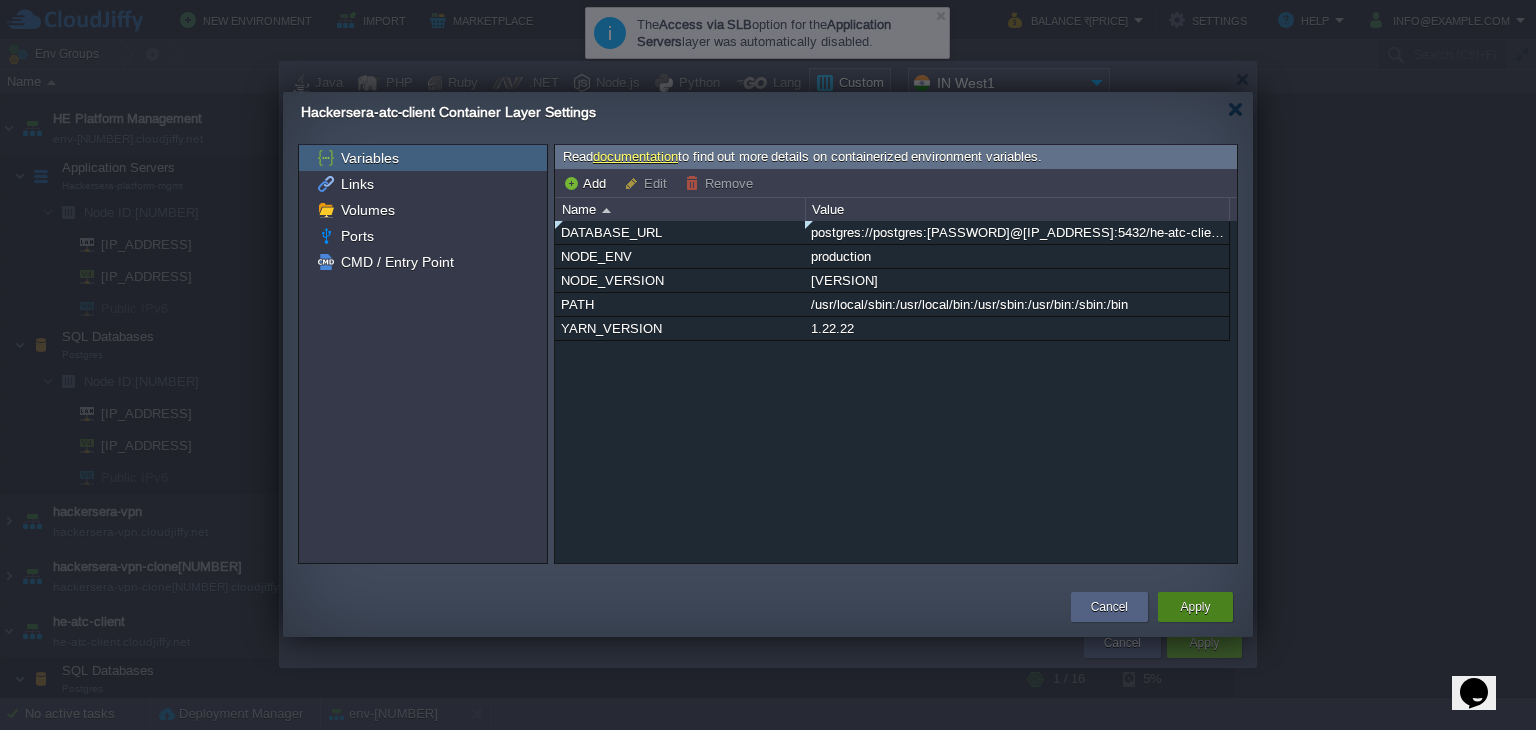 click on "Apply" at bounding box center (1195, 607) 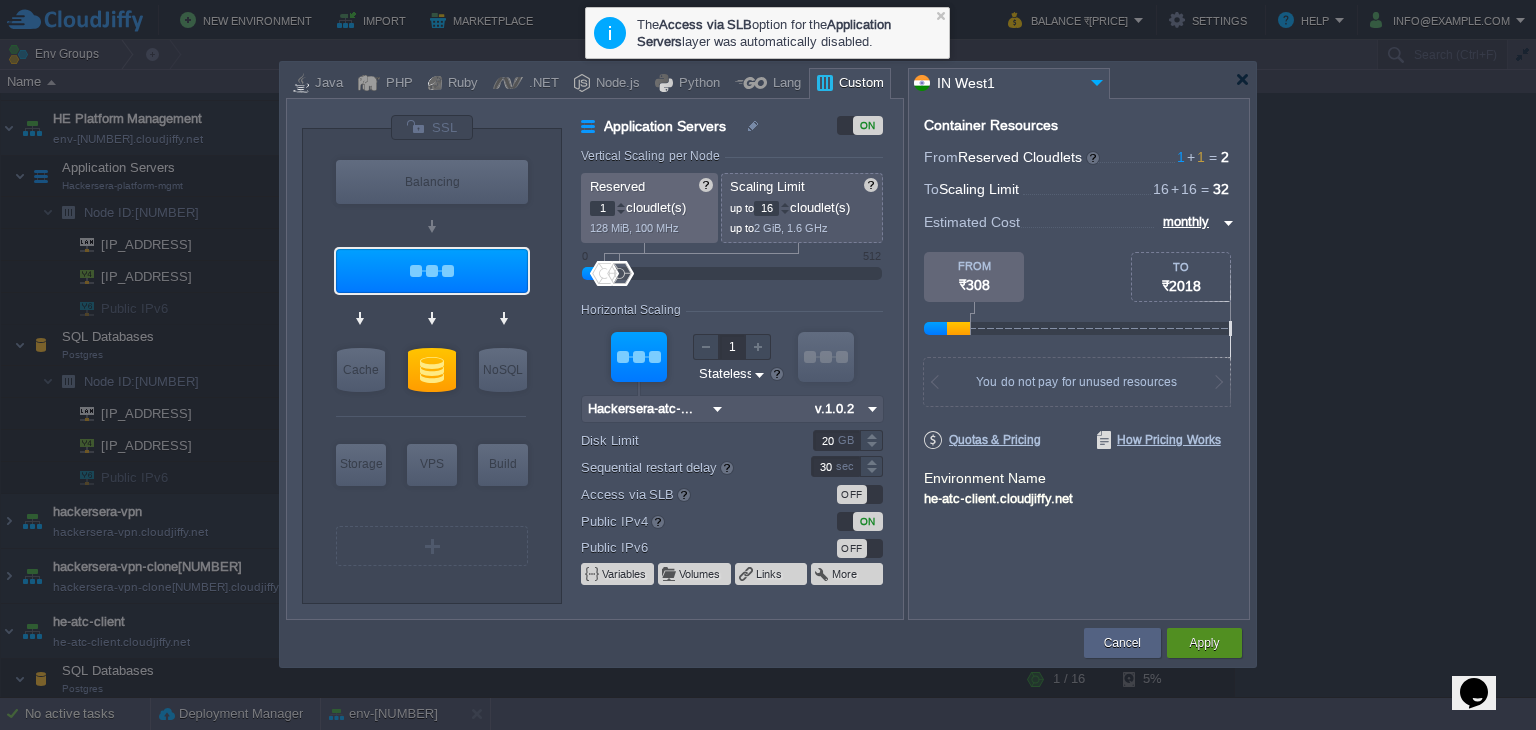 click on "Apply" at bounding box center [1204, 643] 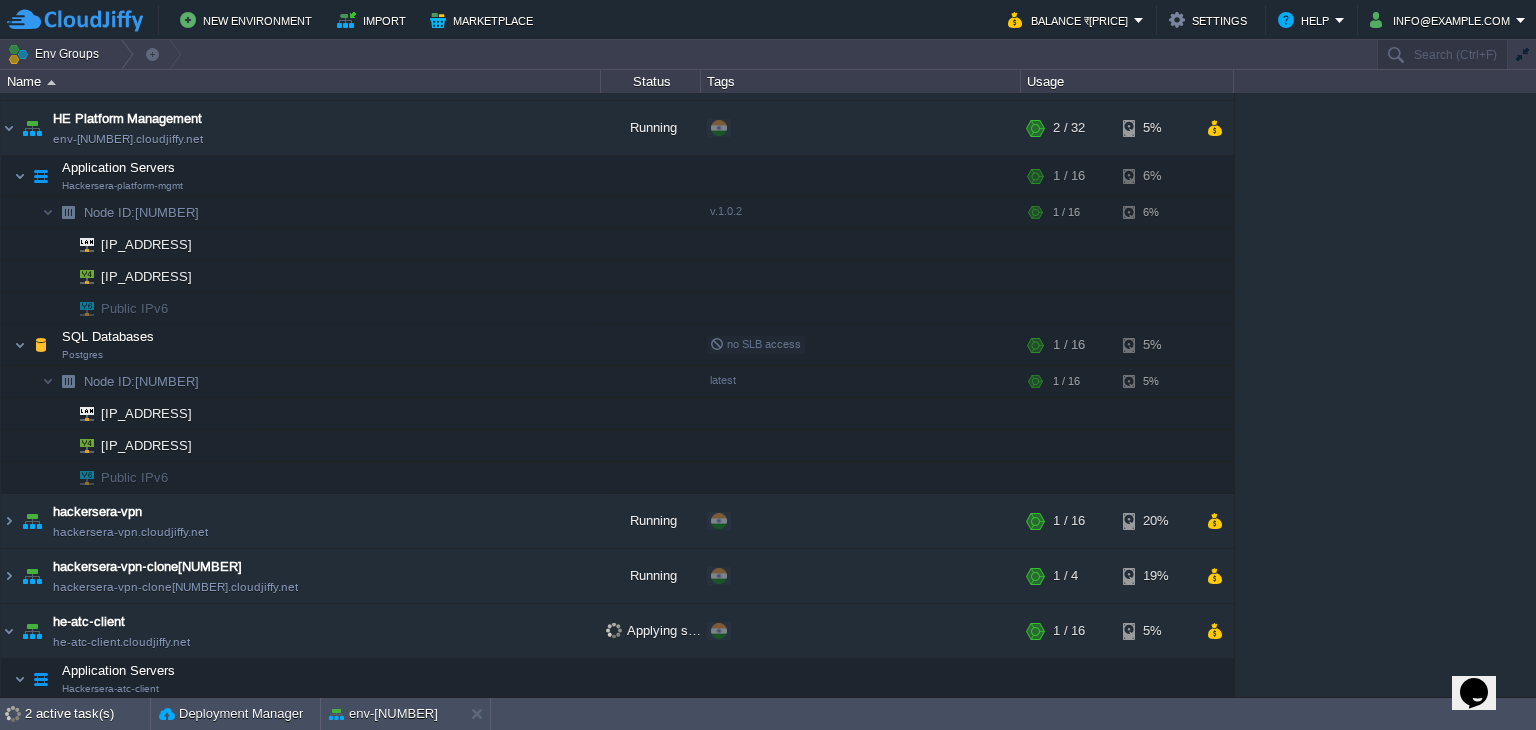 scroll, scrollTop: 0, scrollLeft: 0, axis: both 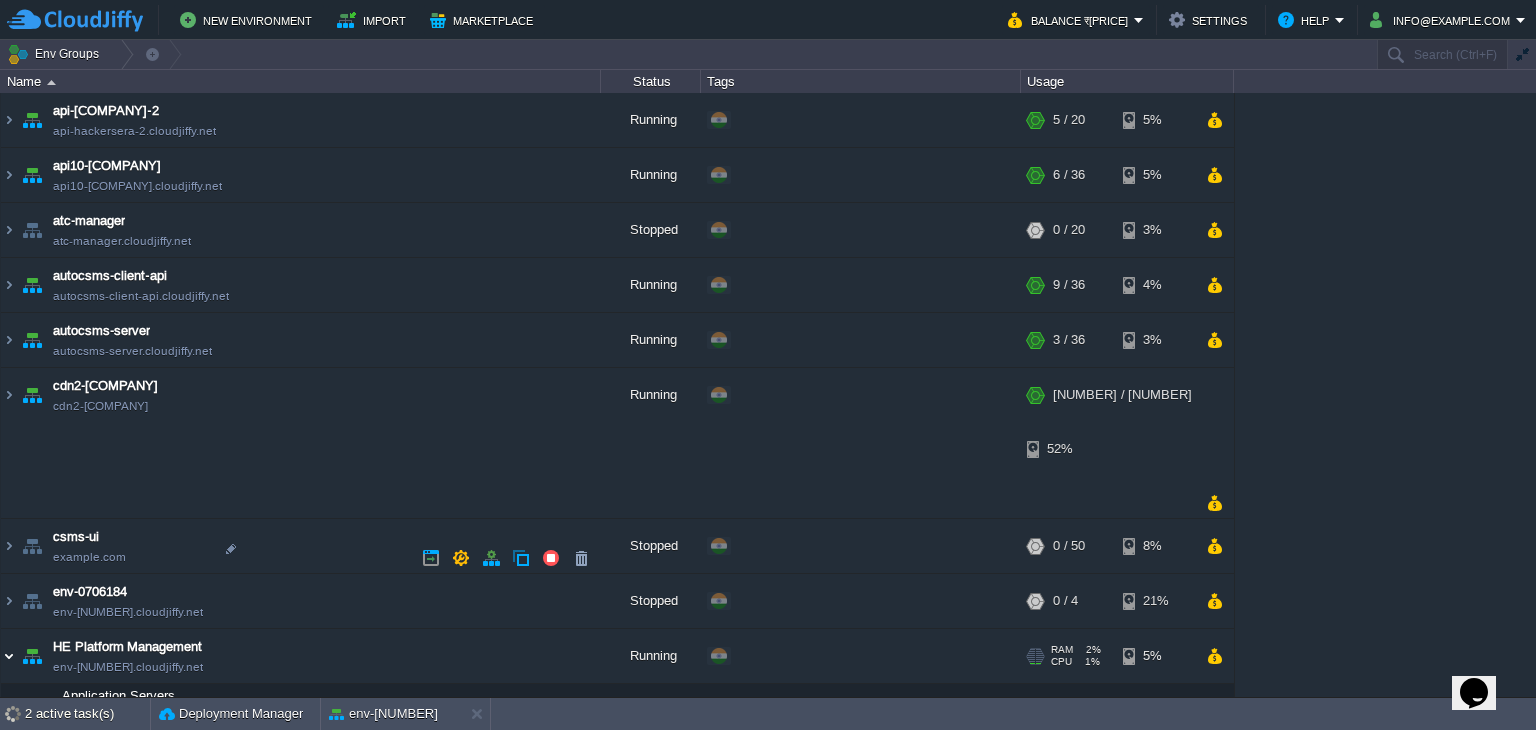 click at bounding box center [9, 656] 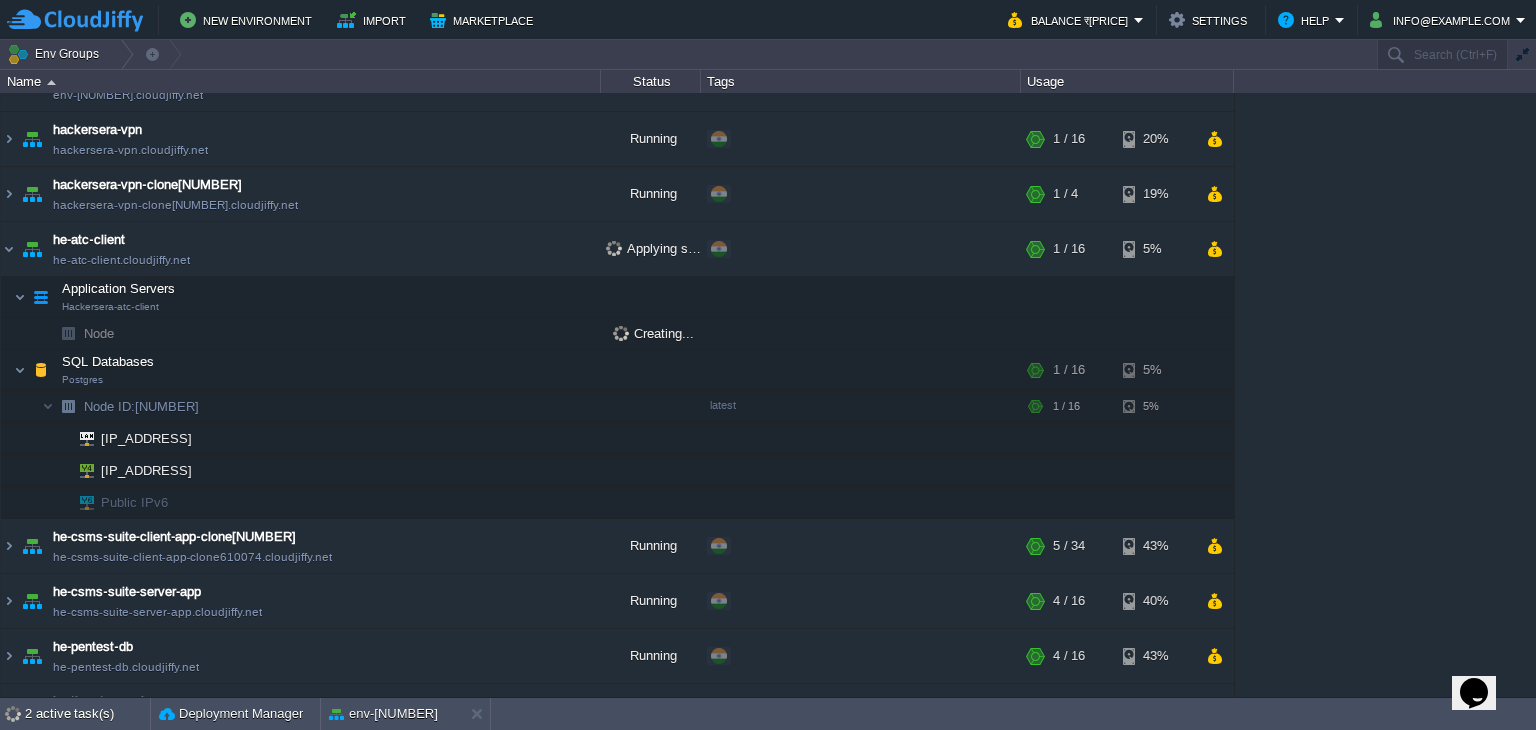 scroll, scrollTop: 471, scrollLeft: 0, axis: vertical 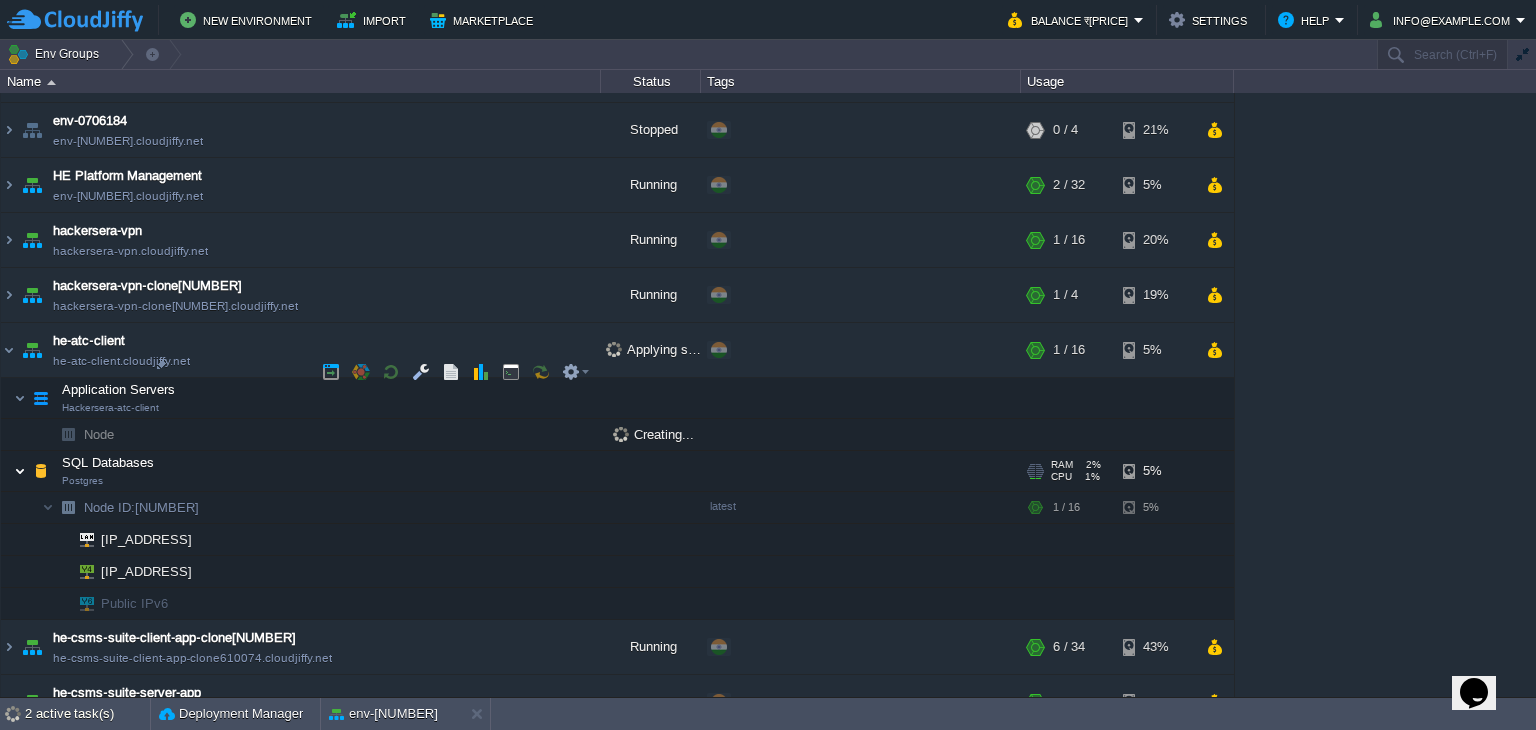 click at bounding box center [20, 471] 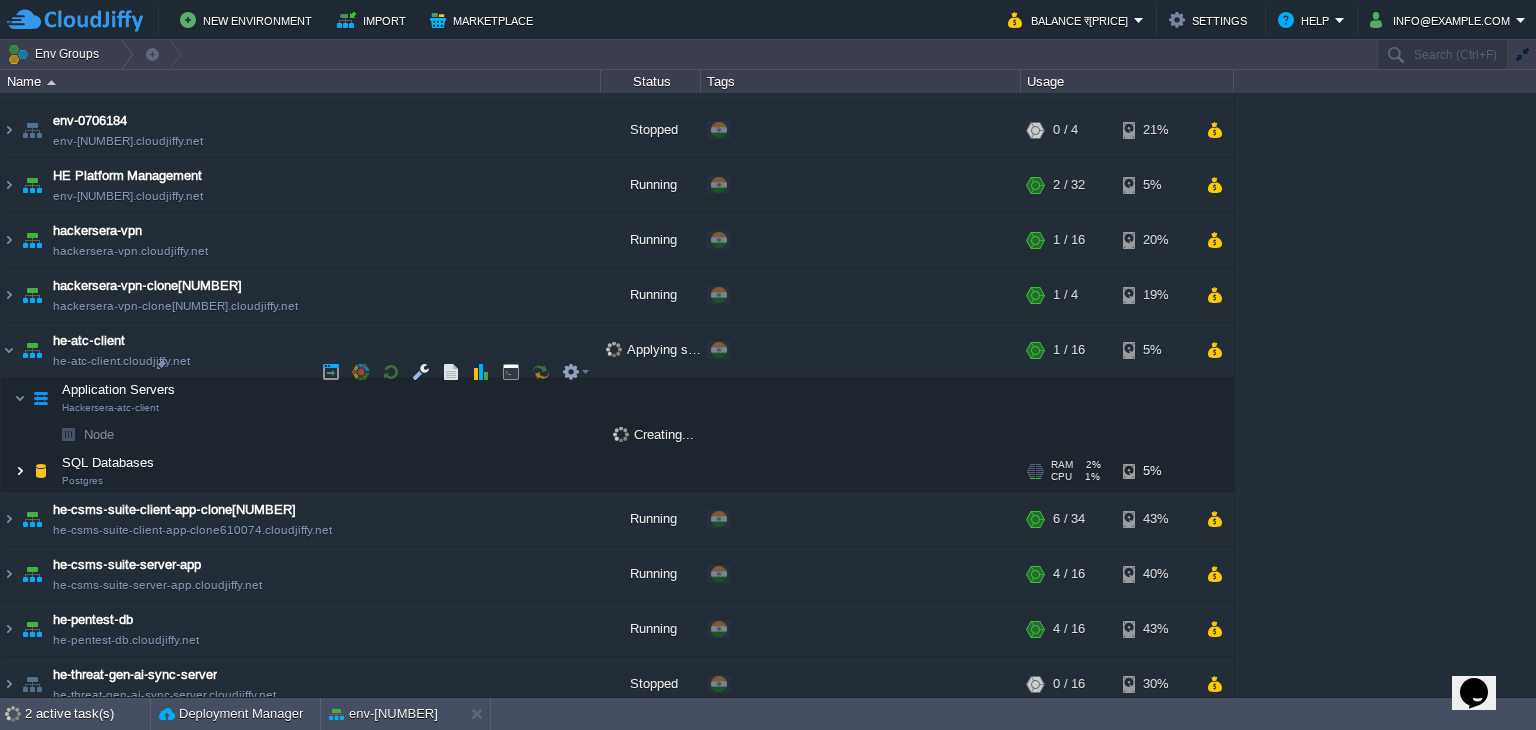 click at bounding box center [20, 471] 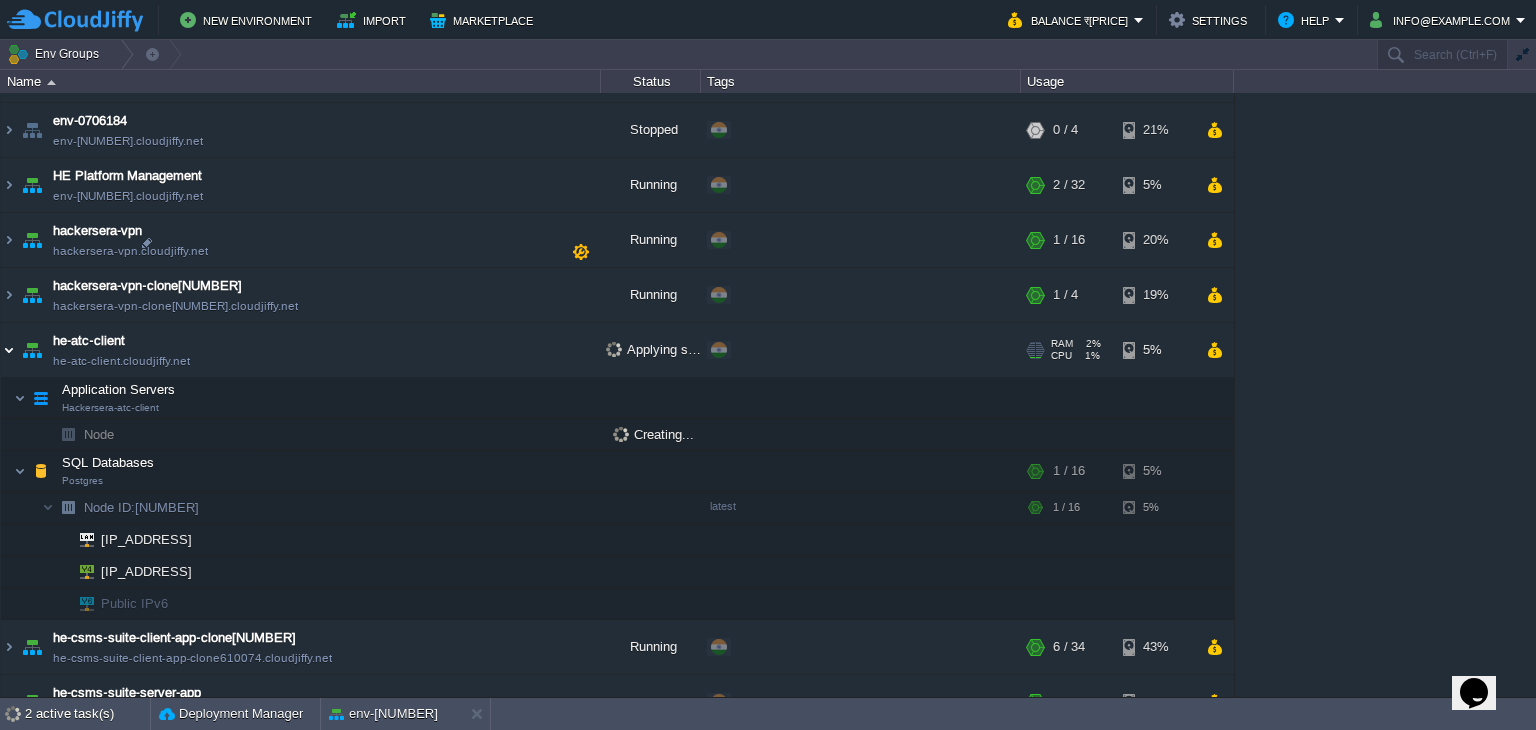 click at bounding box center (9, 350) 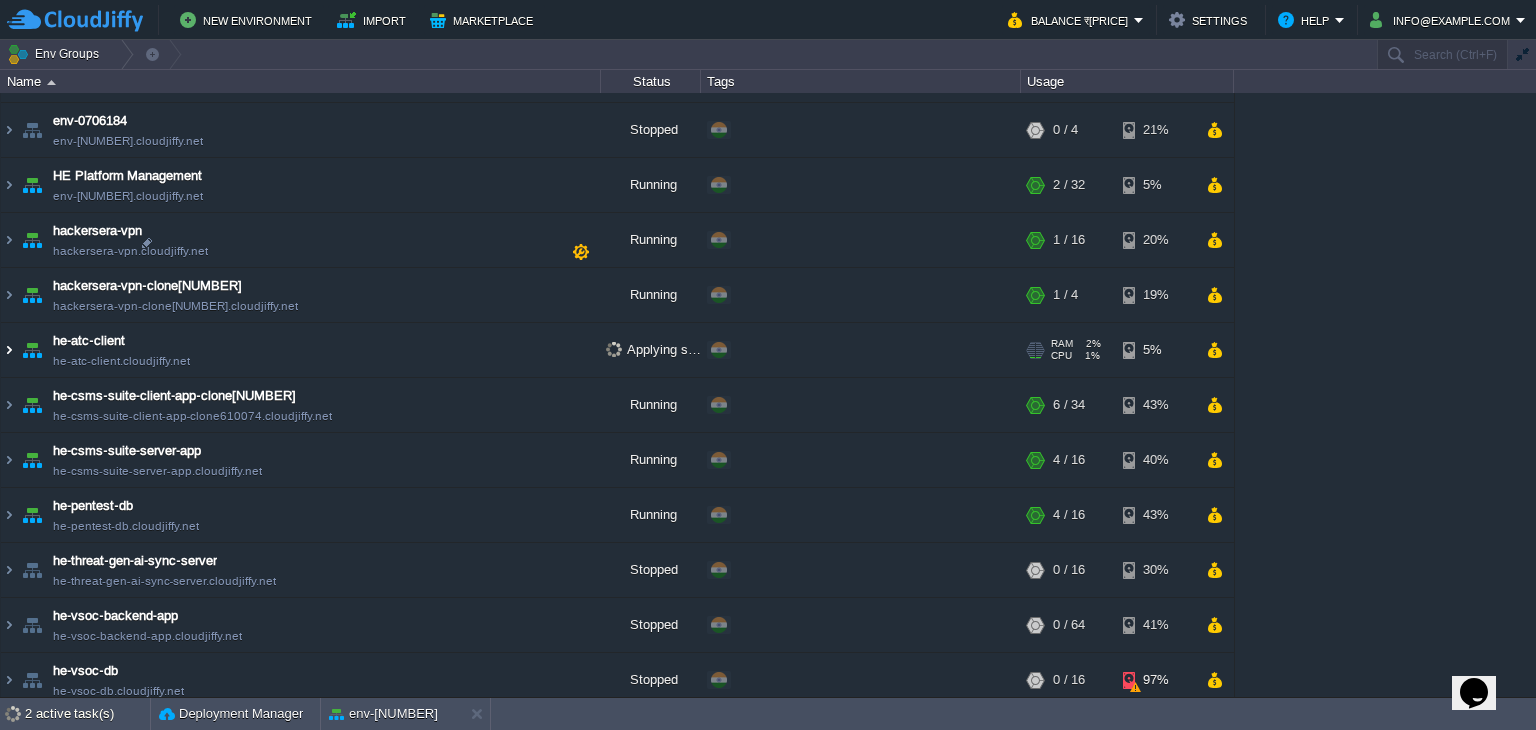 click at bounding box center (9, 350) 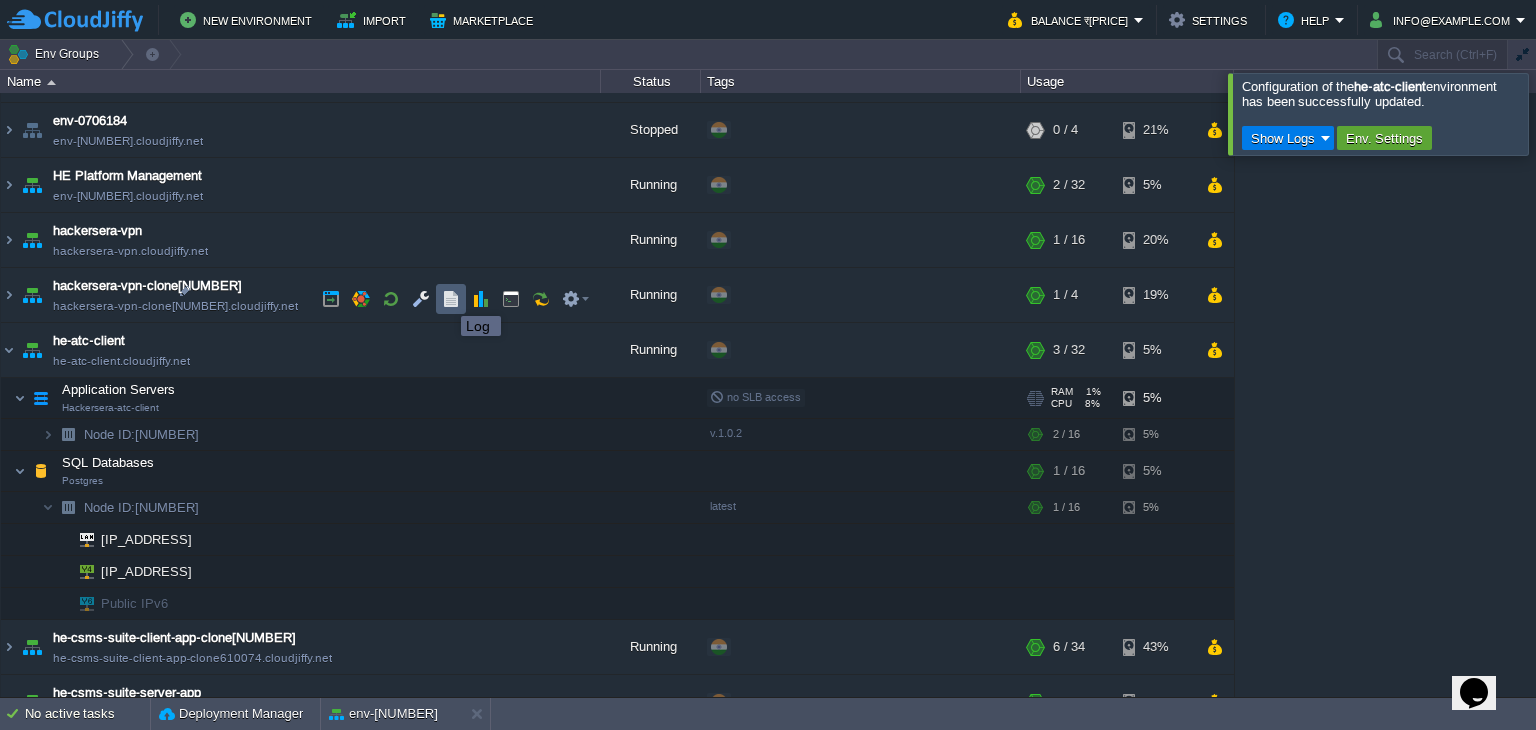 click at bounding box center (451, 299) 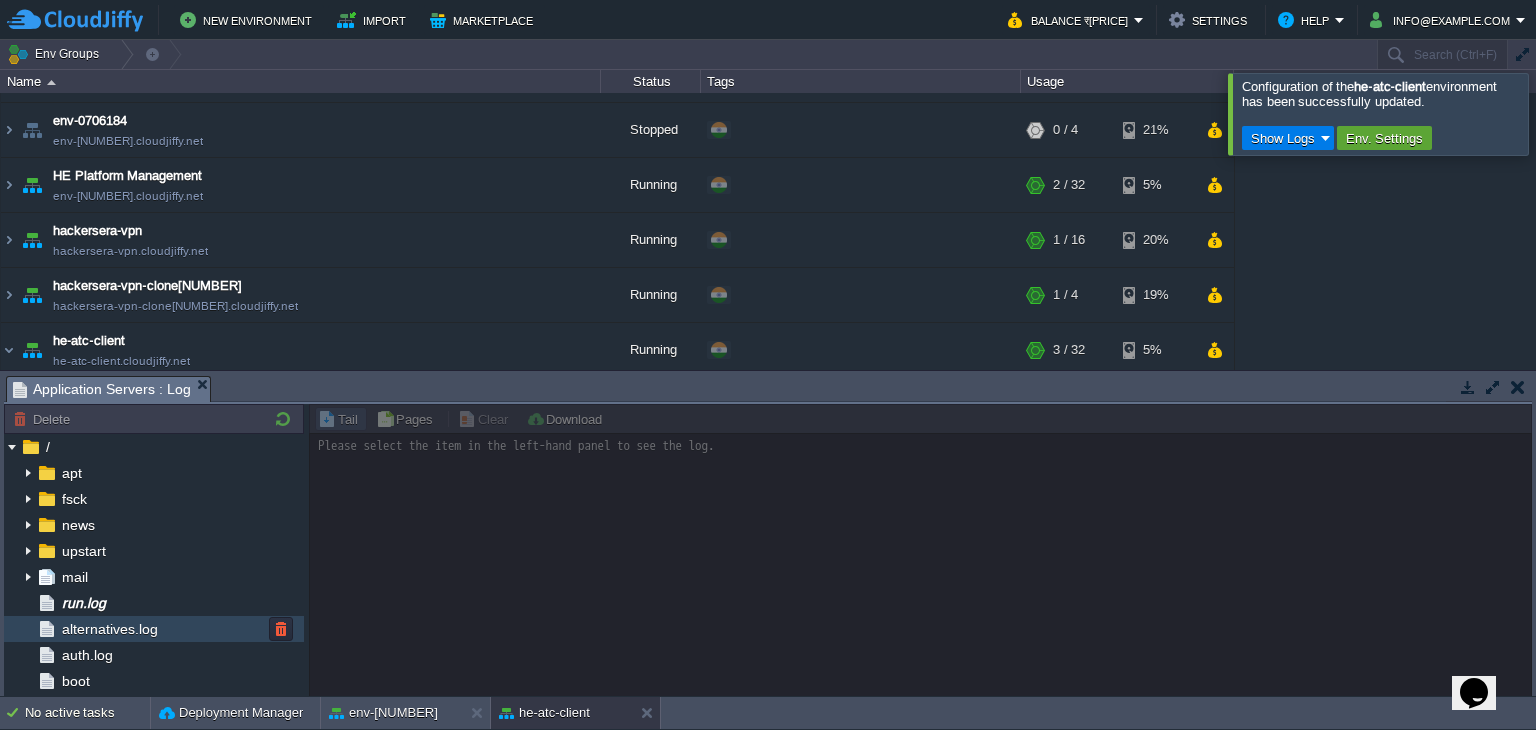 click on "run.log" at bounding box center [154, 603] 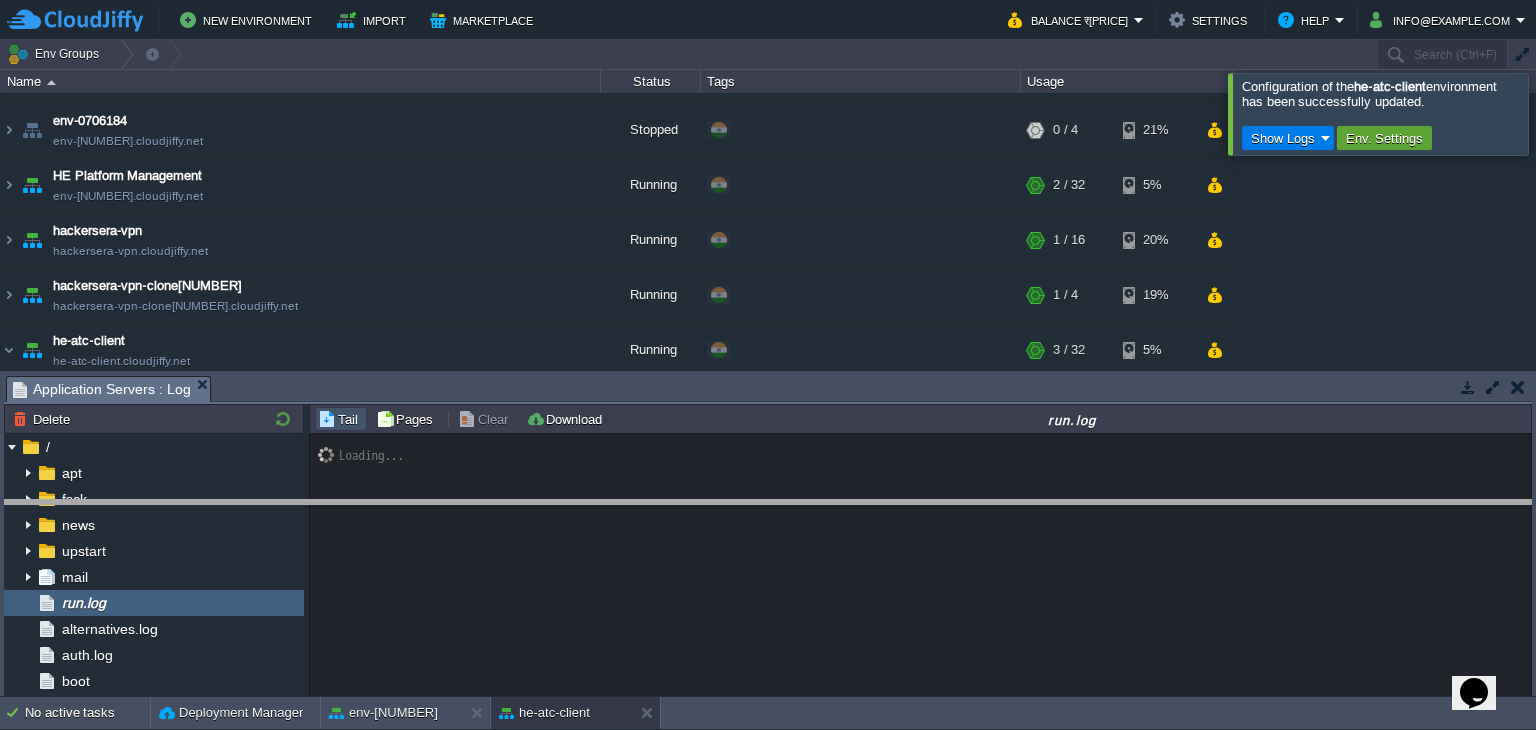 drag, startPoint x: 550, startPoint y: 392, endPoint x: 537, endPoint y: 516, distance: 124.67959 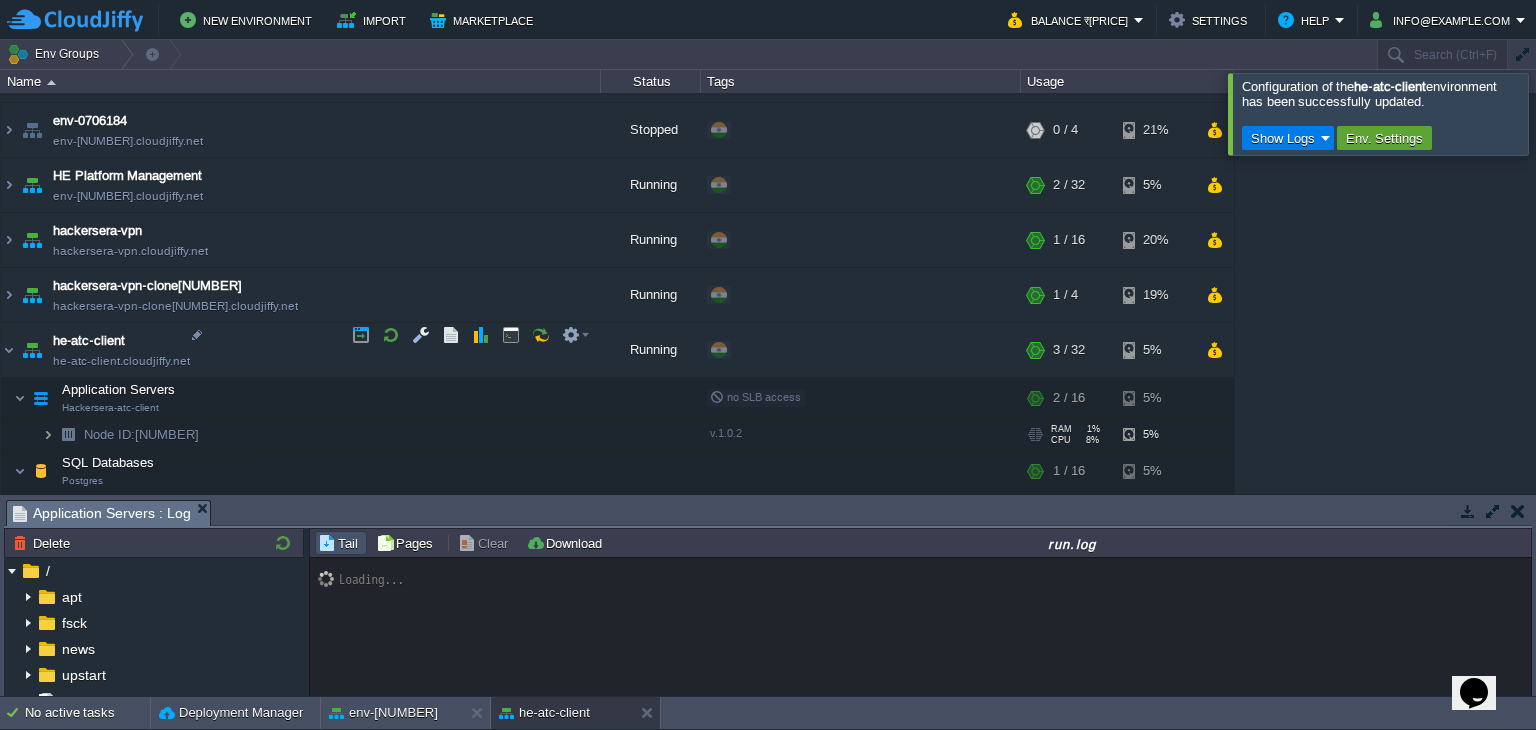 click at bounding box center [48, 434] 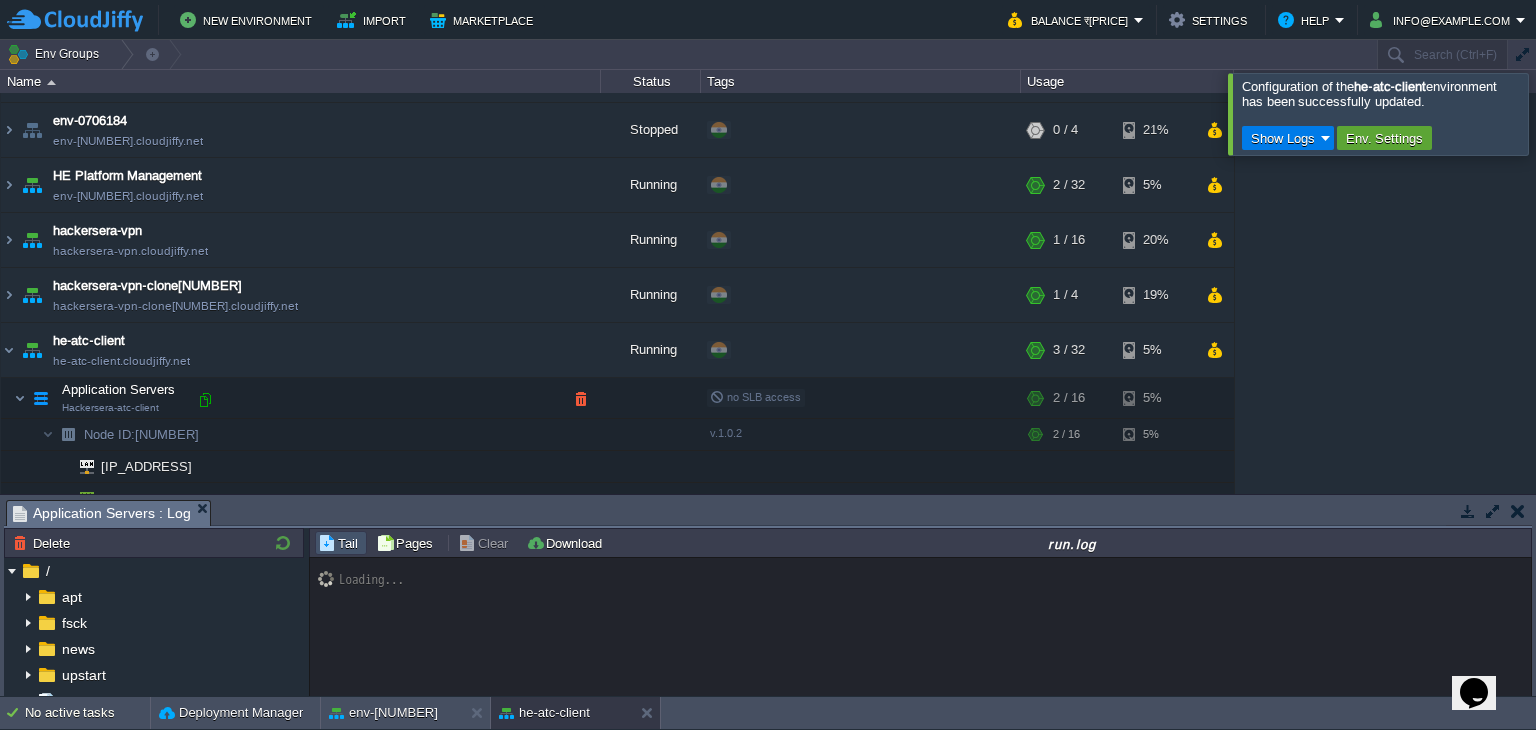 click at bounding box center [205, 400] 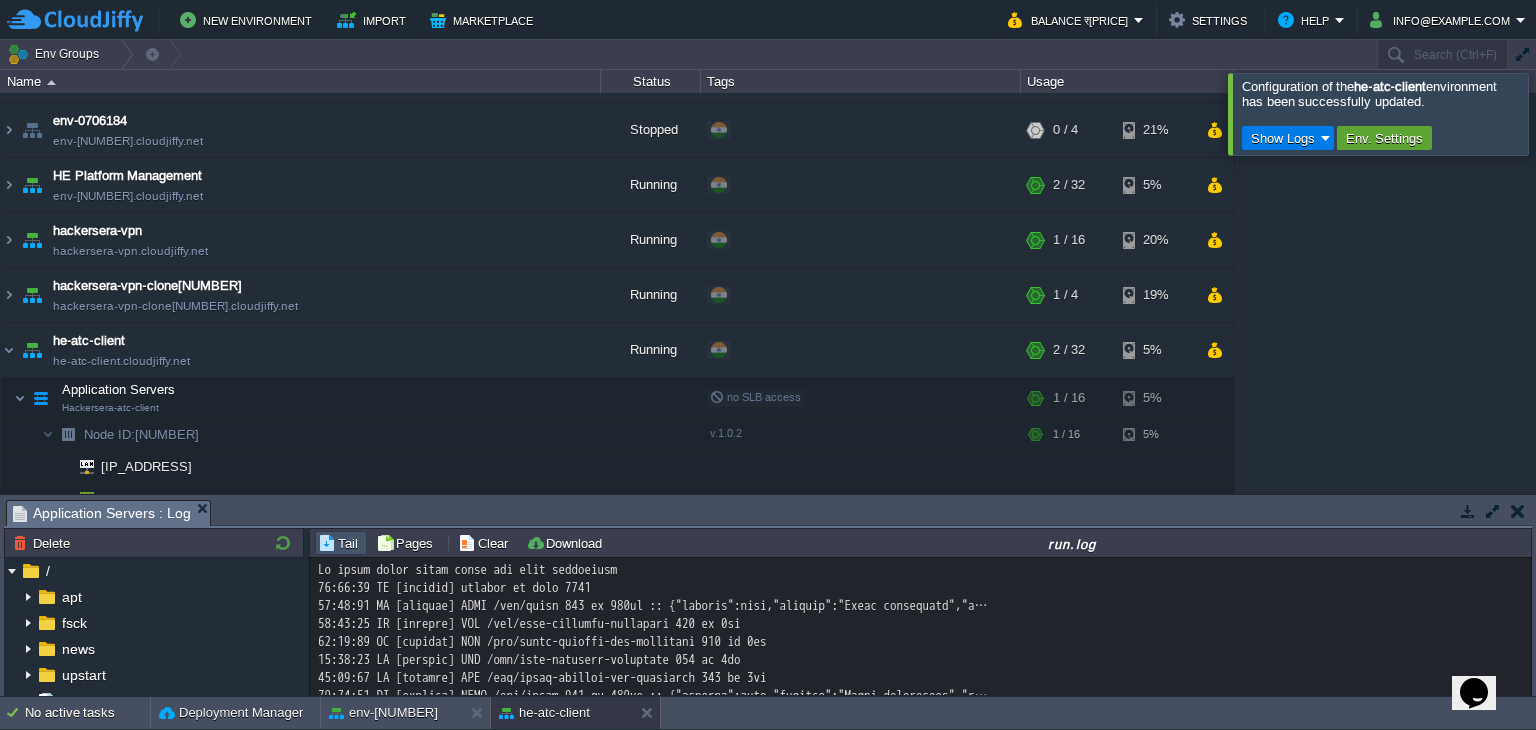 scroll, scrollTop: 13, scrollLeft: 0, axis: vertical 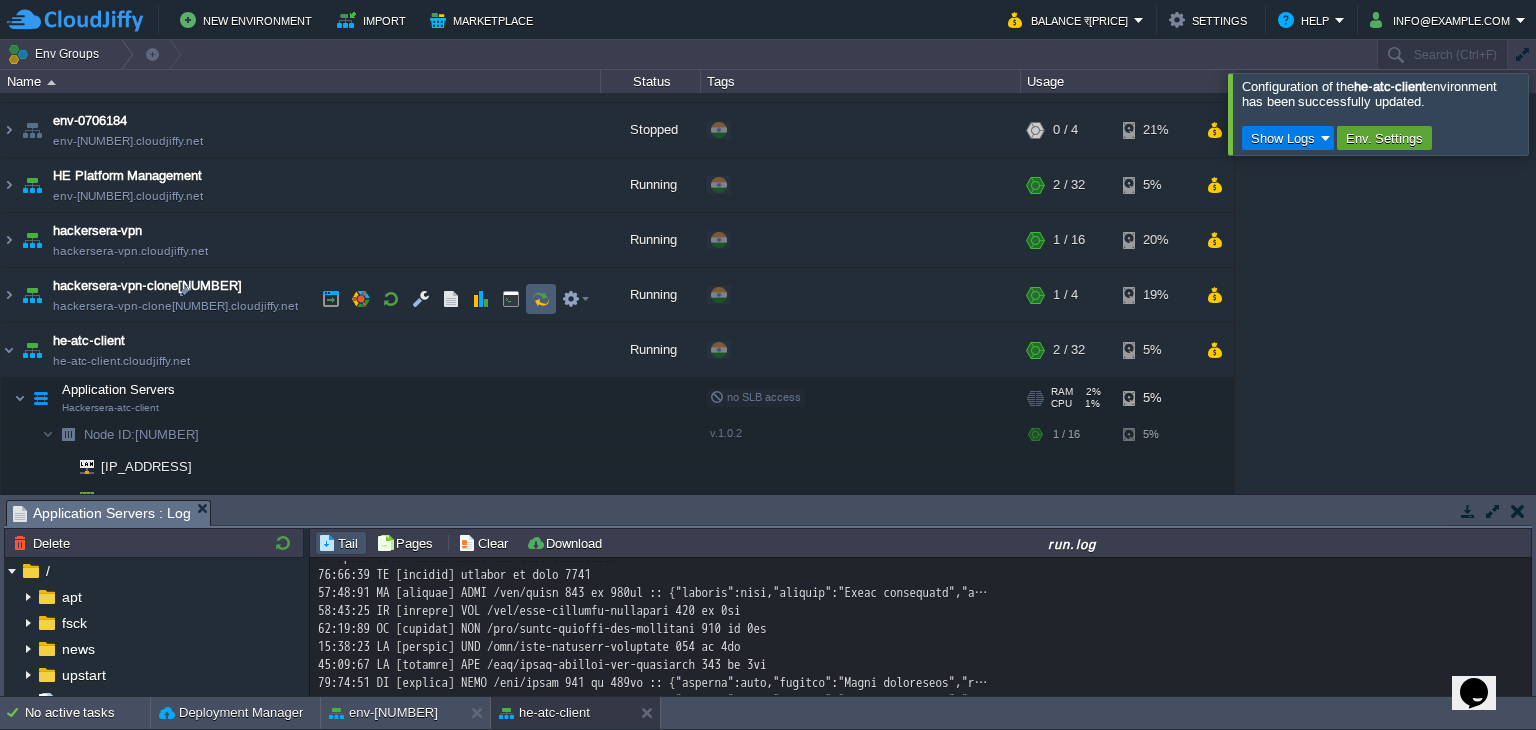 click at bounding box center [541, 299] 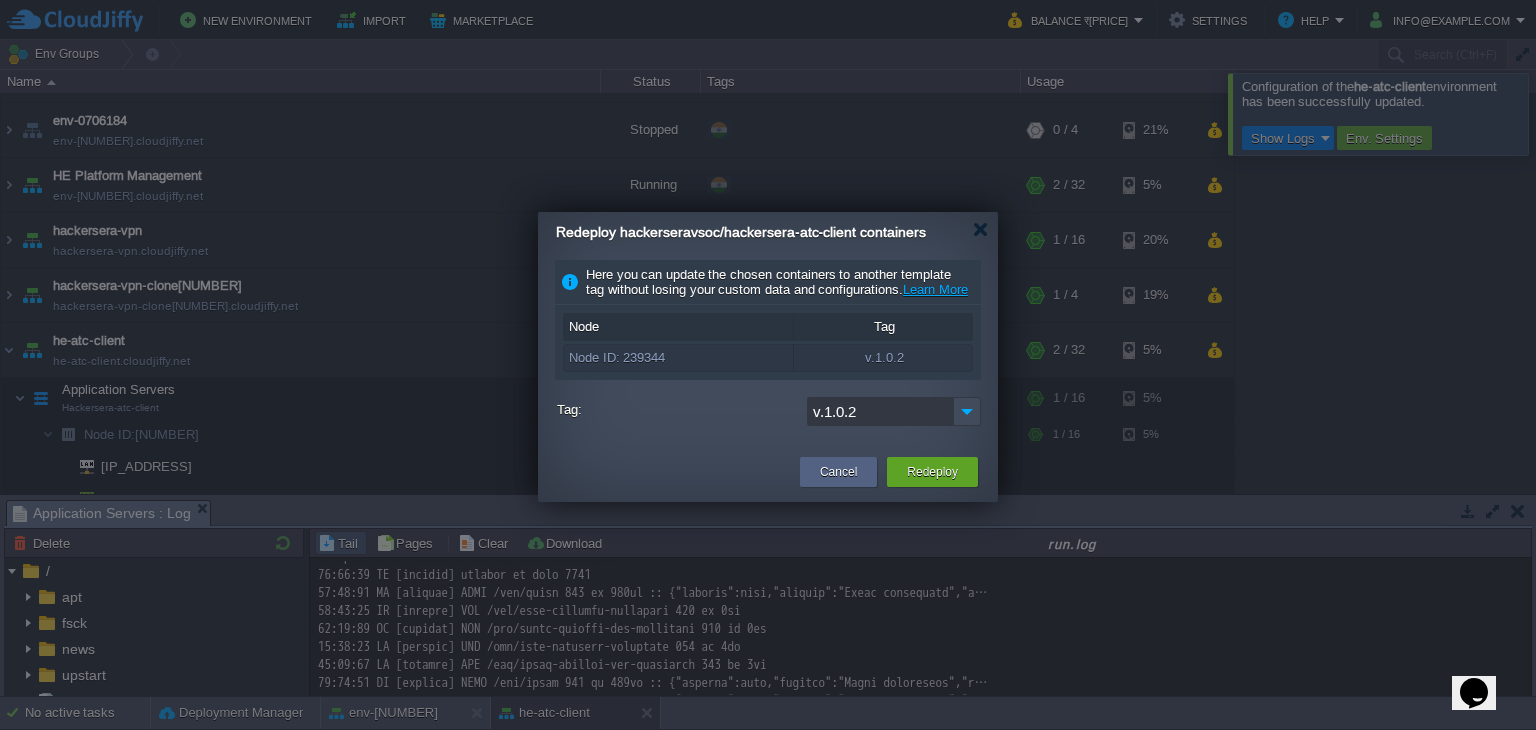 click on "v.1.0.2" at bounding box center (880, 411) 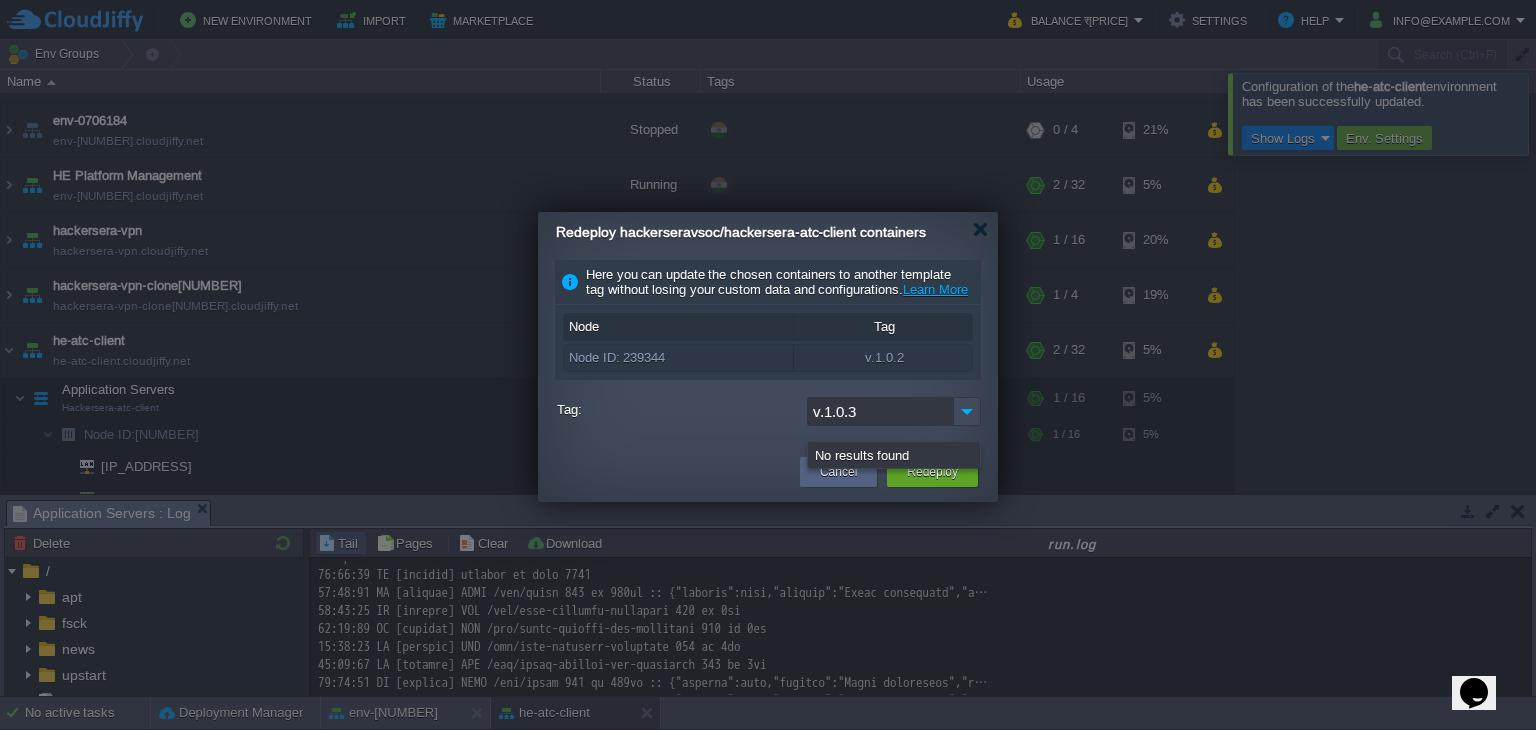 click on "v.1.0.3" at bounding box center [769, 414] 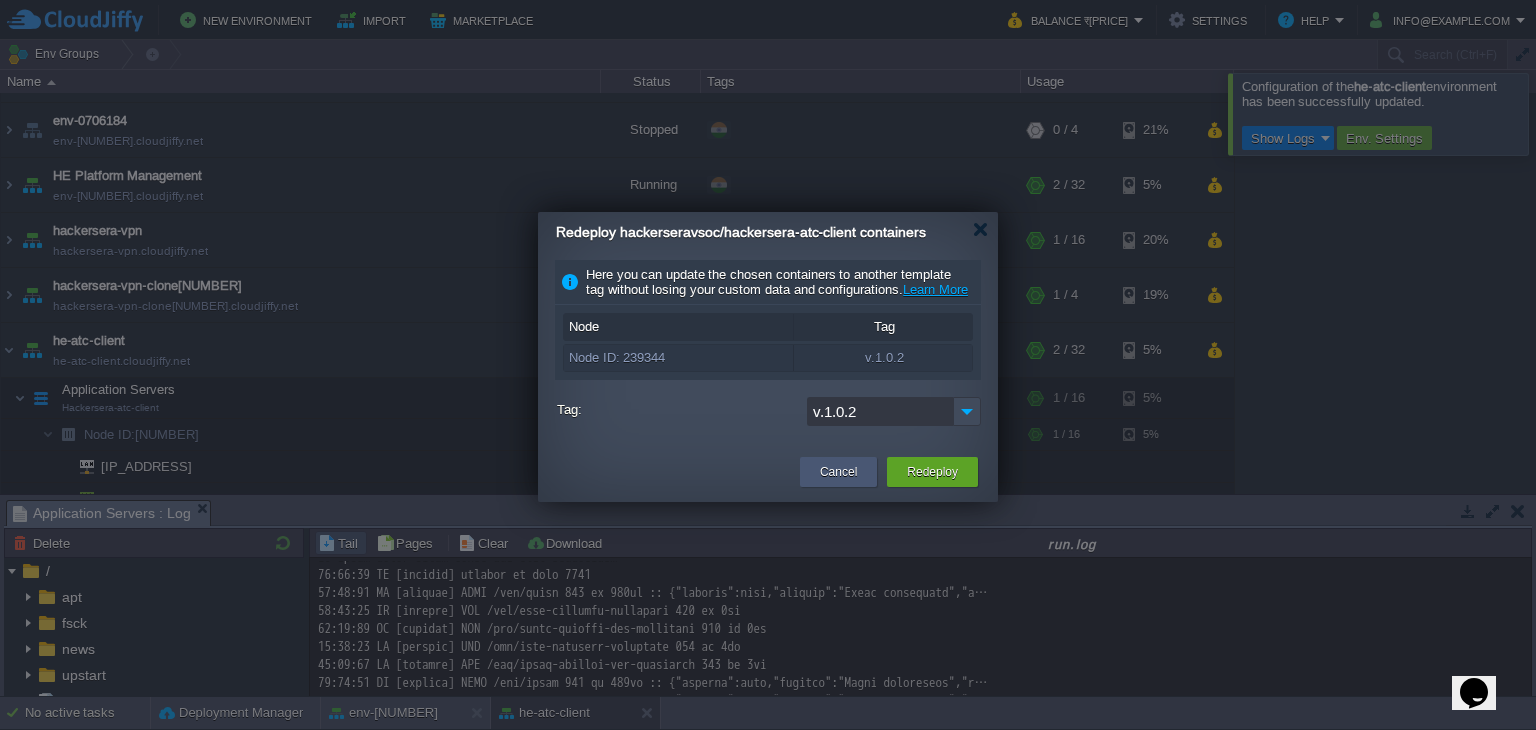 click on "Cancel" at bounding box center [838, 472] 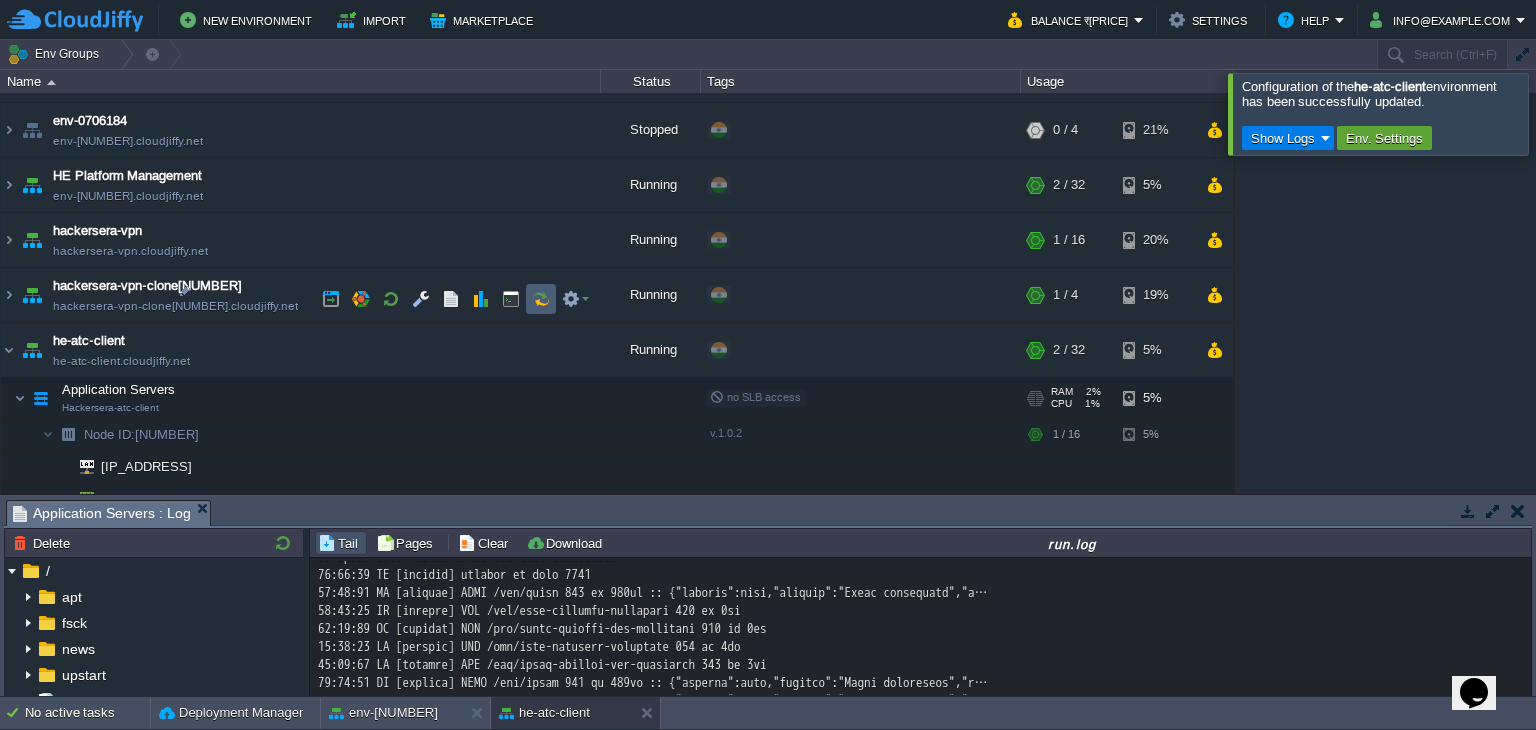 click at bounding box center (541, 299) 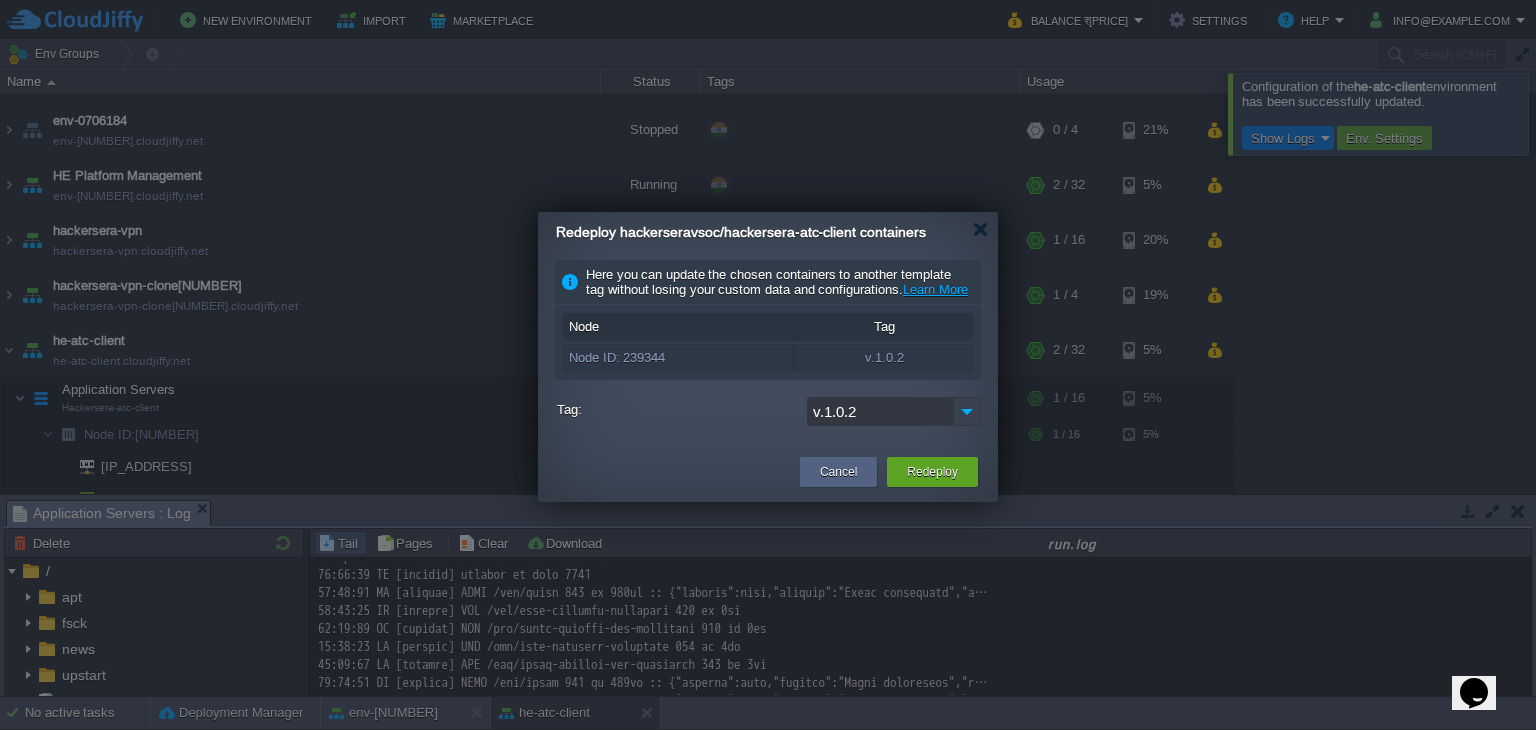 click at bounding box center [967, 411] 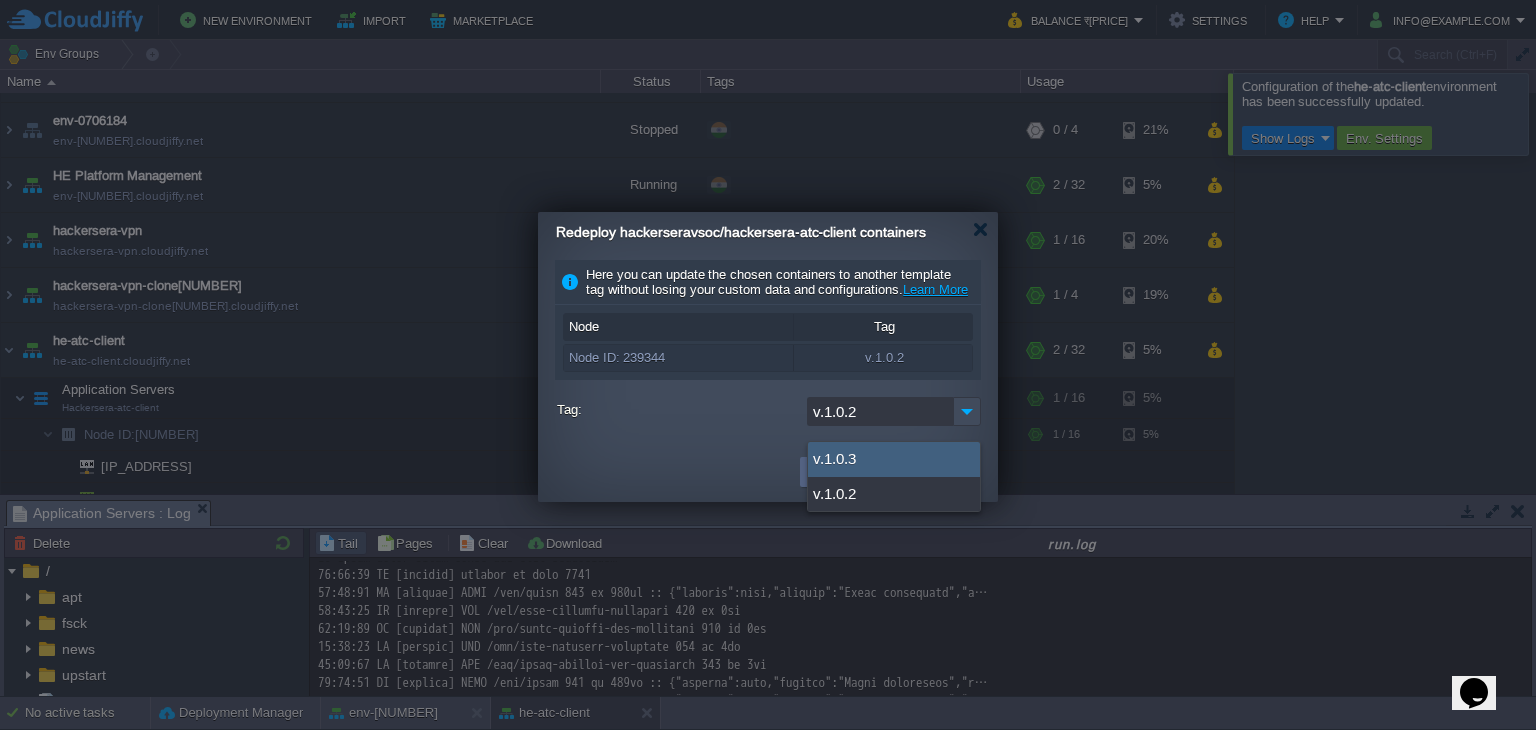 click on "v.1.0.3" at bounding box center [894, 459] 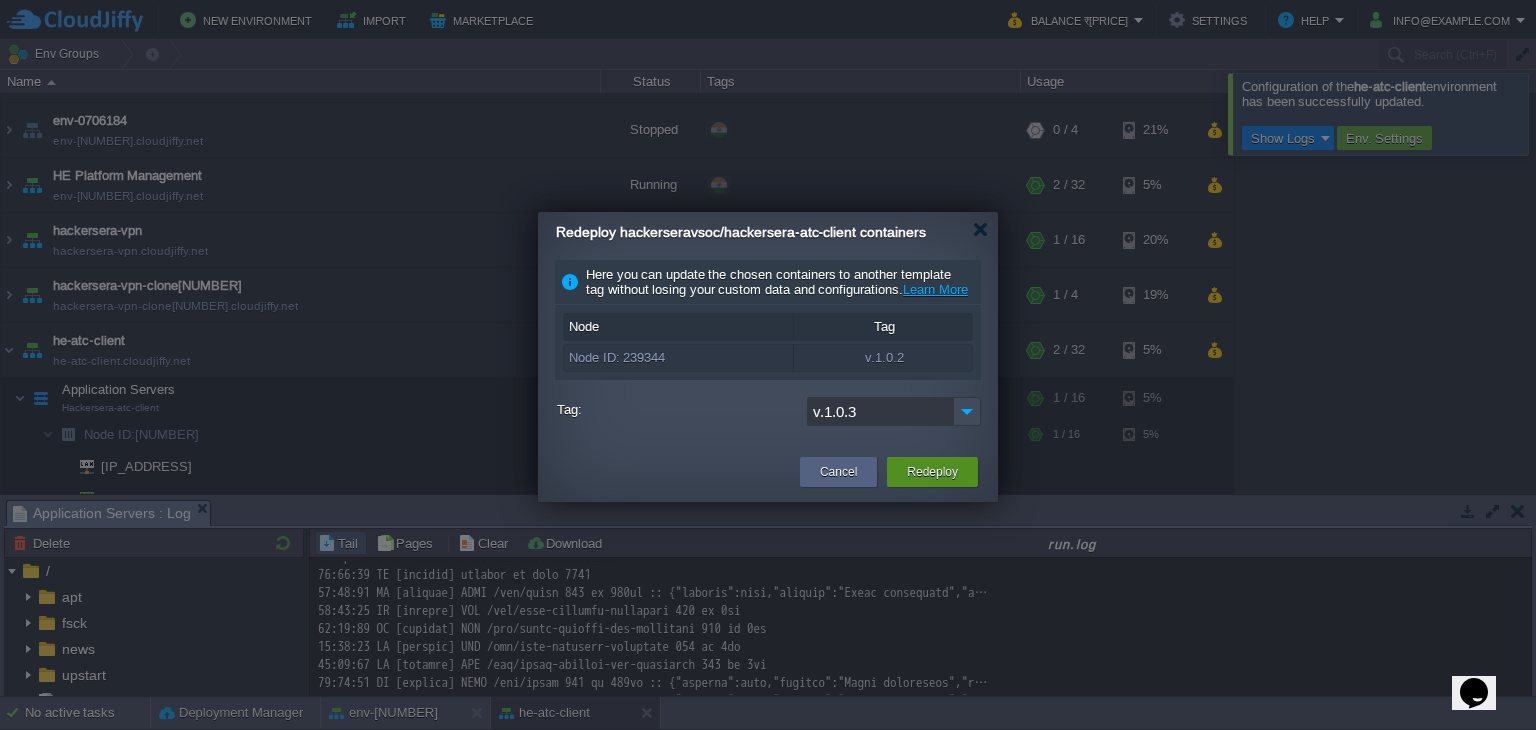 click on "Redeploy" at bounding box center [932, 472] 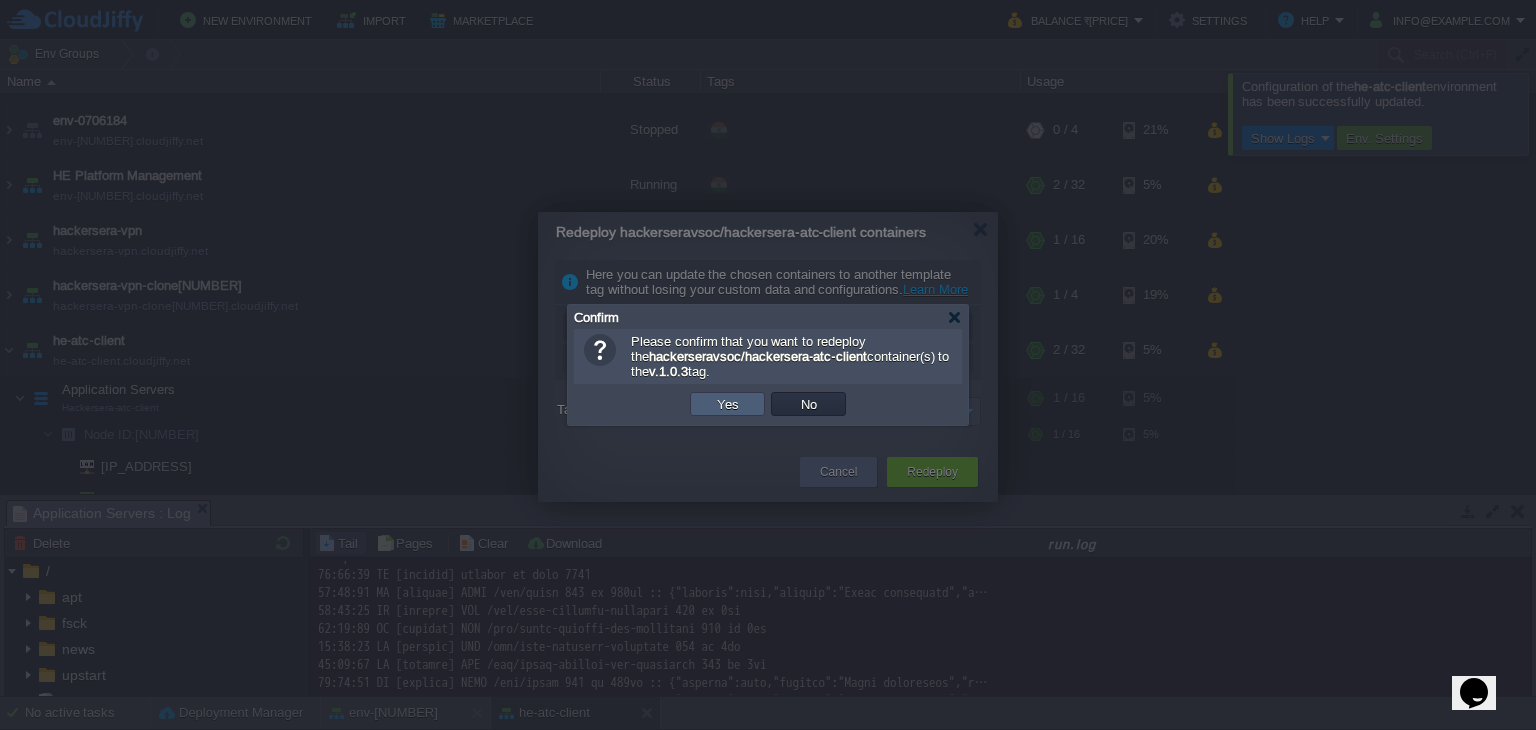 click on "Yes" at bounding box center [727, 404] 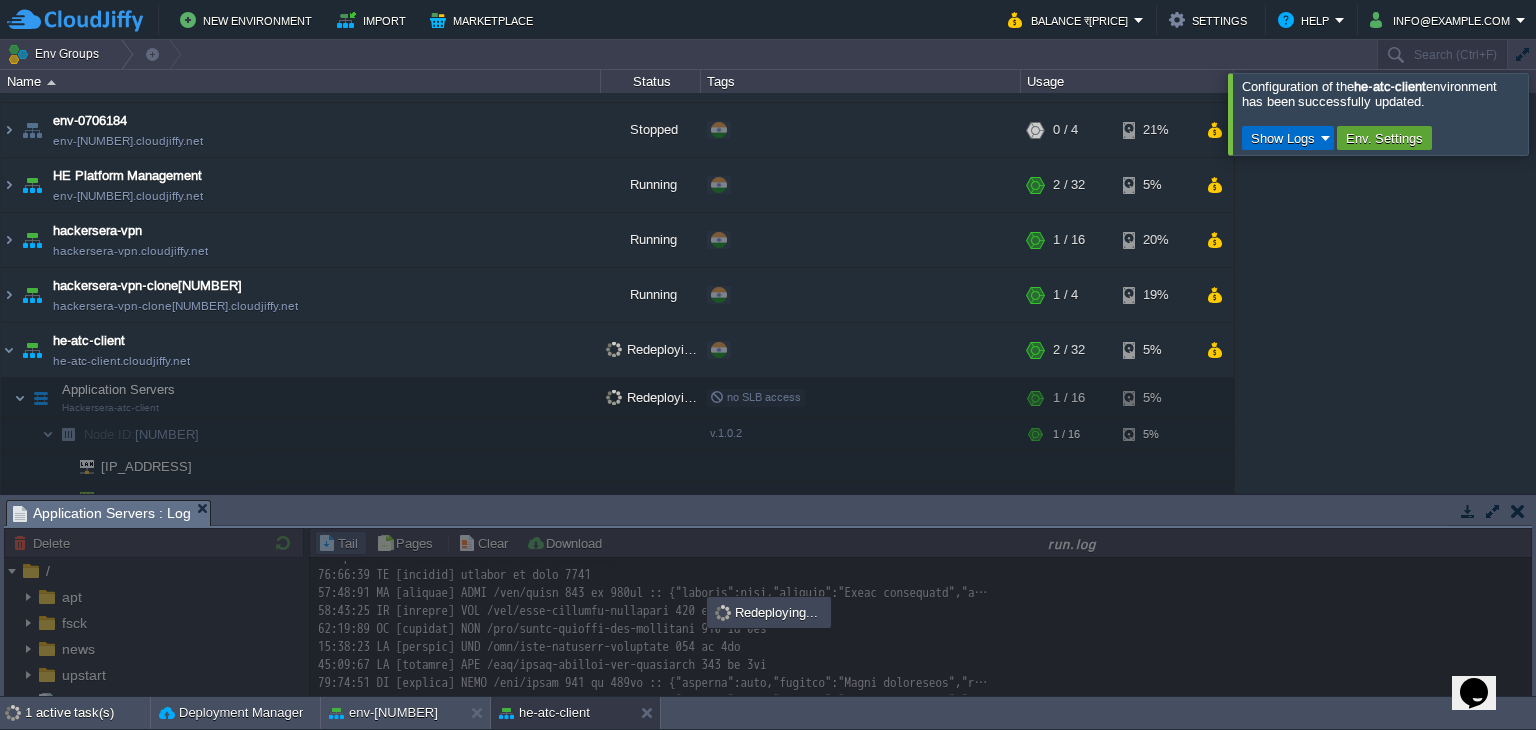 click on "Show Logs" at bounding box center (1283, 138) 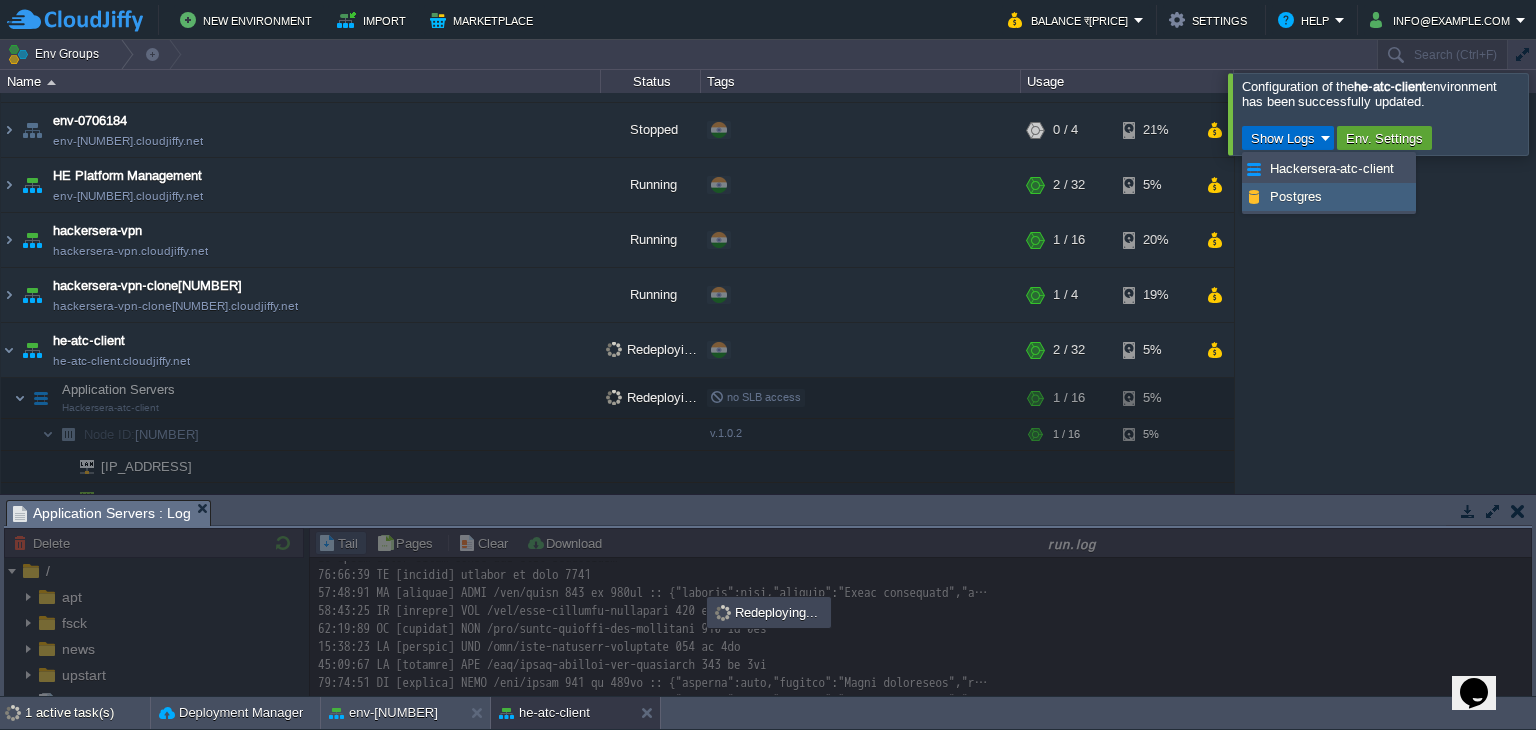 click on "Hackersera-atc-client" at bounding box center (1329, 169) 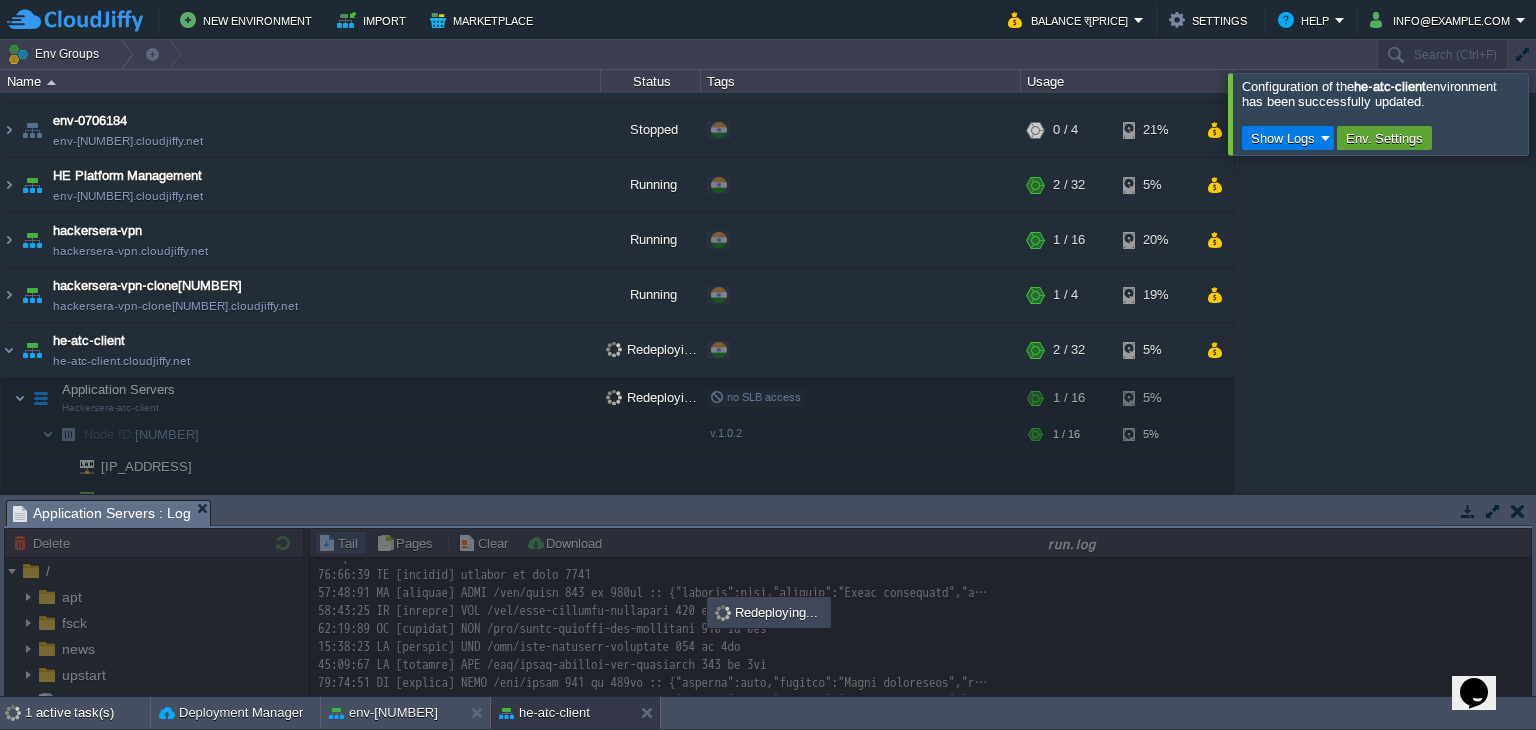 scroll, scrollTop: 99, scrollLeft: 0, axis: vertical 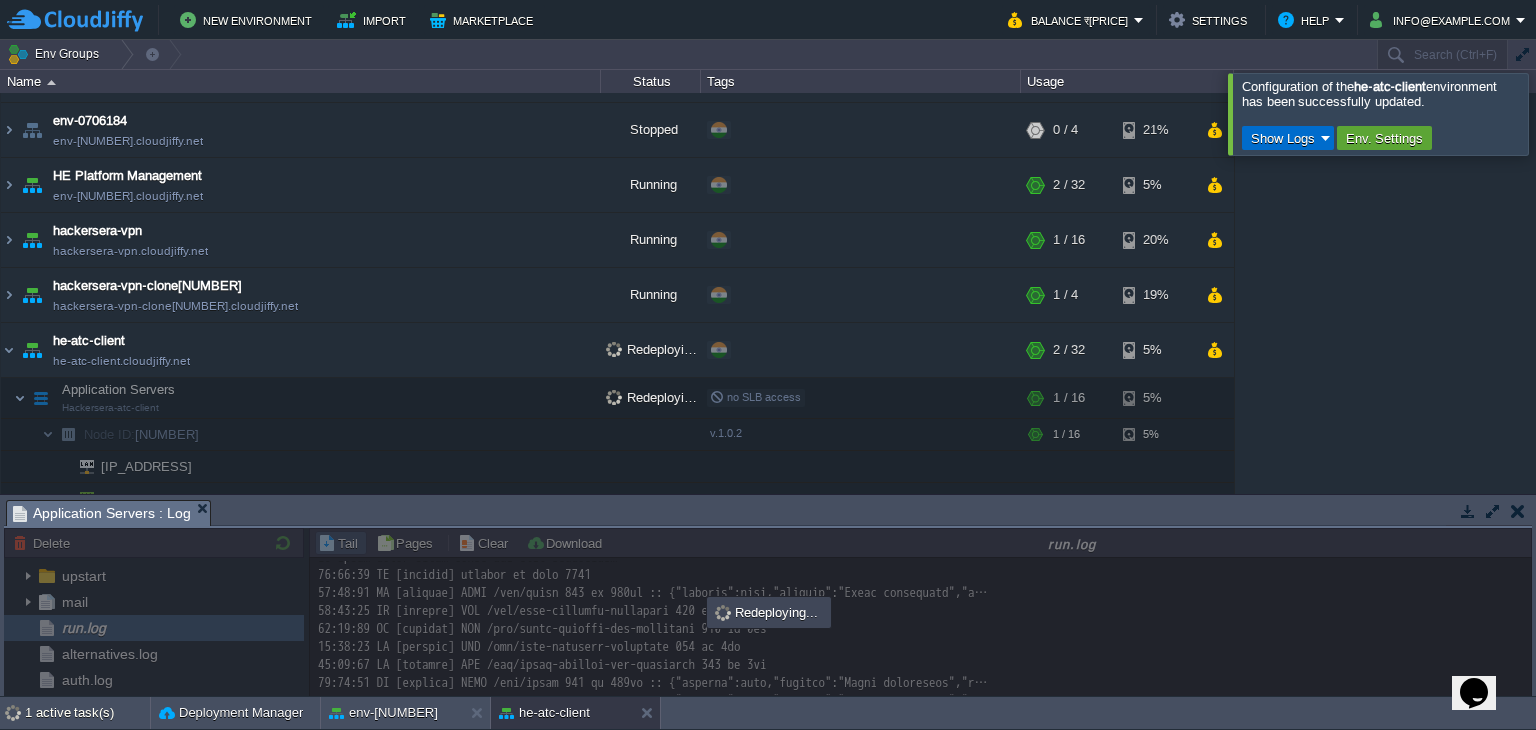 click on "Show Logs" at bounding box center [1288, 138] 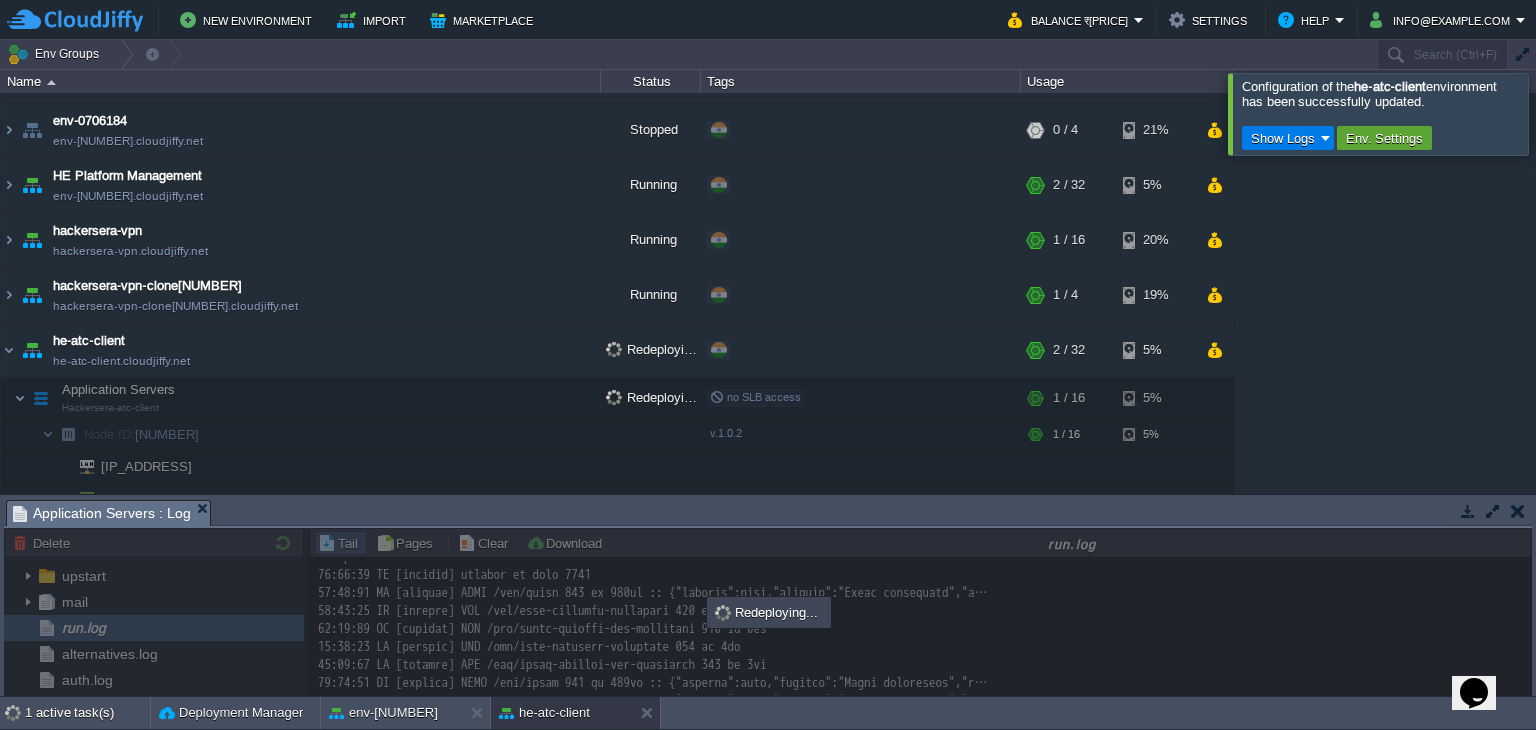 click on "api-hackersera-2 api-hackersera-2.cloudjiffy.net Running                                 + Add to Env Group                                                                                                                                                            RAM                 20%                                         CPU                 0%                             5 / 20                    5%       api10-hackersera api10-hackersera.cloudjiffy.net Running                                 + Add to Env Group                                                                                                                                                            RAM                 10%                                         CPU                 0%                             6 / 36                    5%       atc-manager atc-manager.cloudjiffy.net Stopped                                 + Add to Env Group                                                                                            0%" at bounding box center (768, 293) 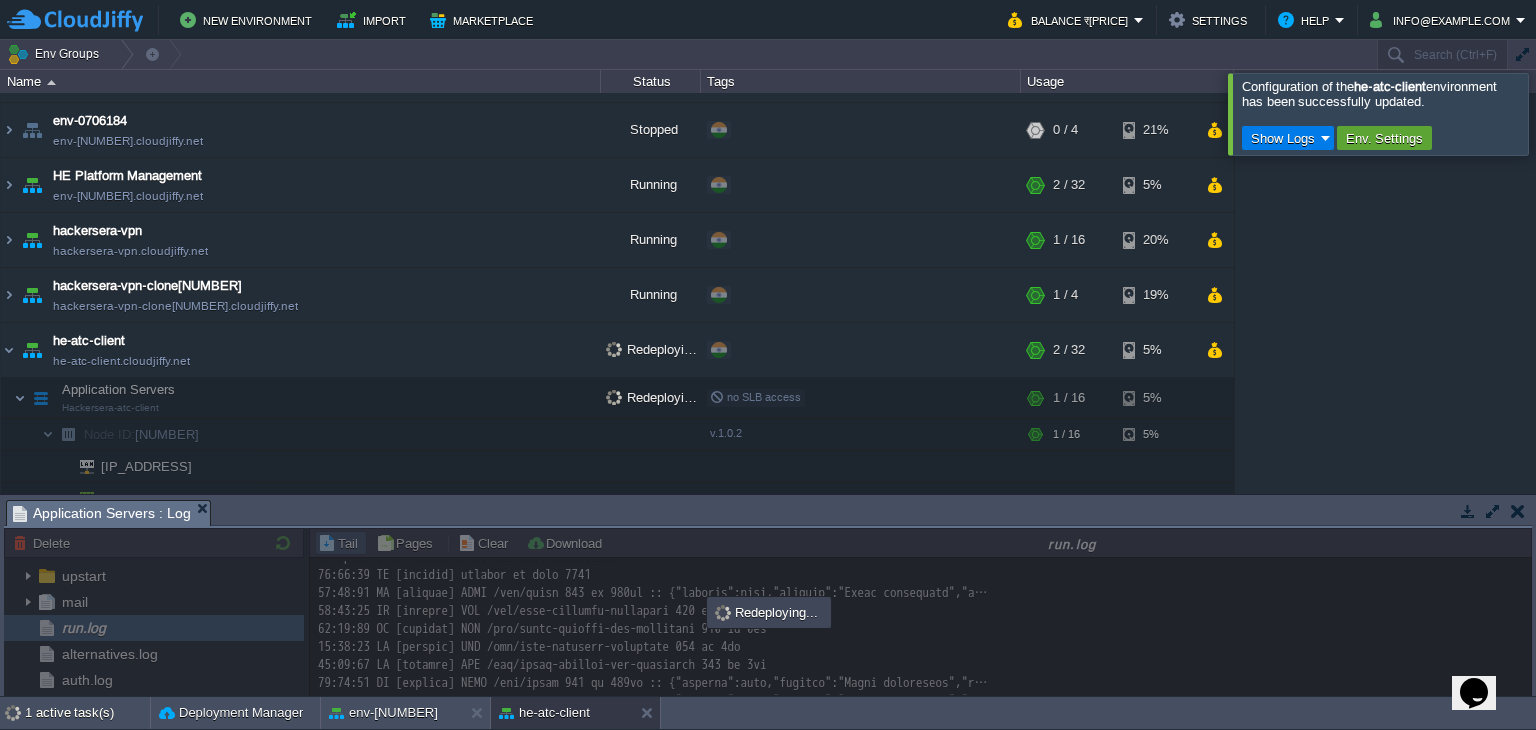 click at bounding box center [1560, 113] 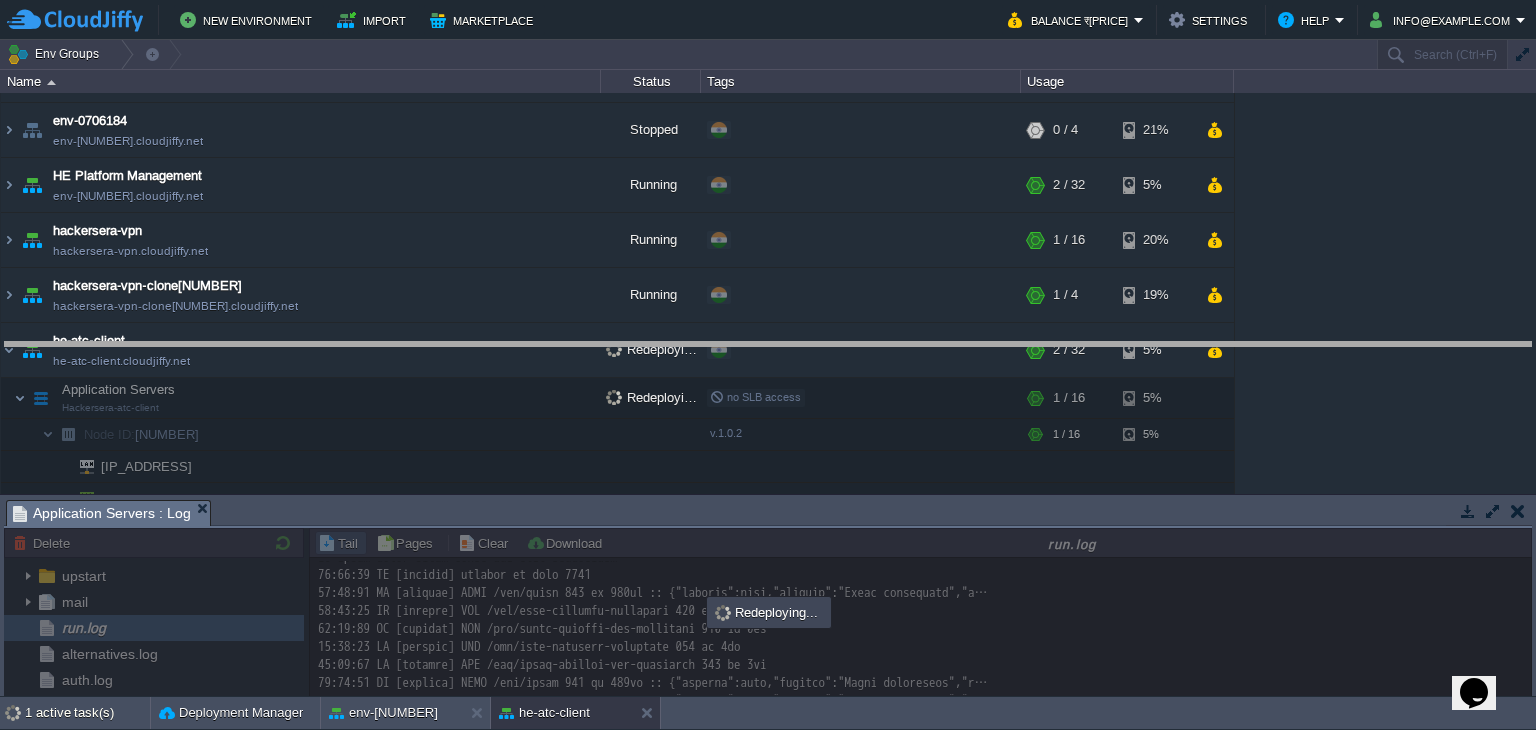 drag, startPoint x: 795, startPoint y: 513, endPoint x: 741, endPoint y: 355, distance: 166.97305 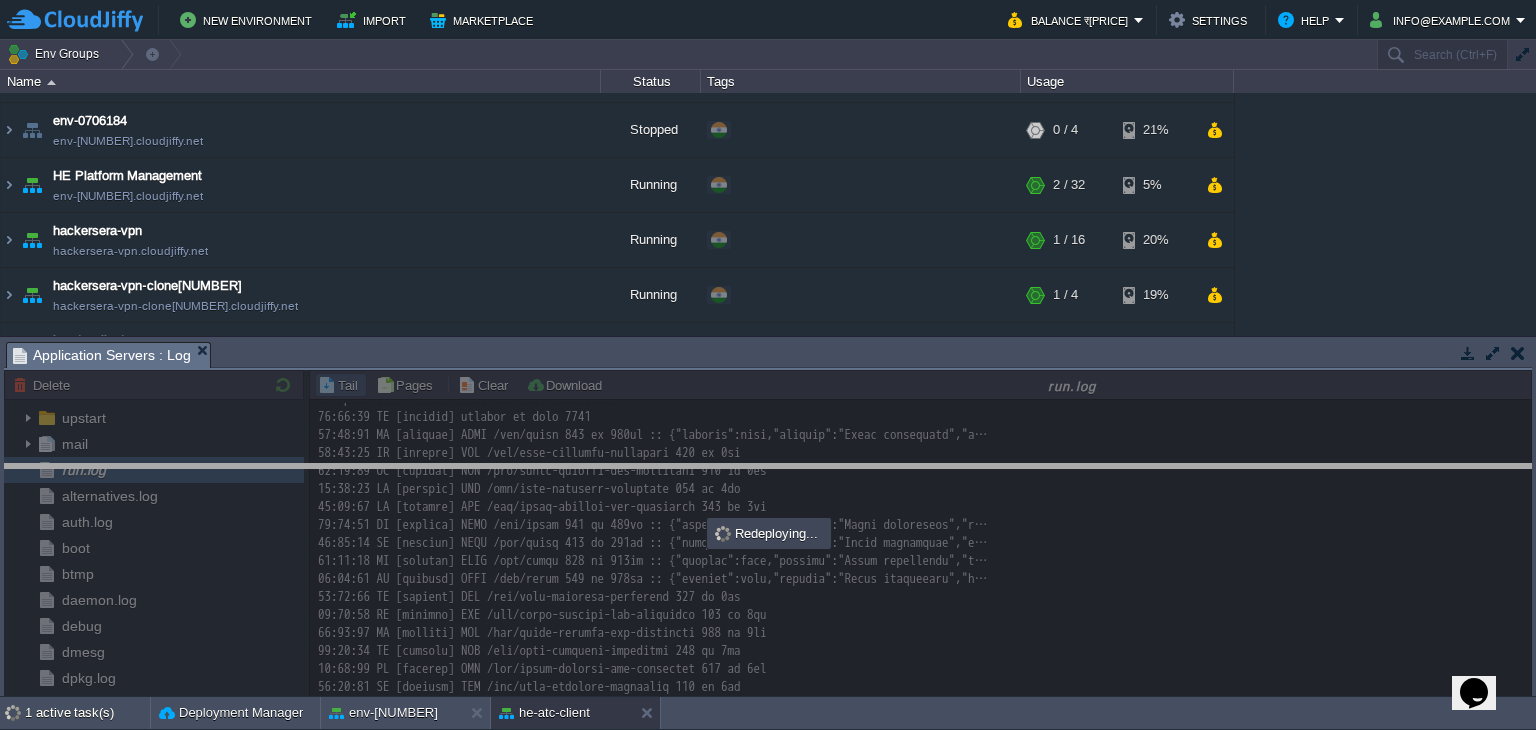drag, startPoint x: 908, startPoint y: 362, endPoint x: 913, endPoint y: 387, distance: 25.495098 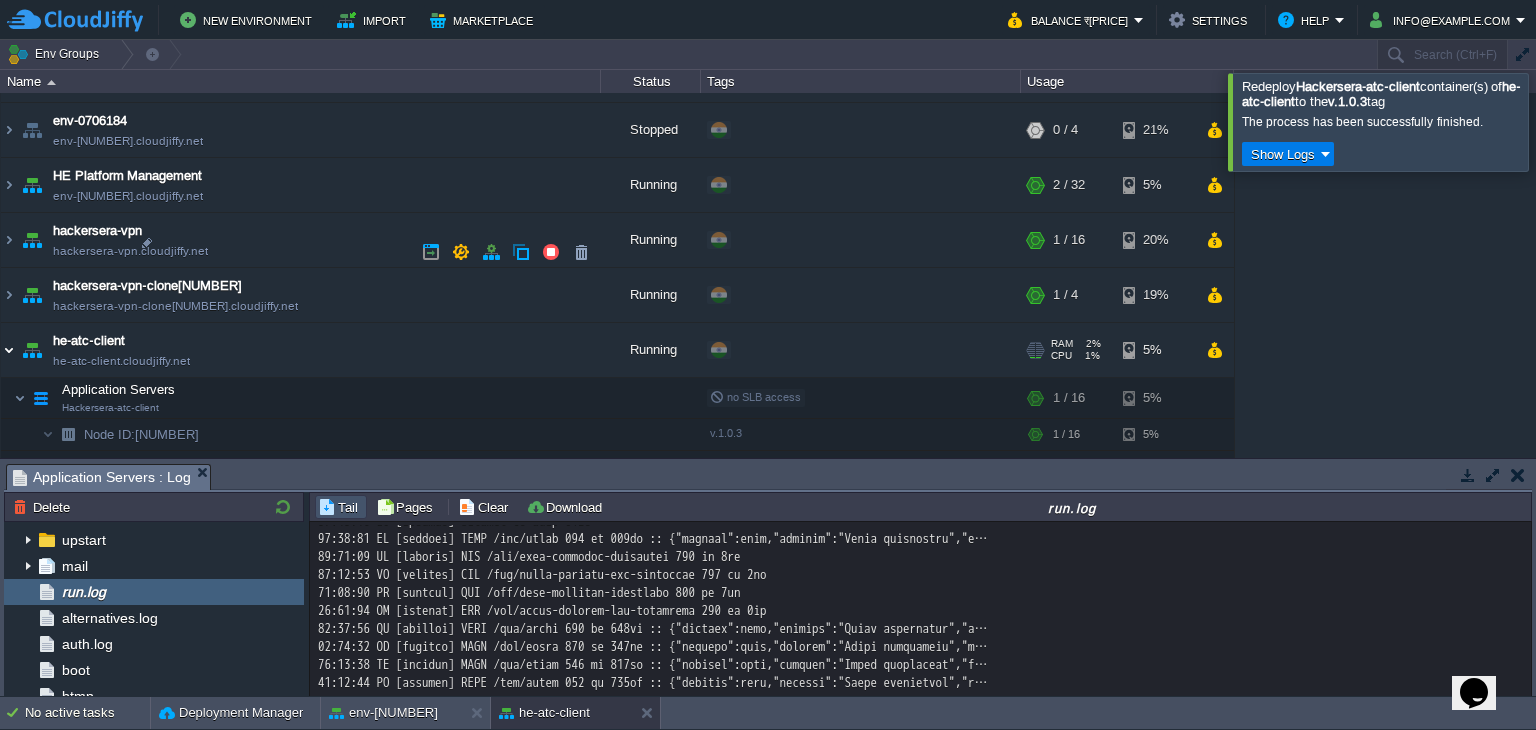 click at bounding box center (9, 350) 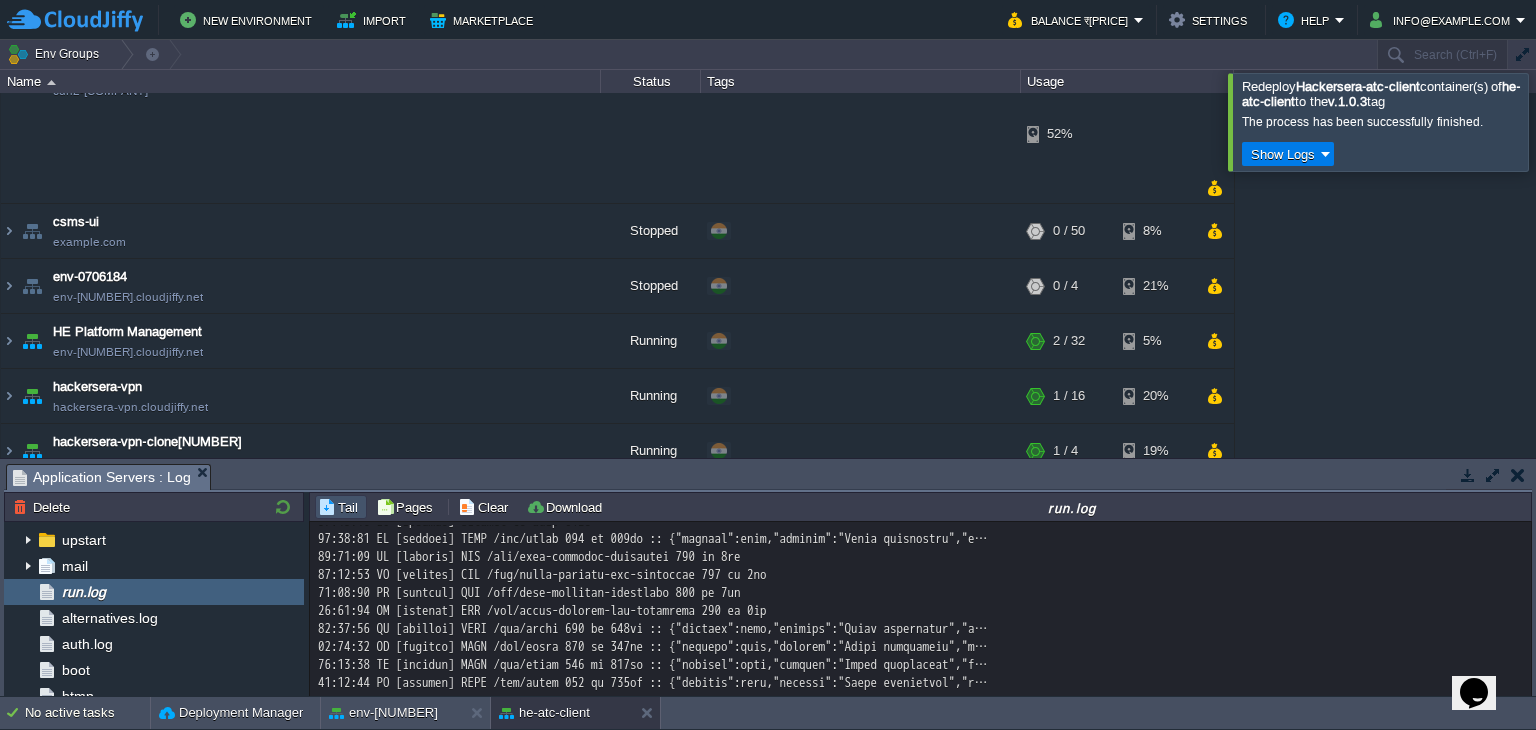 scroll, scrollTop: 320, scrollLeft: 0, axis: vertical 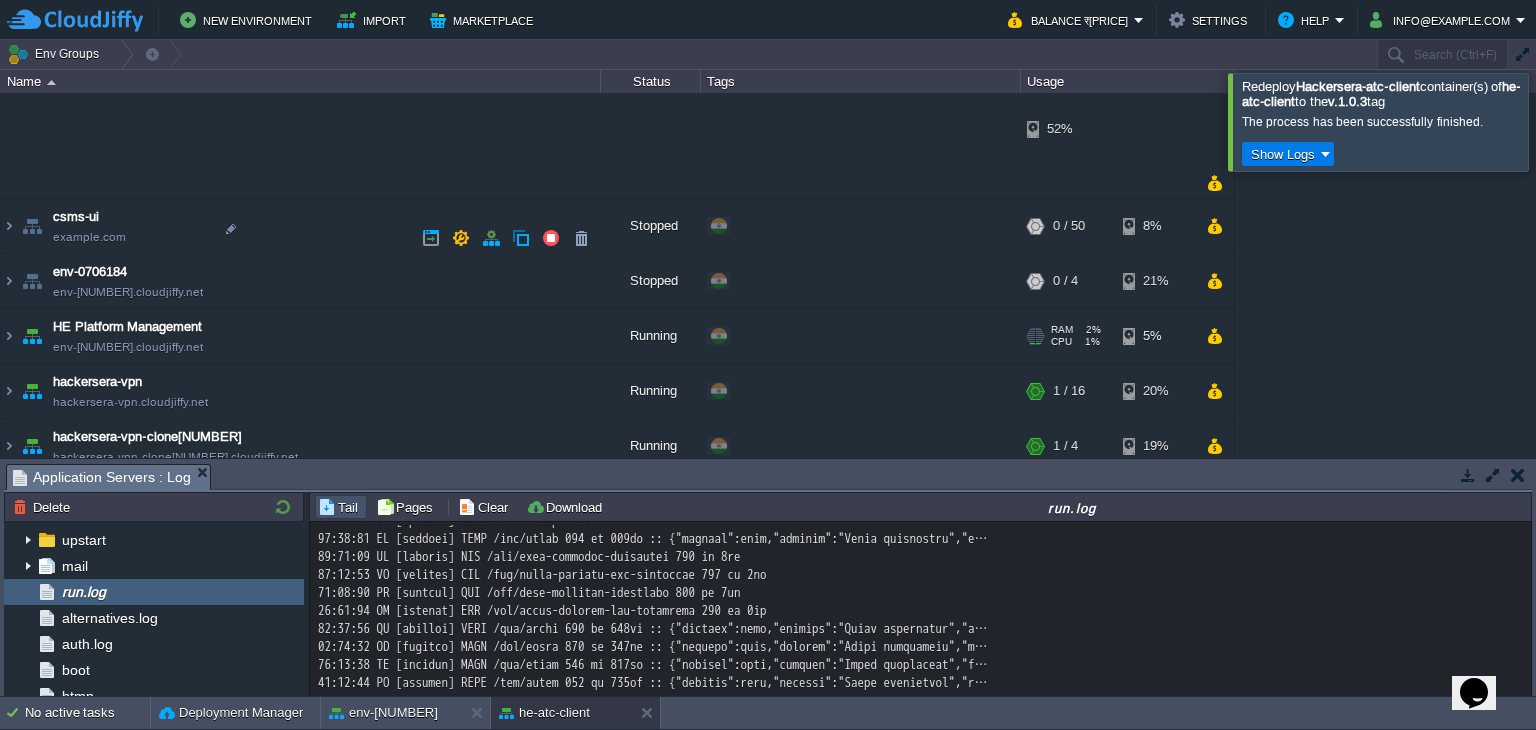 click on "HE Platform Management env-[NUMBER].cloudjiffy.net" at bounding box center [301, 336] 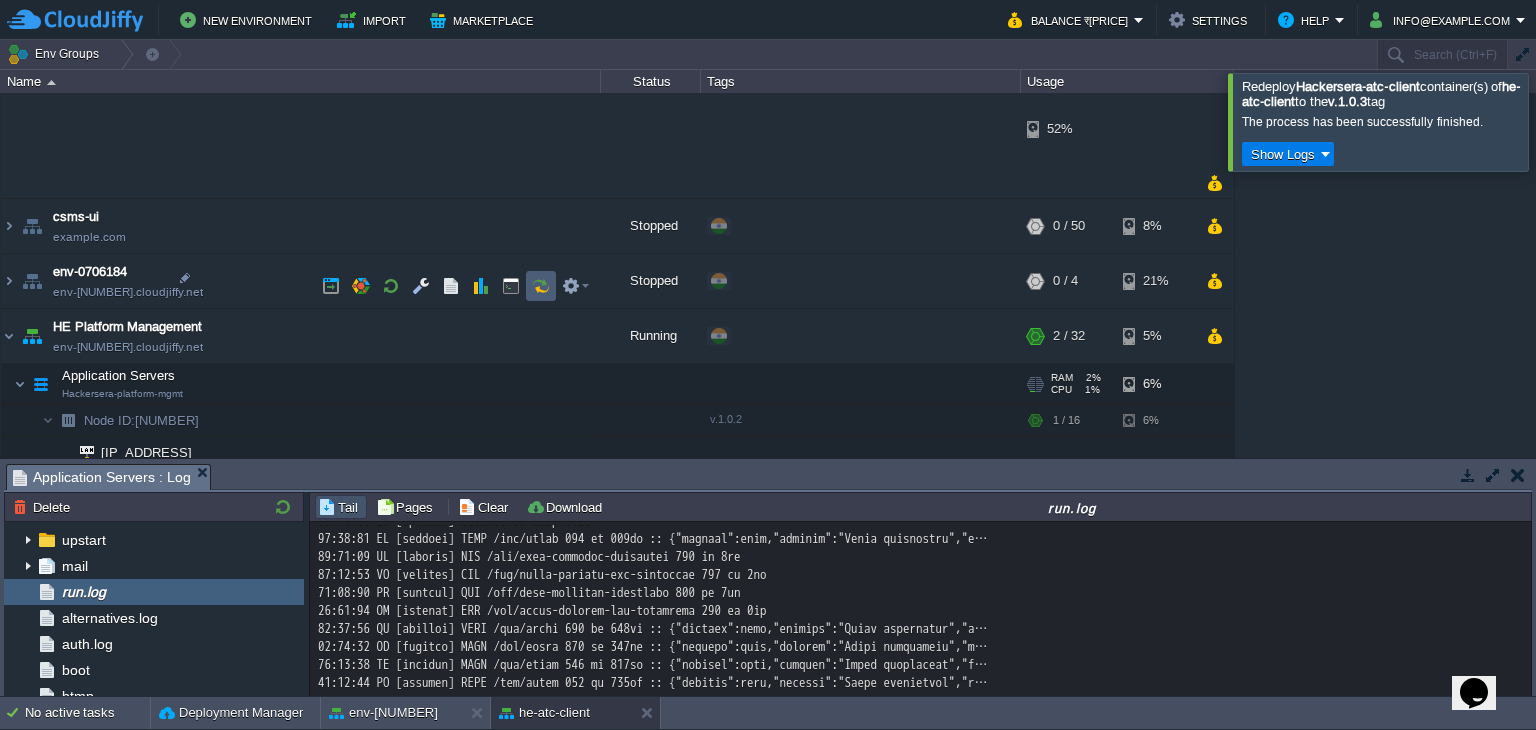 click at bounding box center [541, 286] 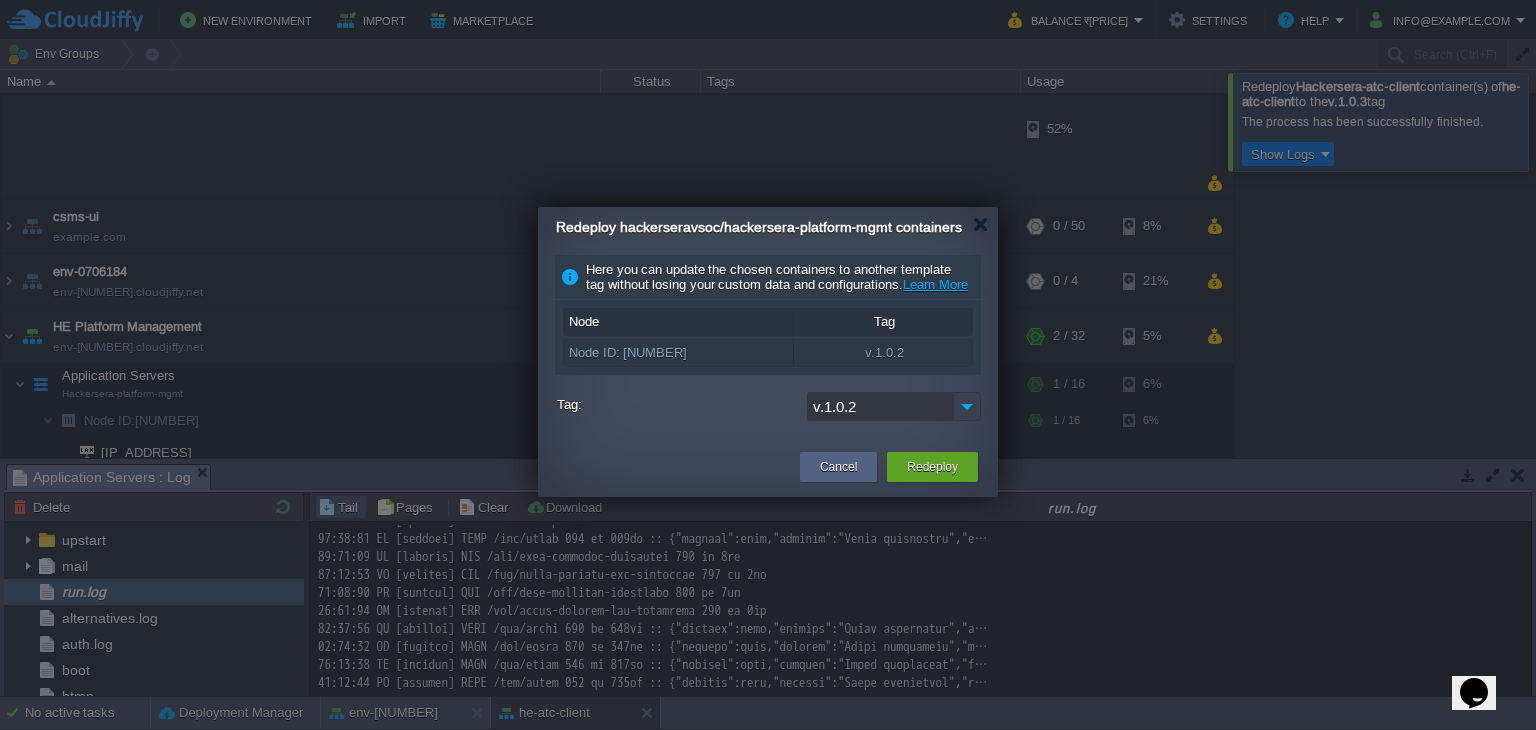 click at bounding box center [967, 406] 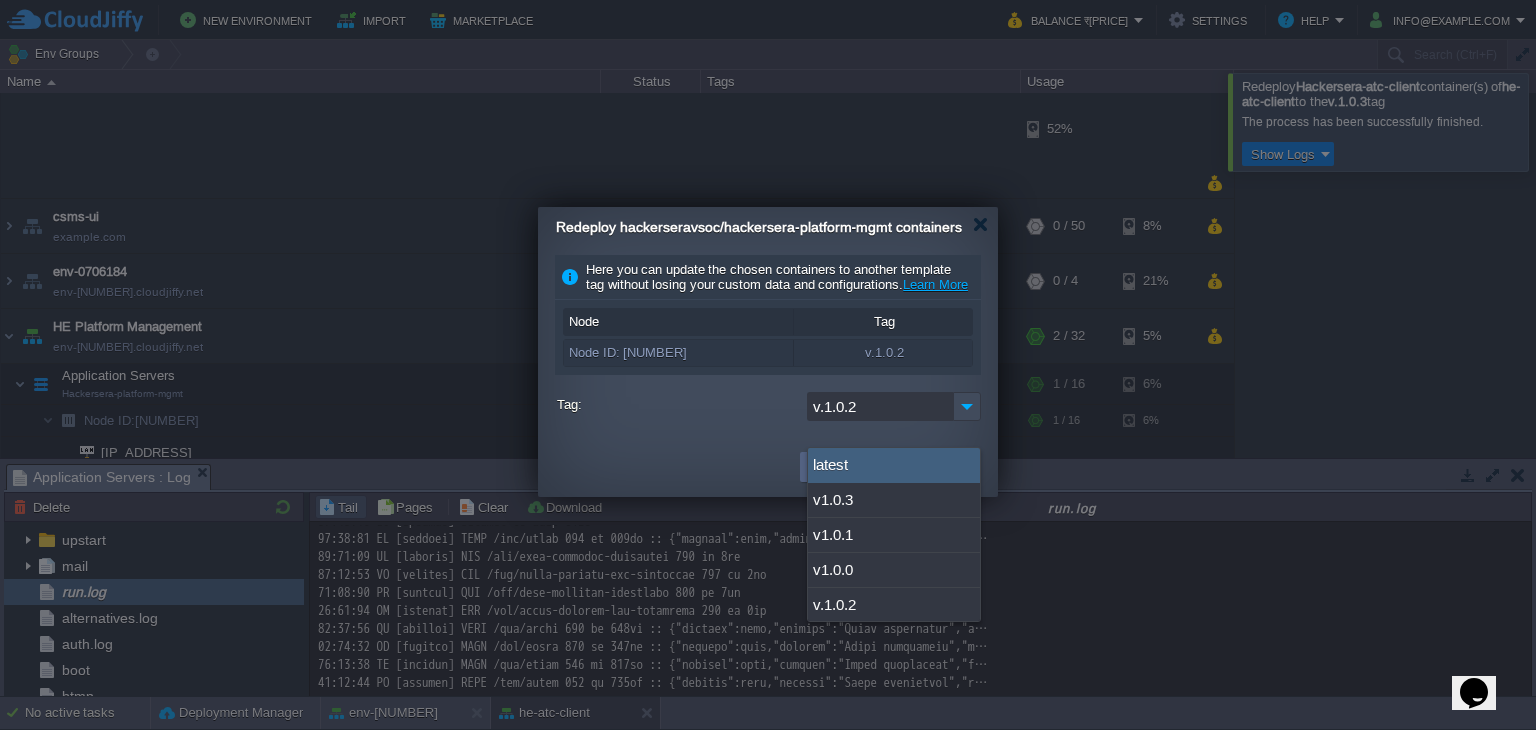 click on "Here you can update the chosen containers to another template tag without losing your custom data and configurations.  Learn More Node Tag Node ID: [NUMBER] v.1.0.2     Tag: v.1.0.2 Keep volumes data:   ON Simultaneous deployment Sequential deployment with delay   [DURATION] Temporarily remove node(s) from DNS:   OFF" at bounding box center [768, 343] 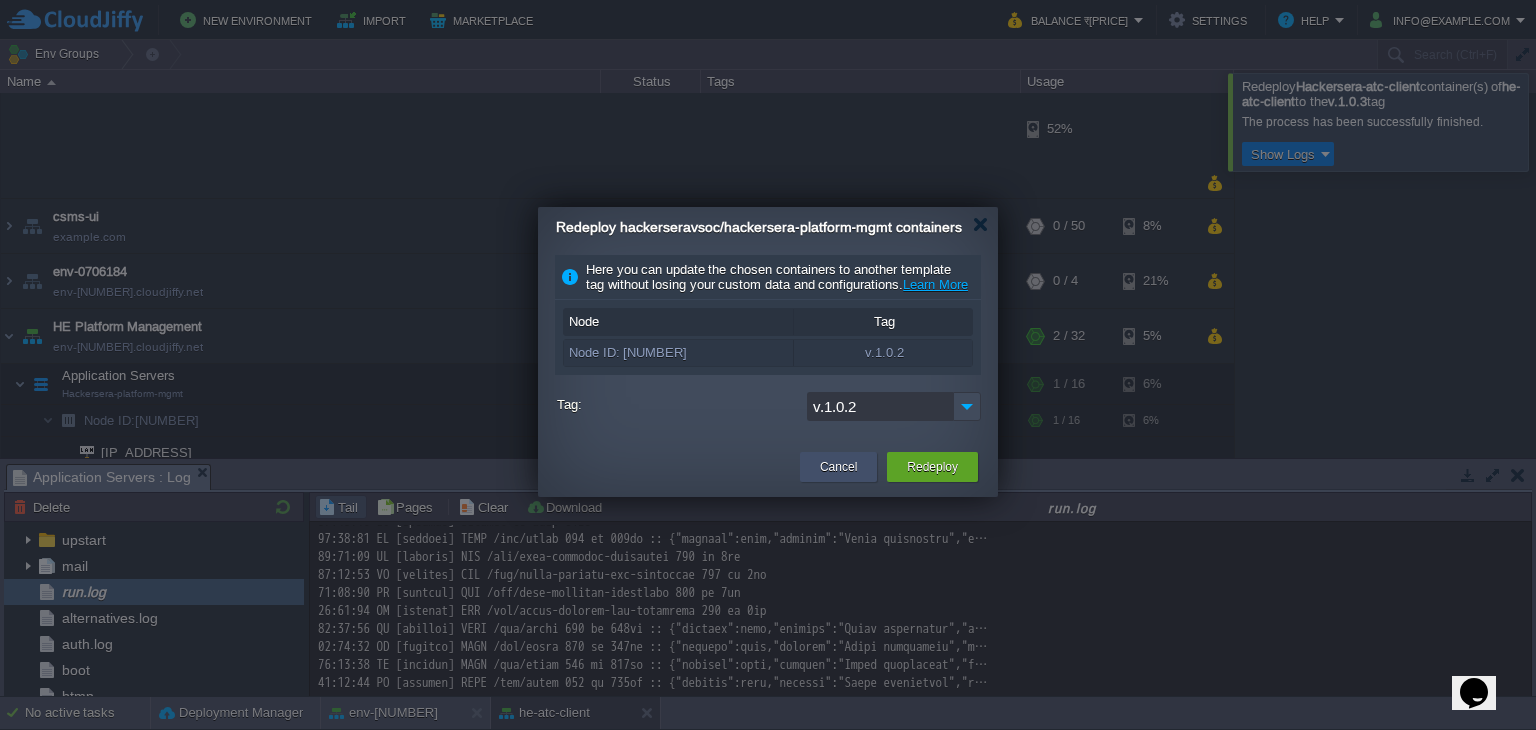 click on "Cancel" at bounding box center (838, 467) 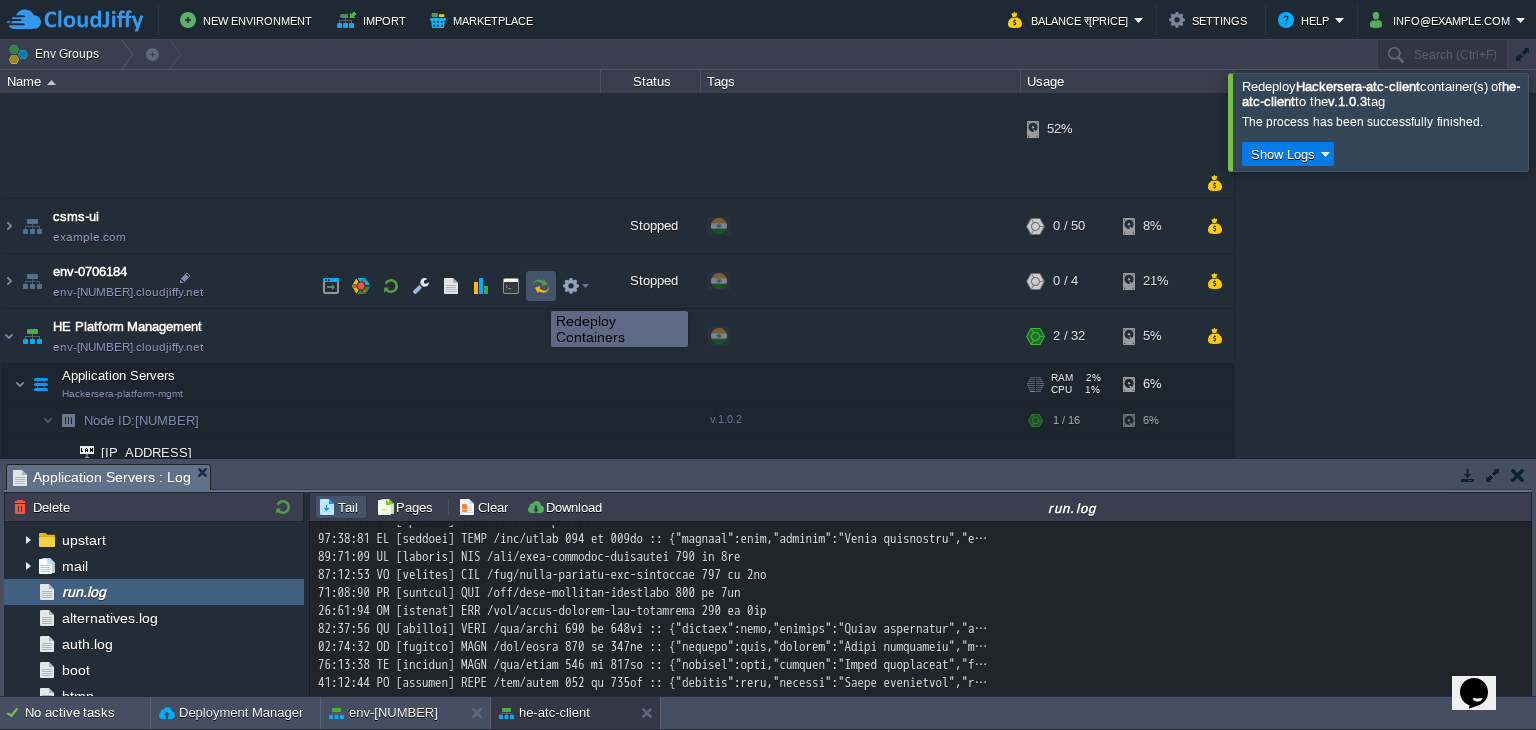 click at bounding box center (541, 286) 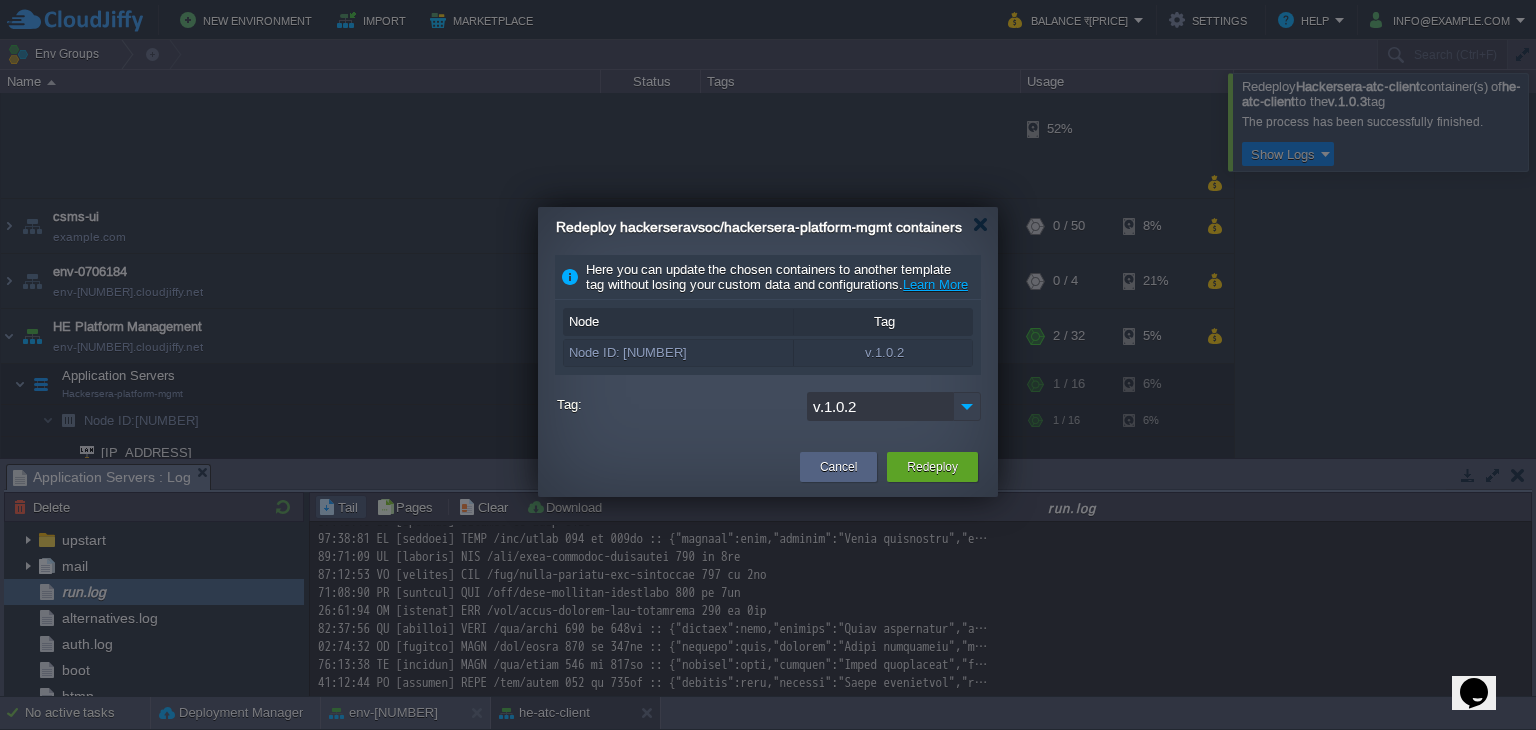 click at bounding box center [967, 406] 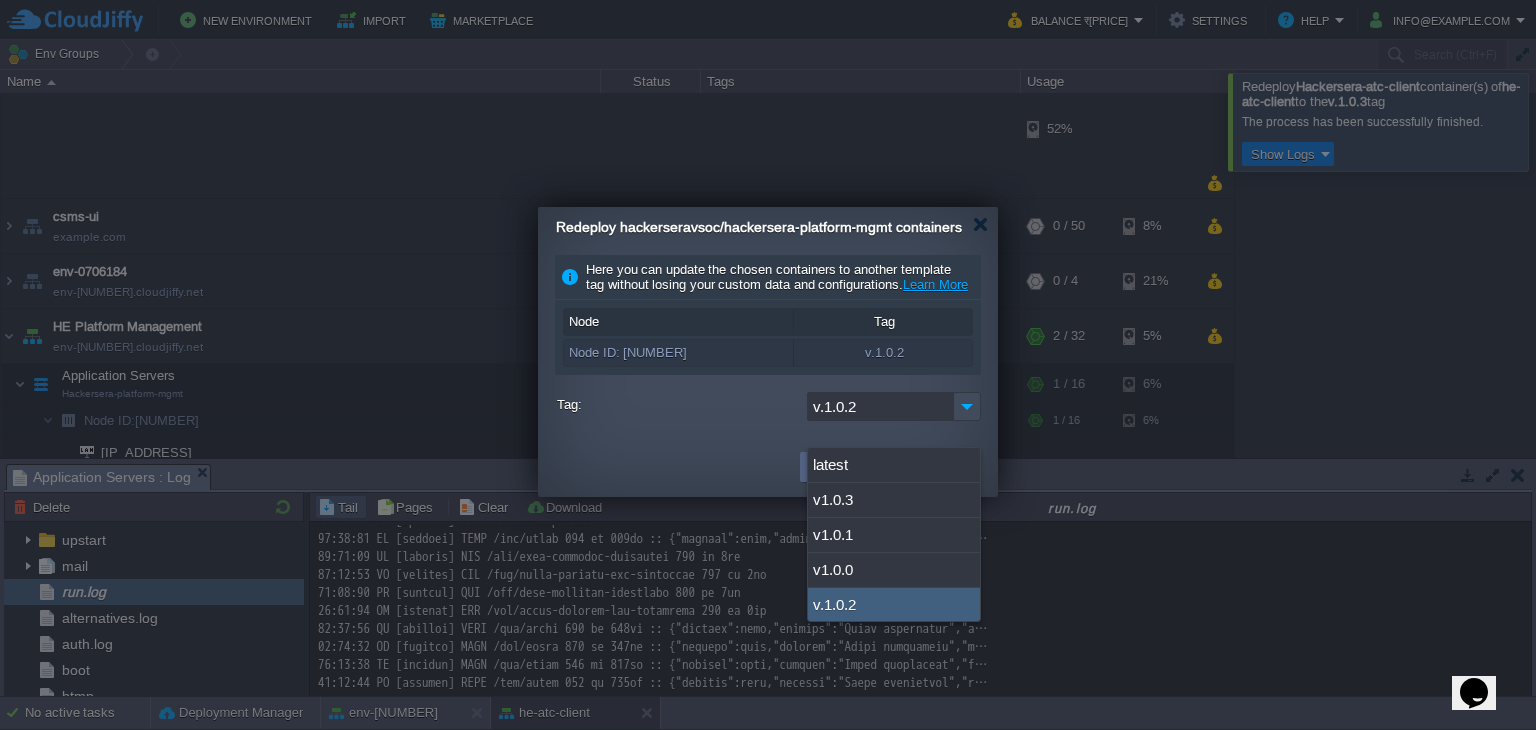 click on "v.1.0.2" at bounding box center (894, 605) 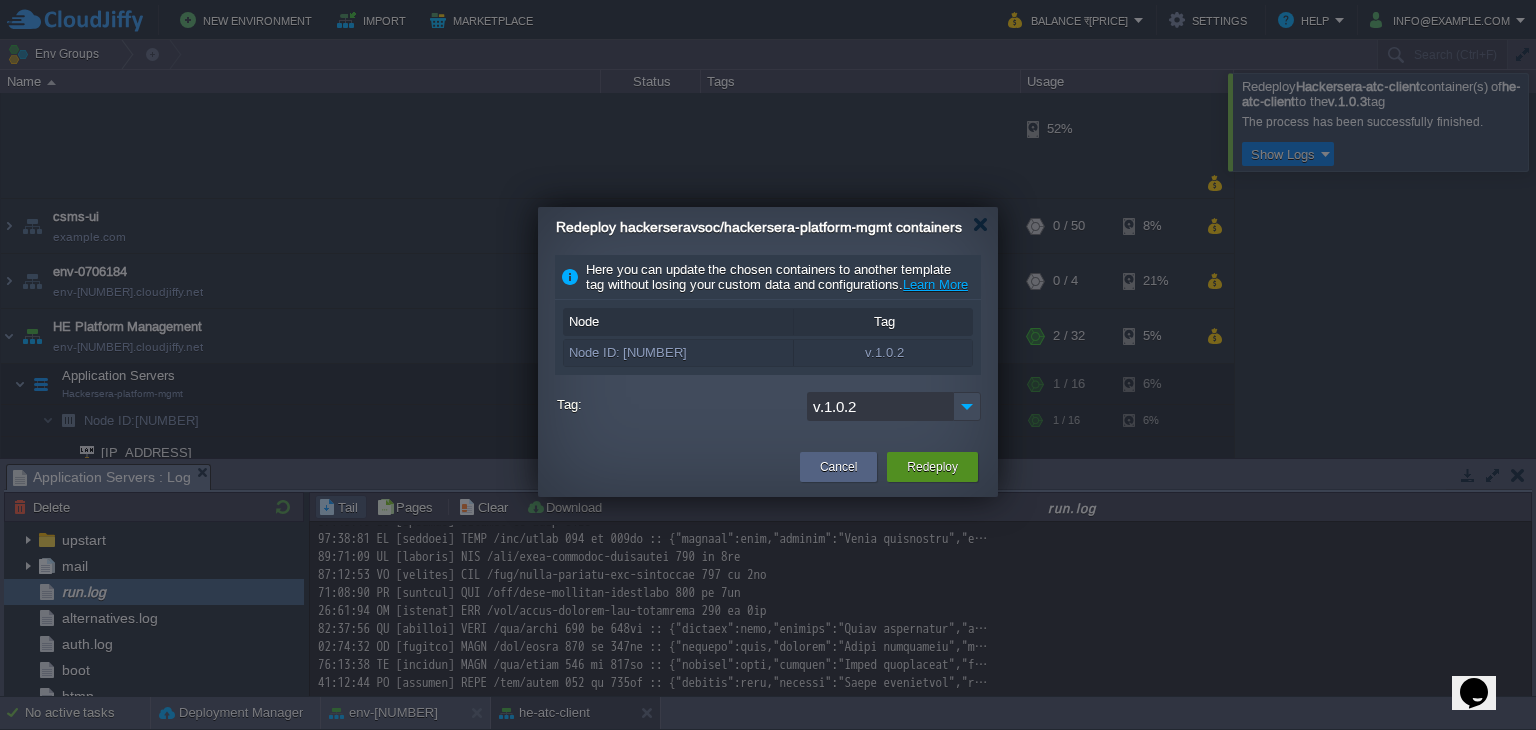 click on "Redeploy" at bounding box center [932, 467] 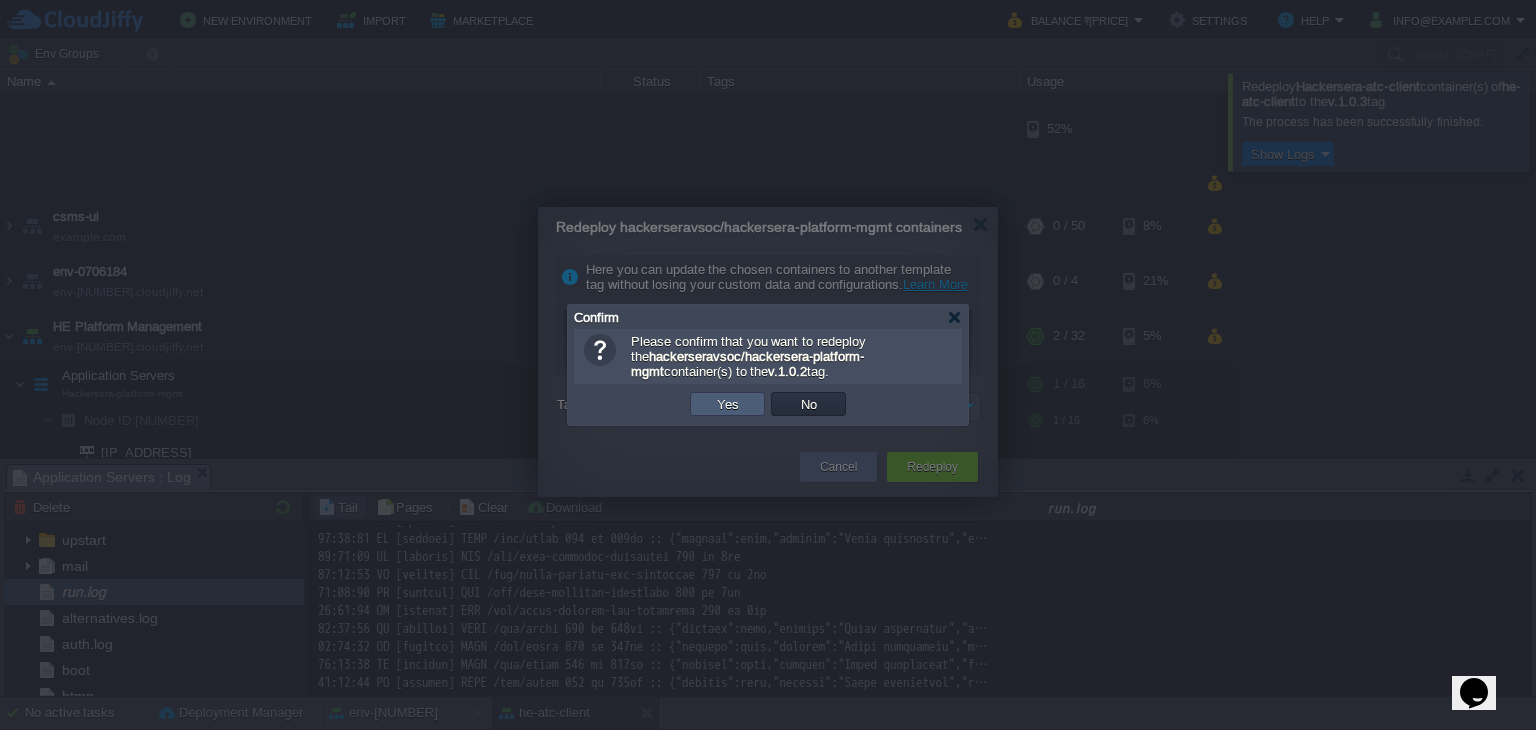click on "Yes" at bounding box center (727, 404) 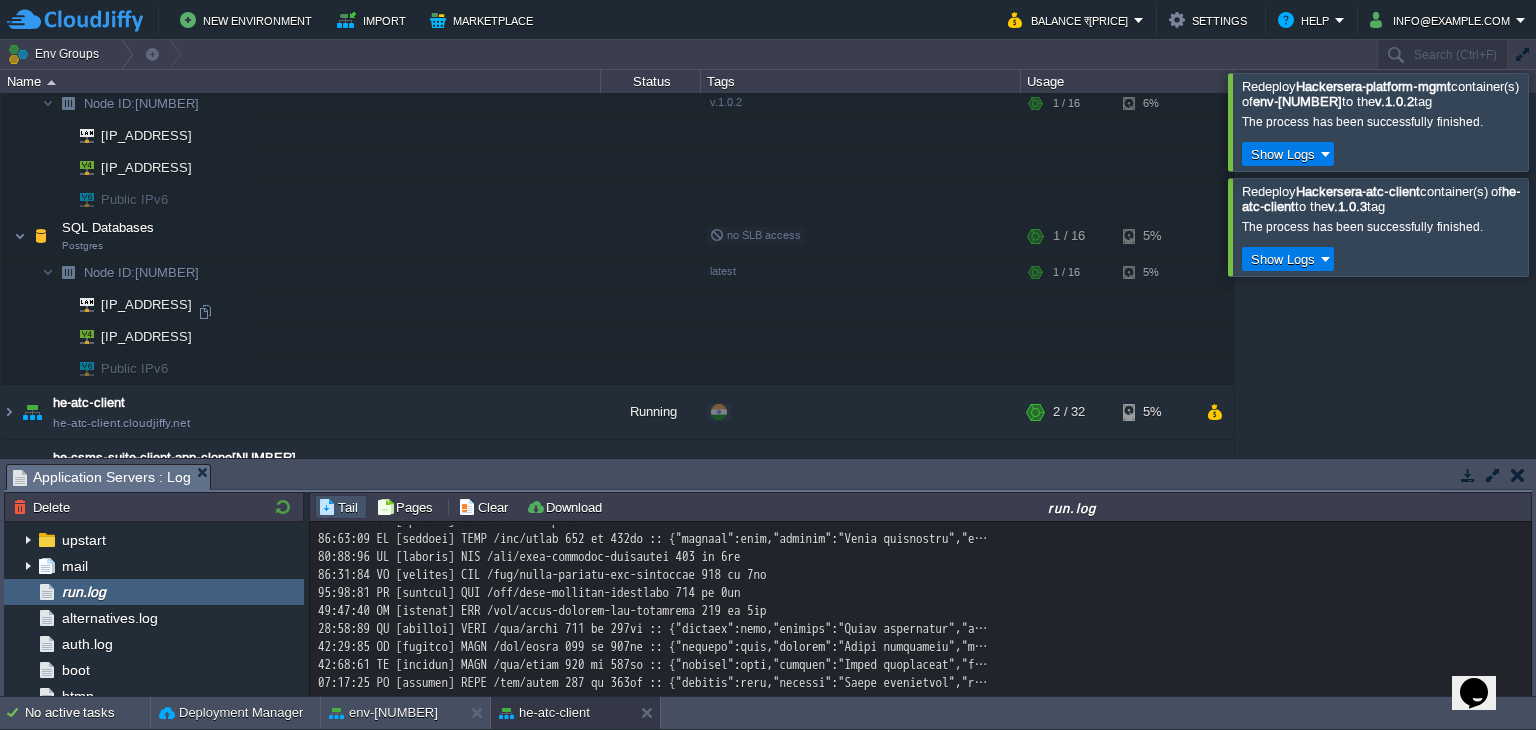scroll, scrollTop: 960, scrollLeft: 0, axis: vertical 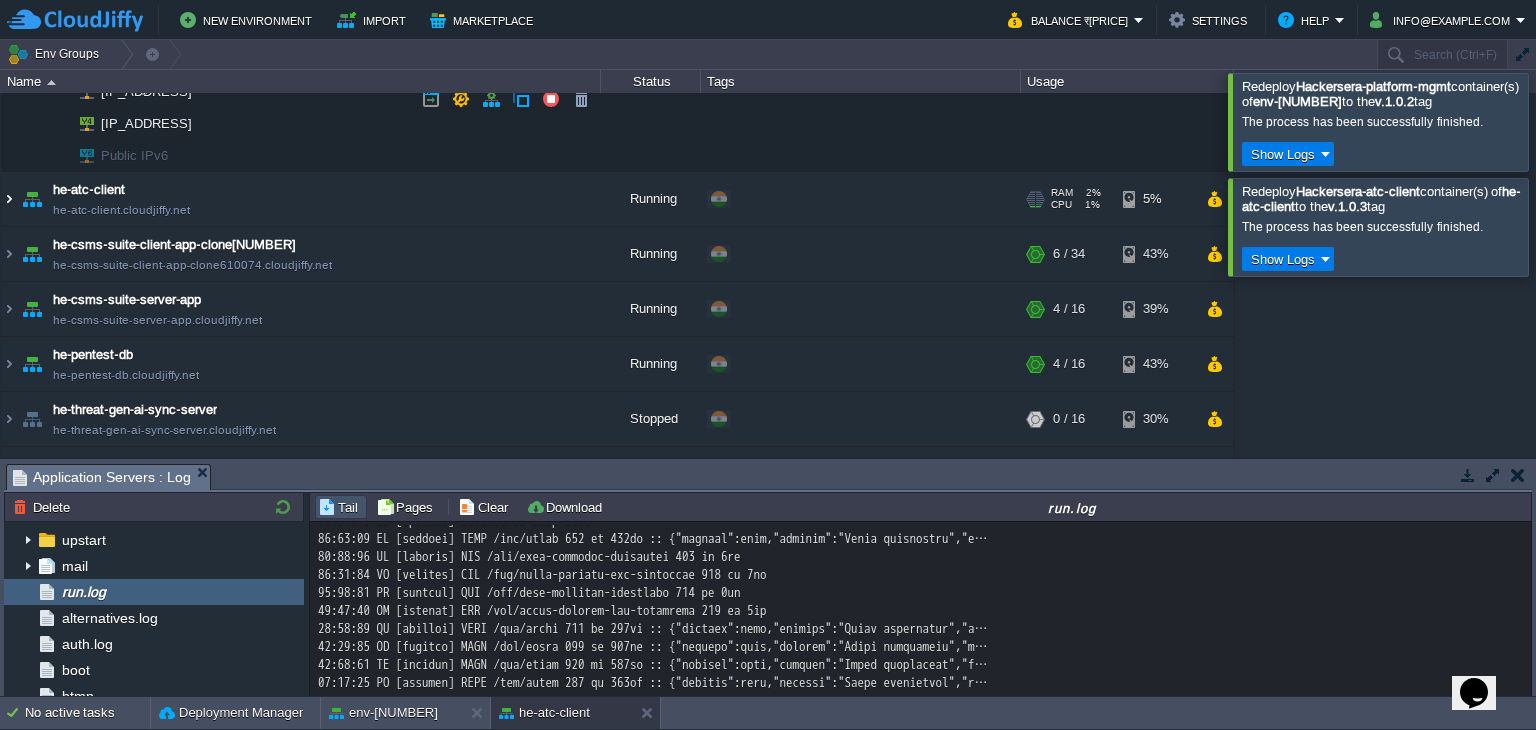 click at bounding box center (9, 199) 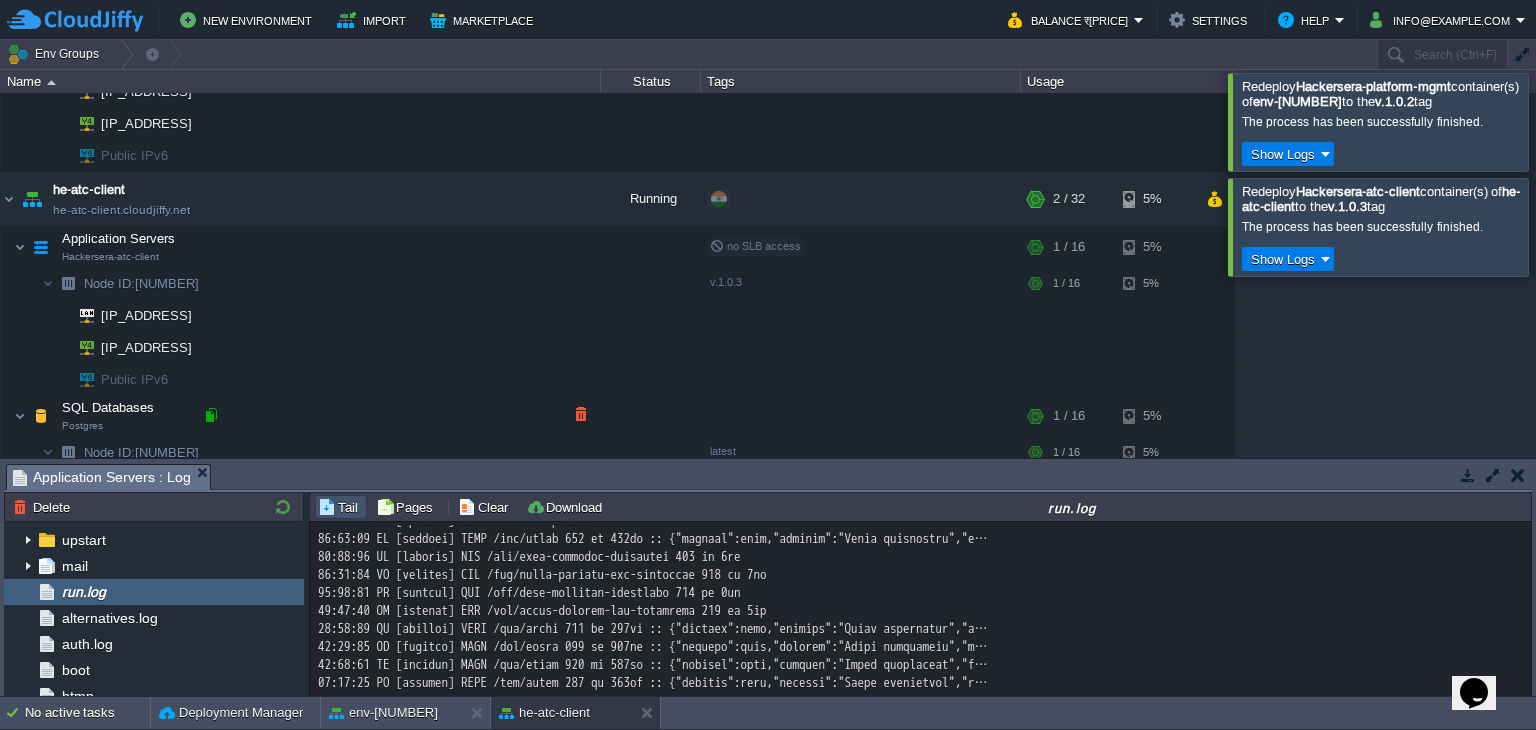 click at bounding box center (211, 415) 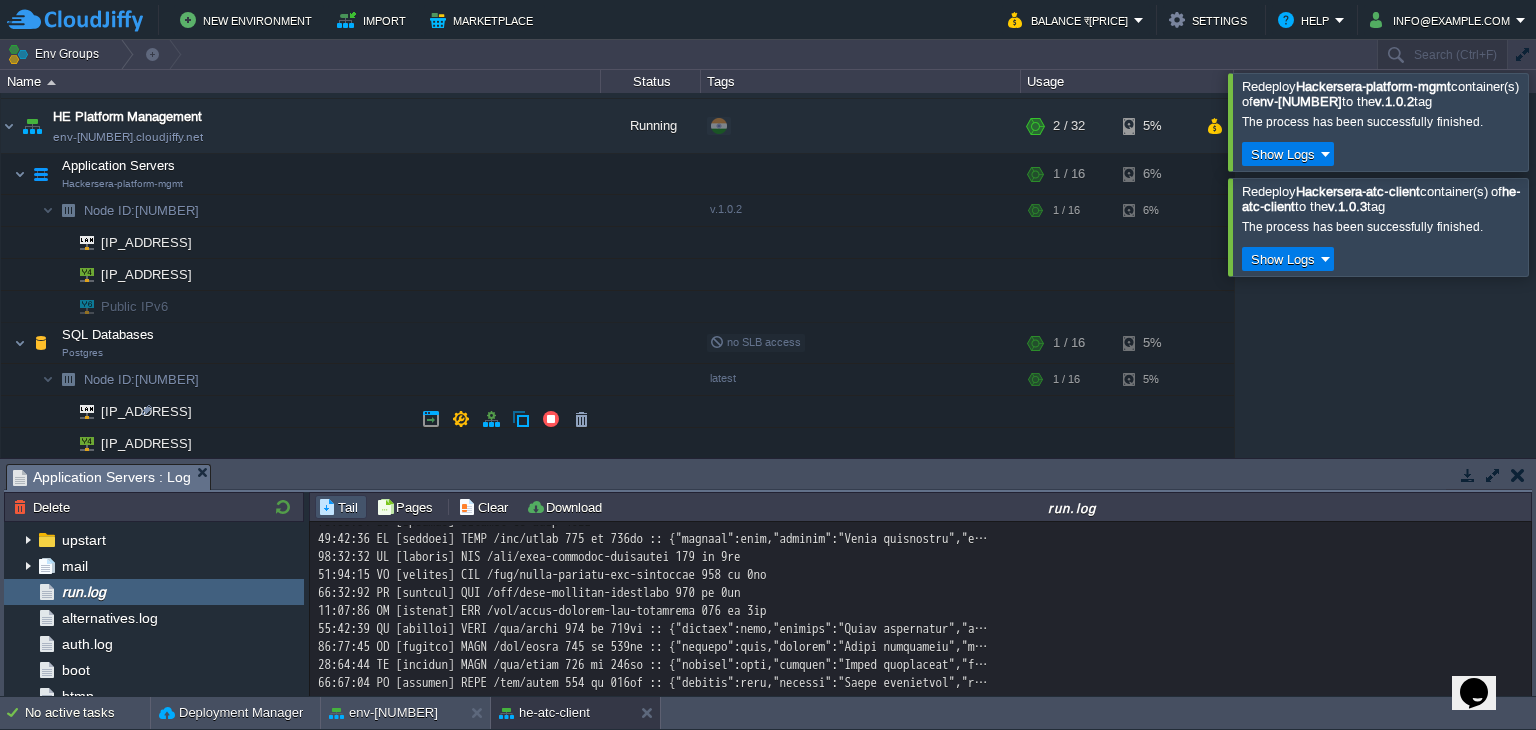 scroll, scrollTop: 960, scrollLeft: 0, axis: vertical 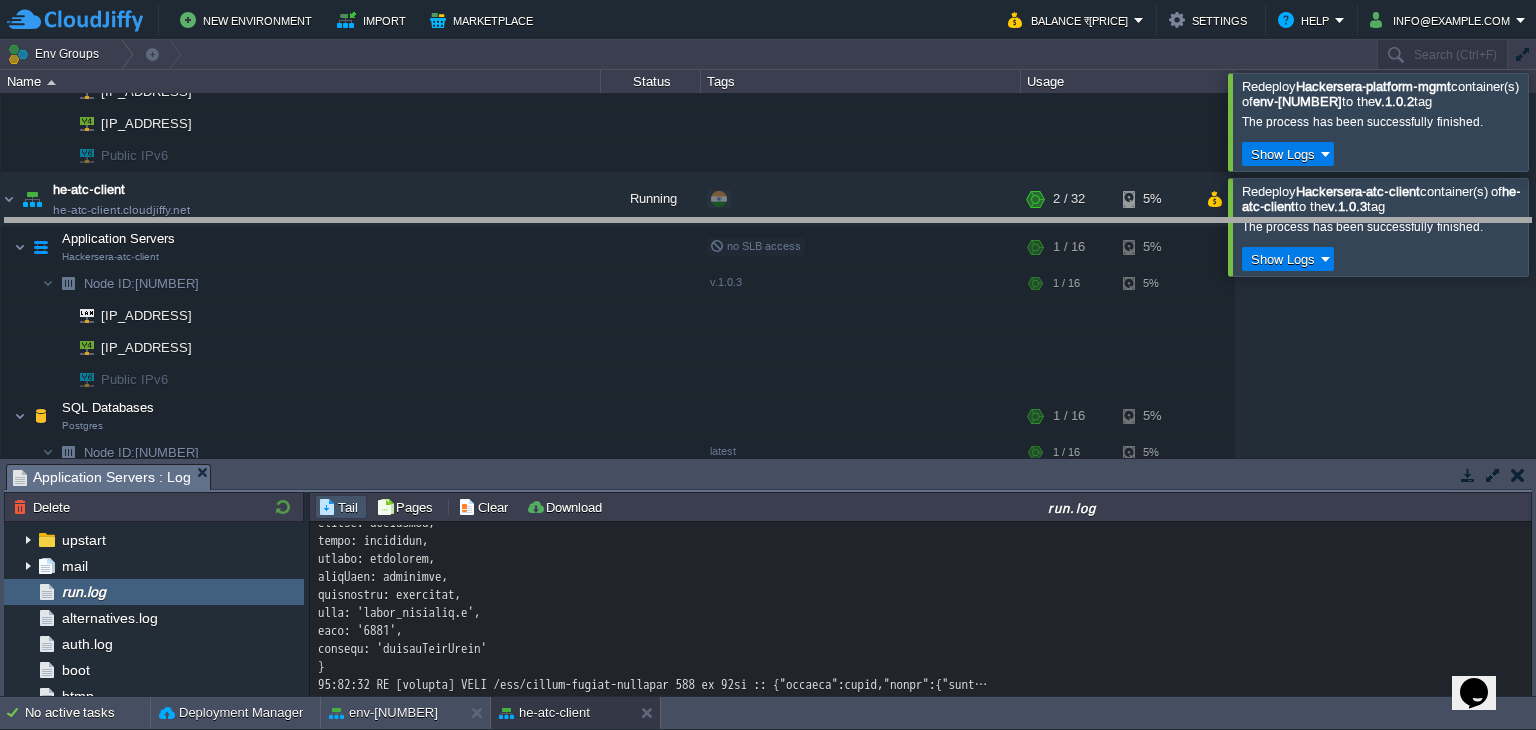 drag, startPoint x: 770, startPoint y: 477, endPoint x: 751, endPoint y: 635, distance: 159.1383 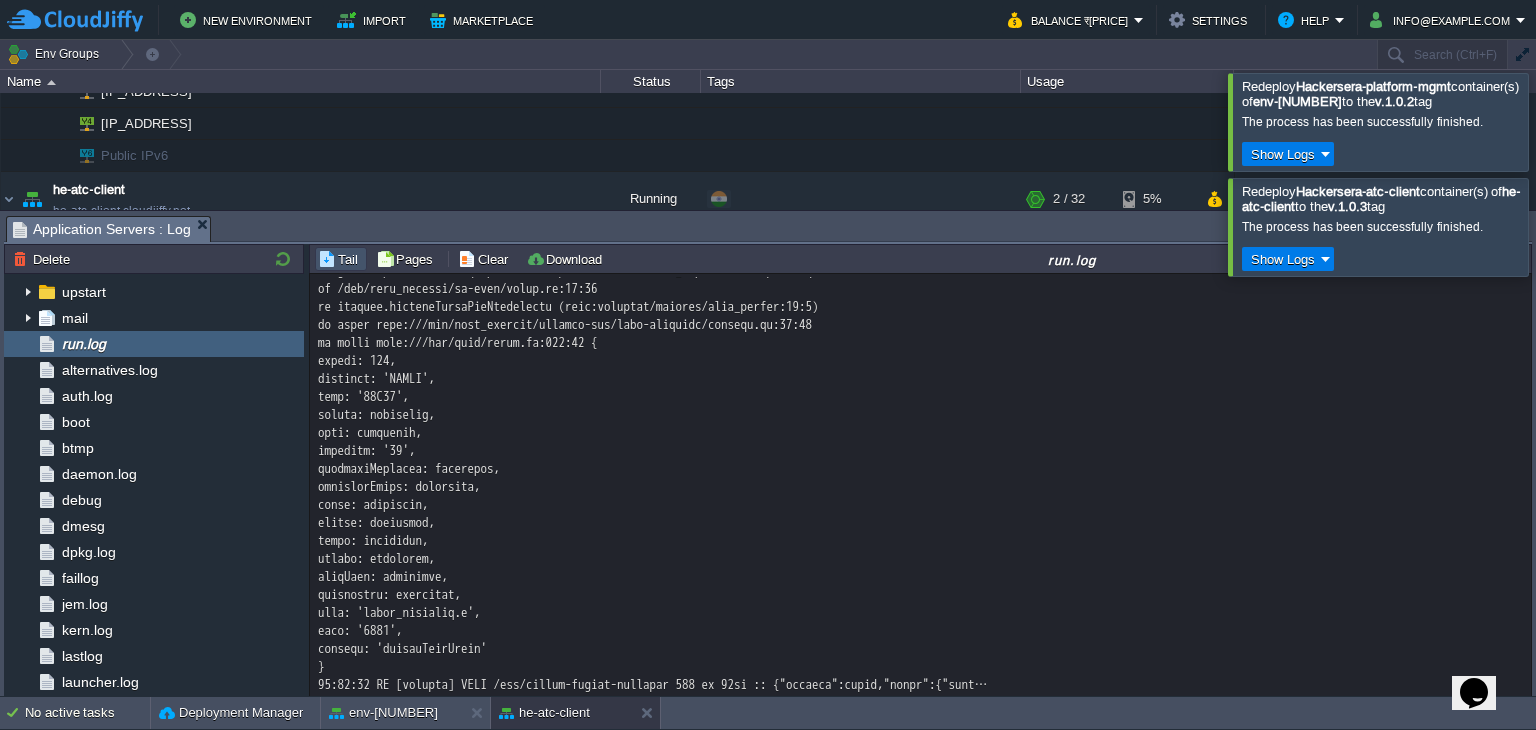 drag, startPoint x: 474, startPoint y: 662, endPoint x: 1037, endPoint y: 667, distance: 563.0222 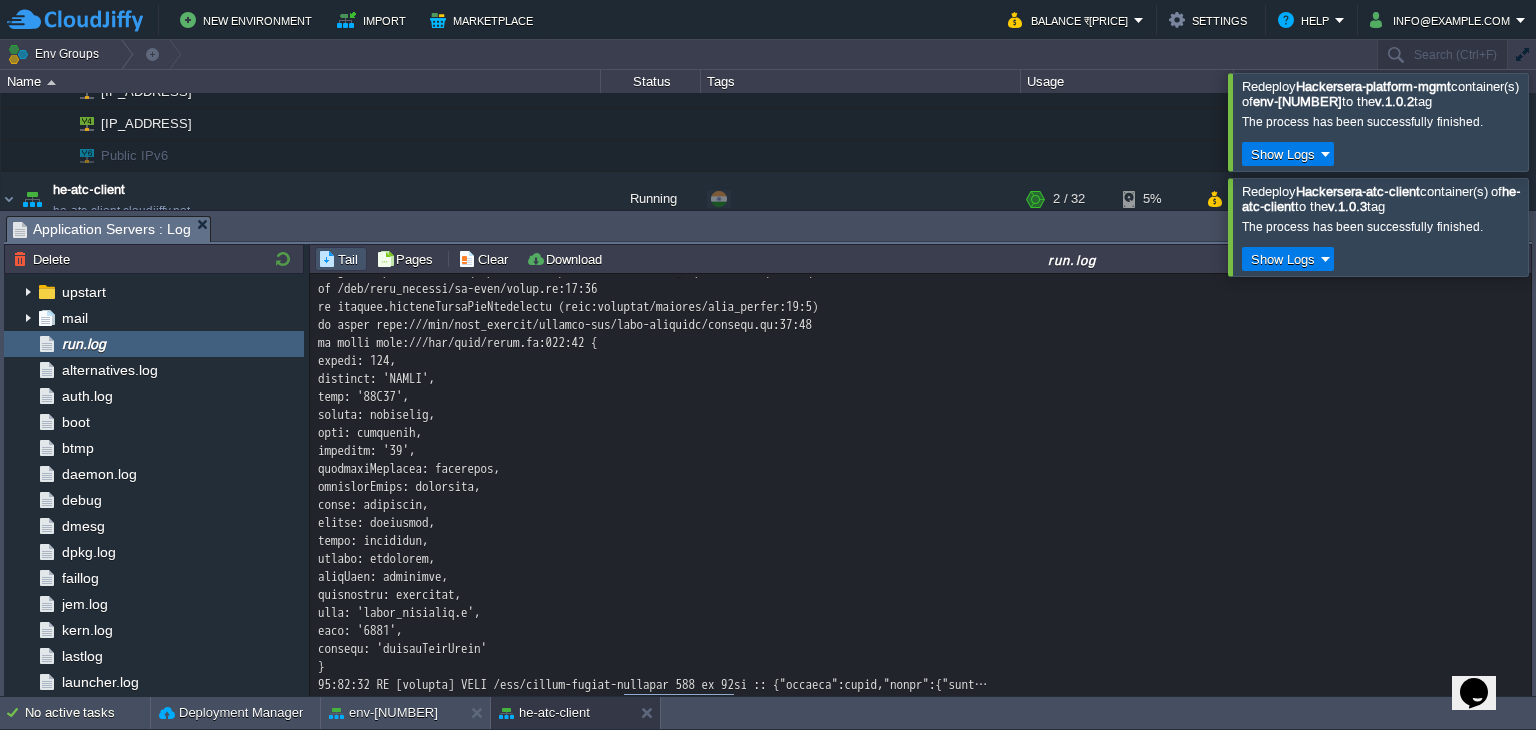 click at bounding box center (921, -341) 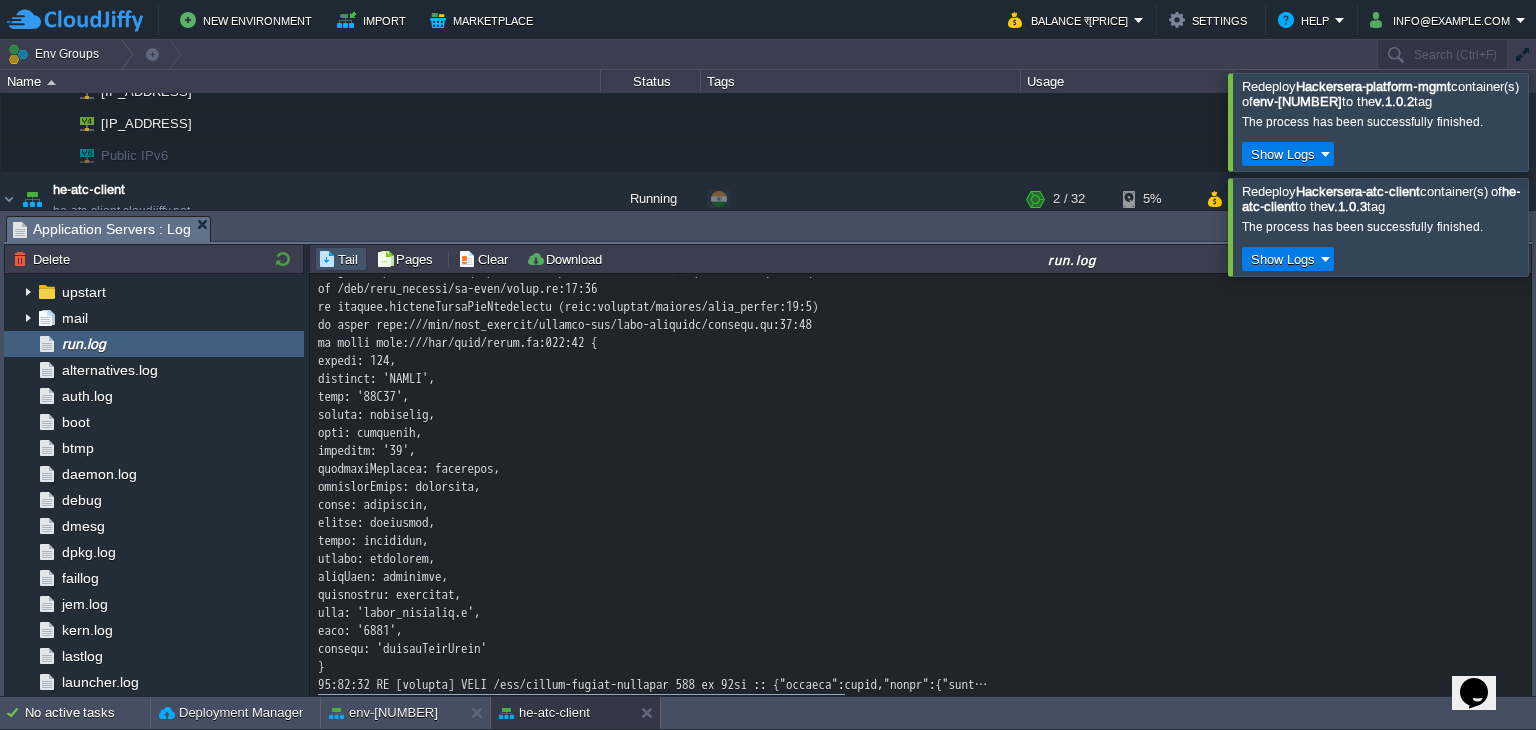 click at bounding box center (921, -341) 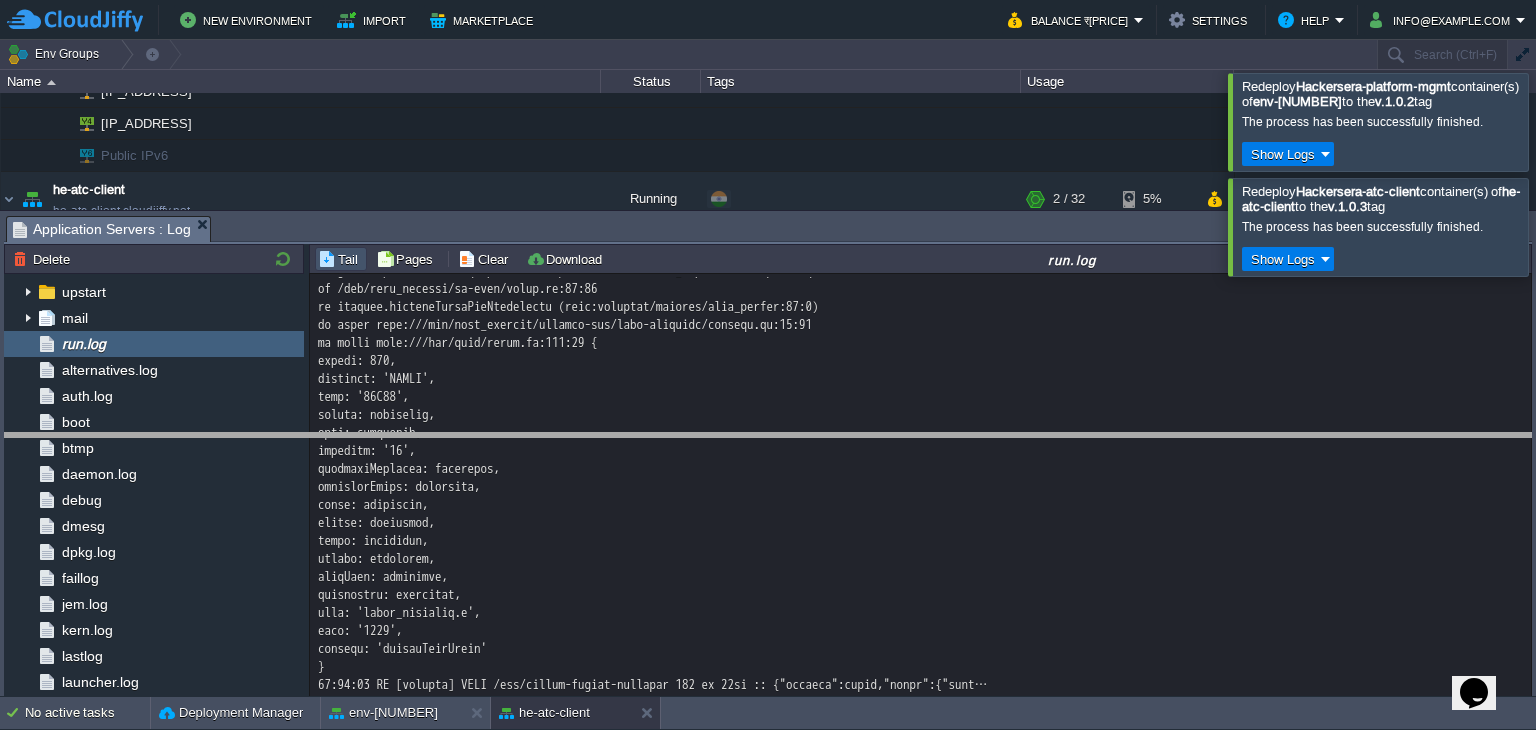 drag, startPoint x: 768, startPoint y: 227, endPoint x: 789, endPoint y: 448, distance: 221.9955 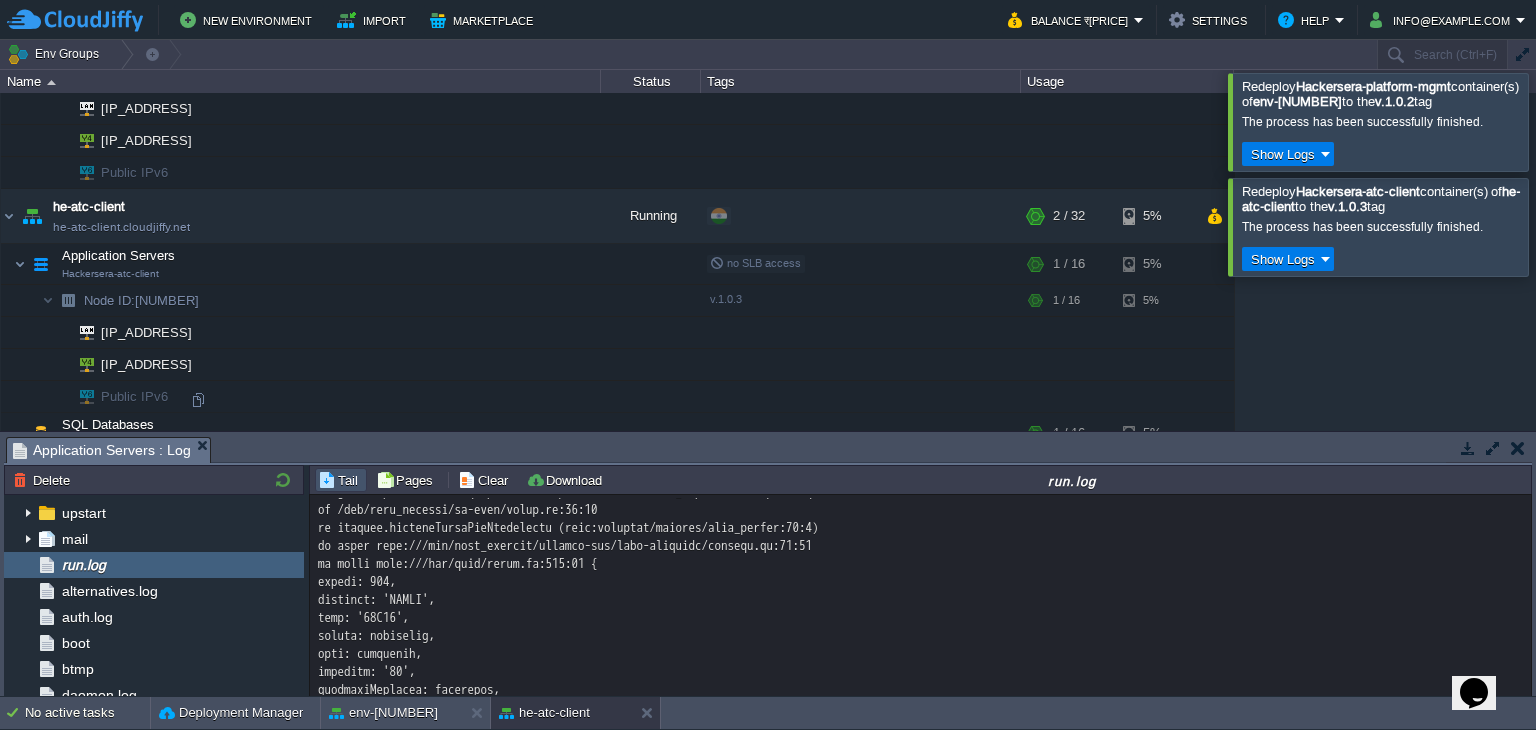 scroll, scrollTop: 960, scrollLeft: 0, axis: vertical 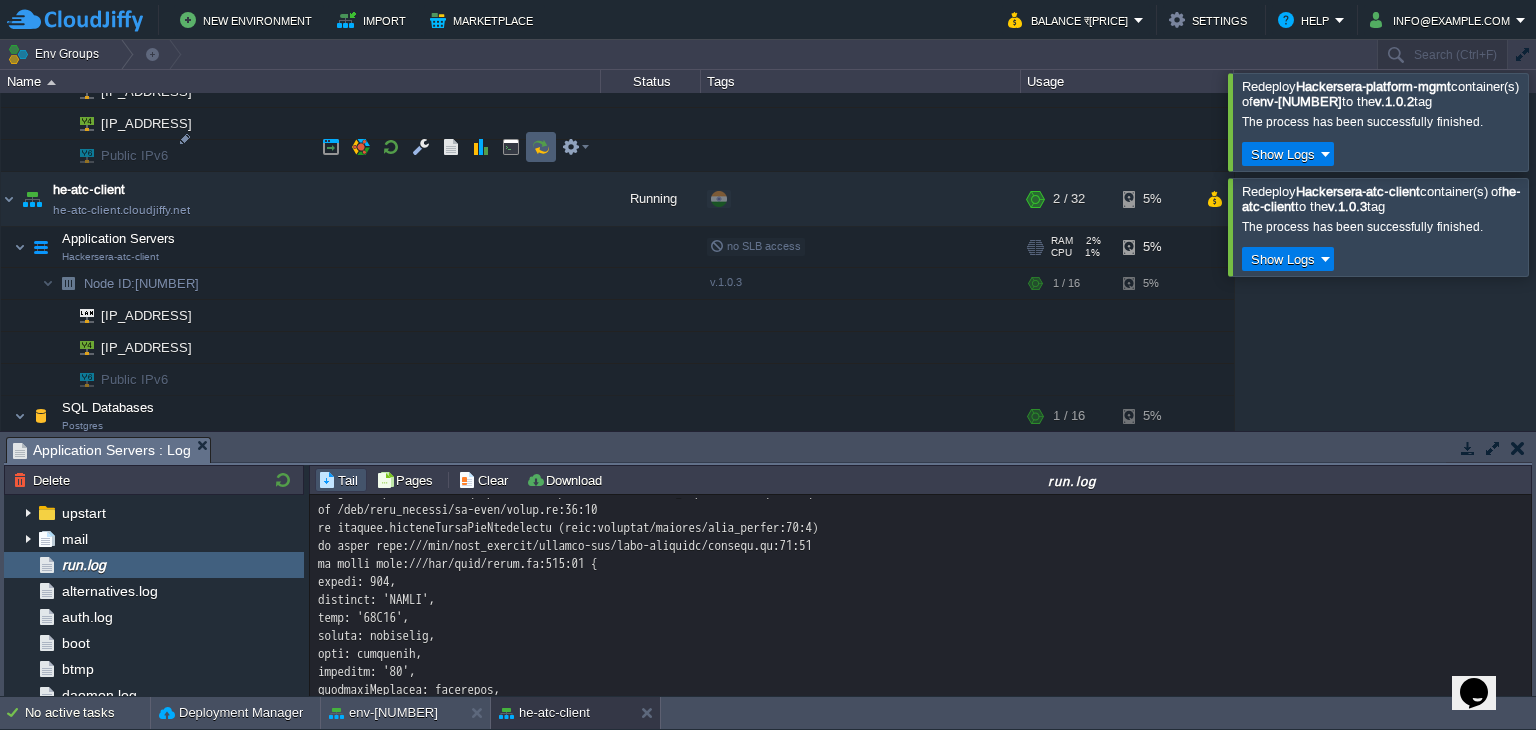 click at bounding box center (541, 147) 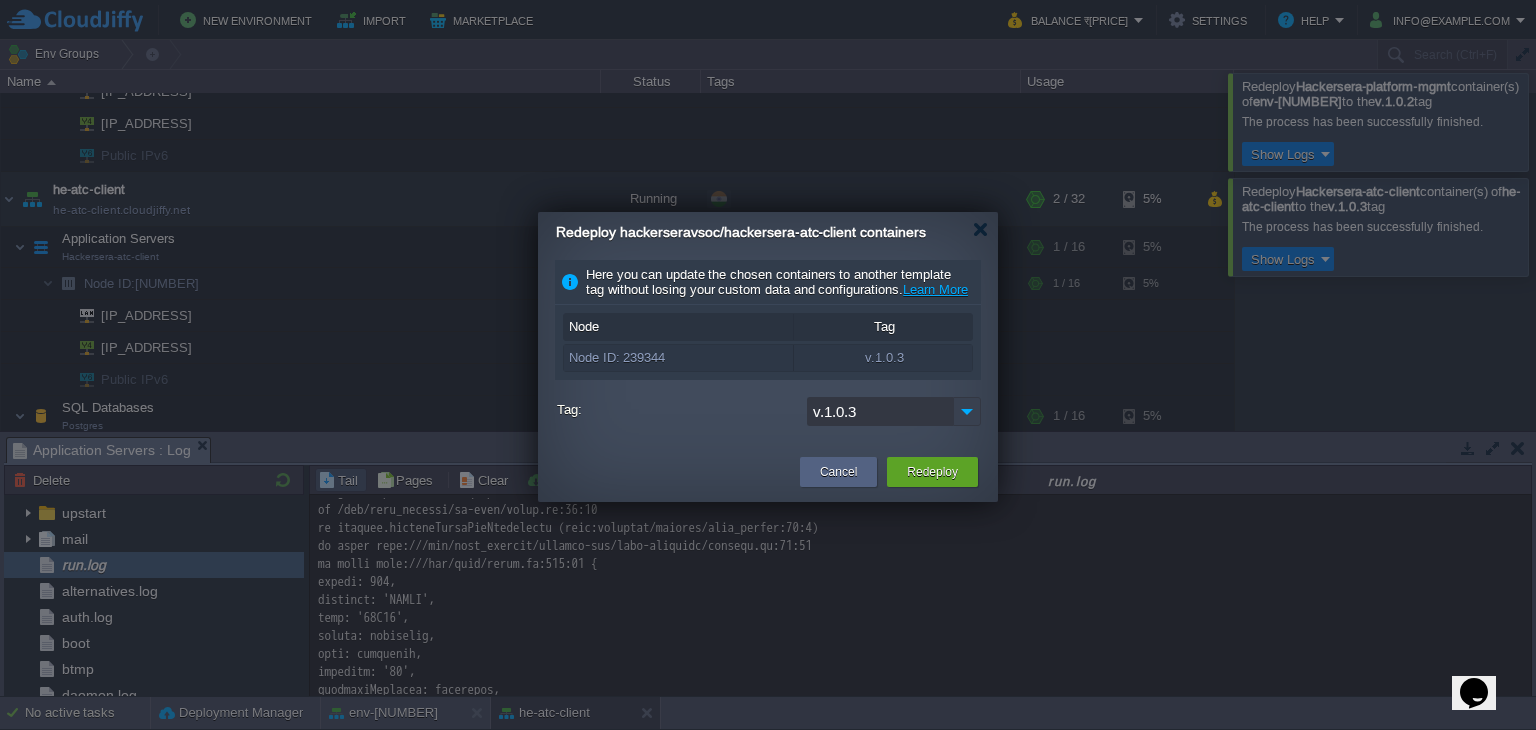 click at bounding box center [967, 411] 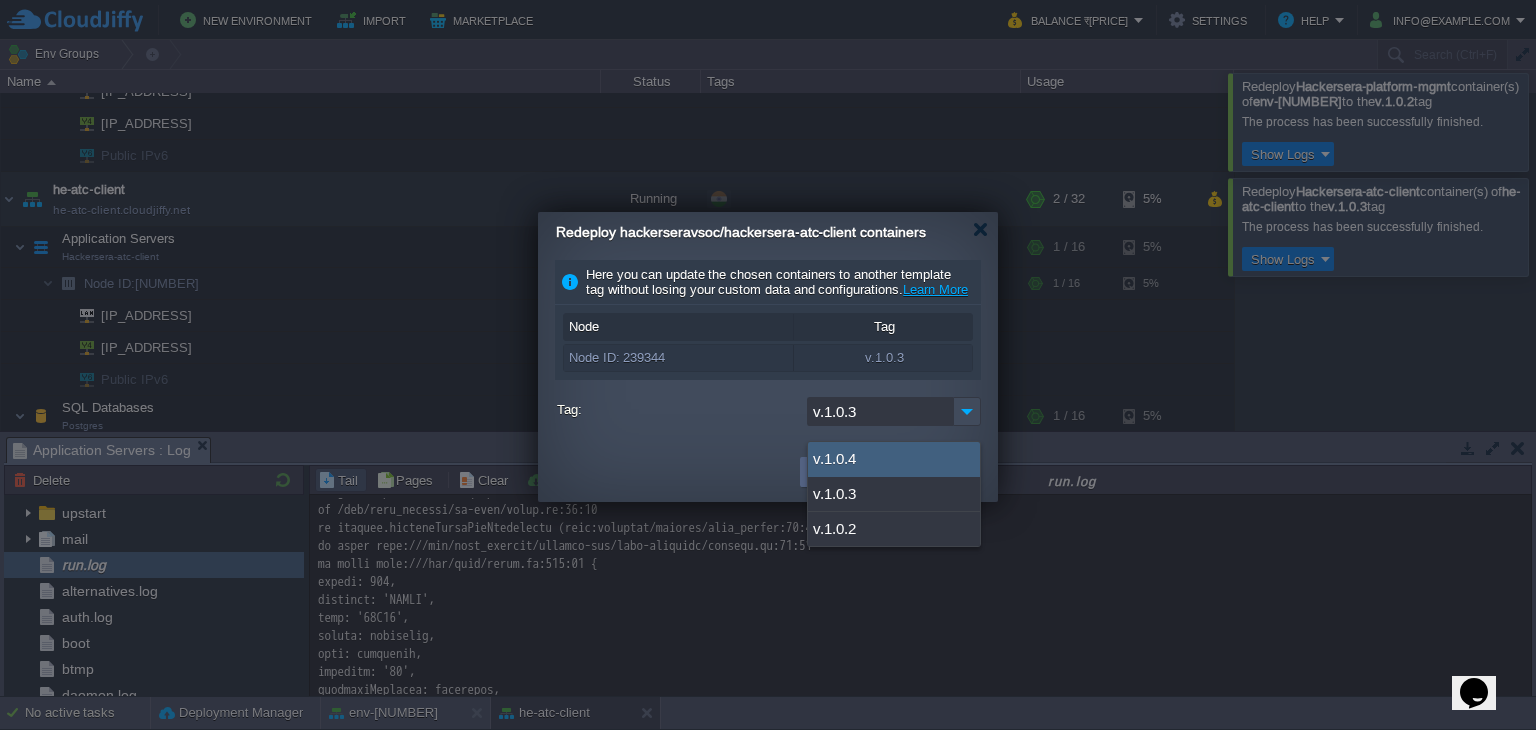click on "v.1.0.4" at bounding box center [894, 459] 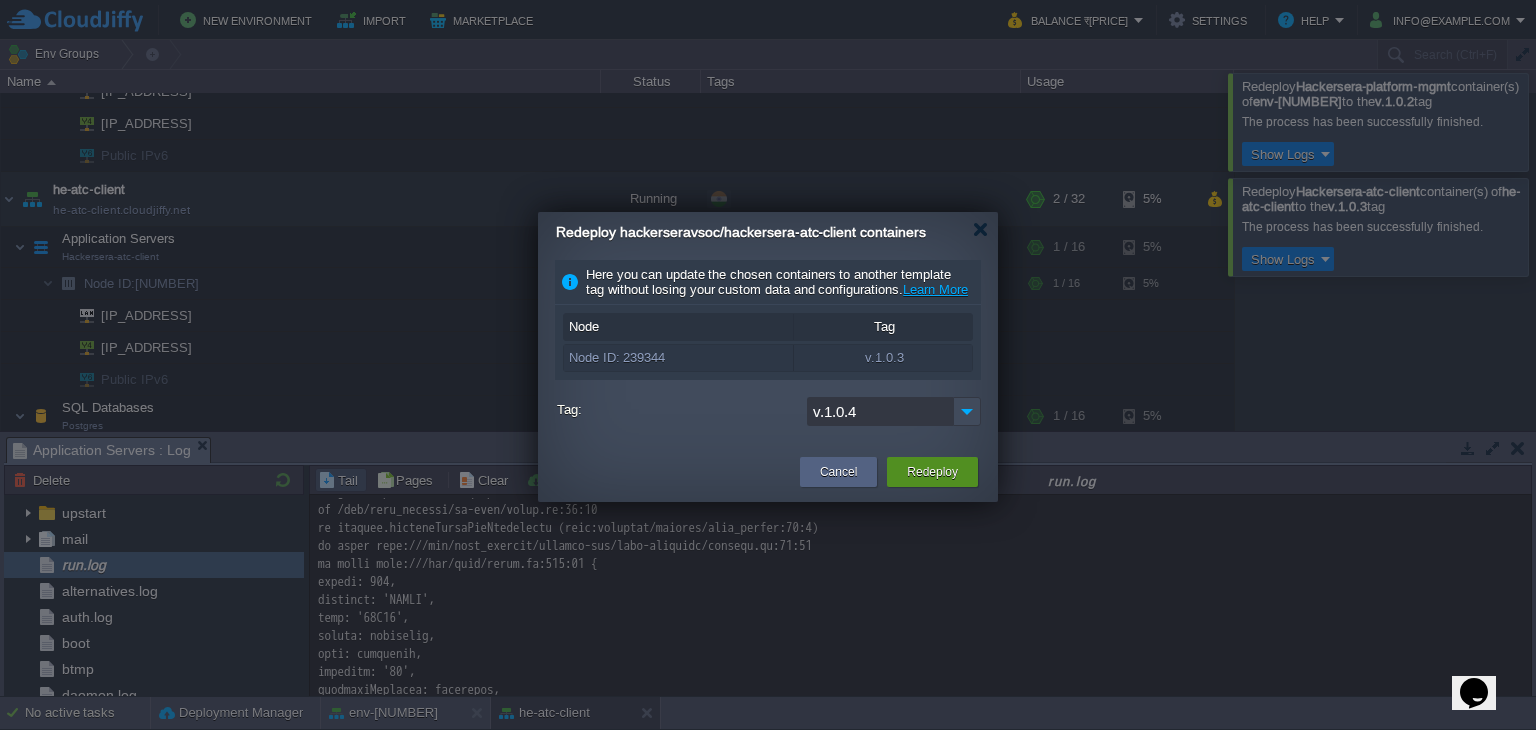 click on "Redeploy" at bounding box center [932, 472] 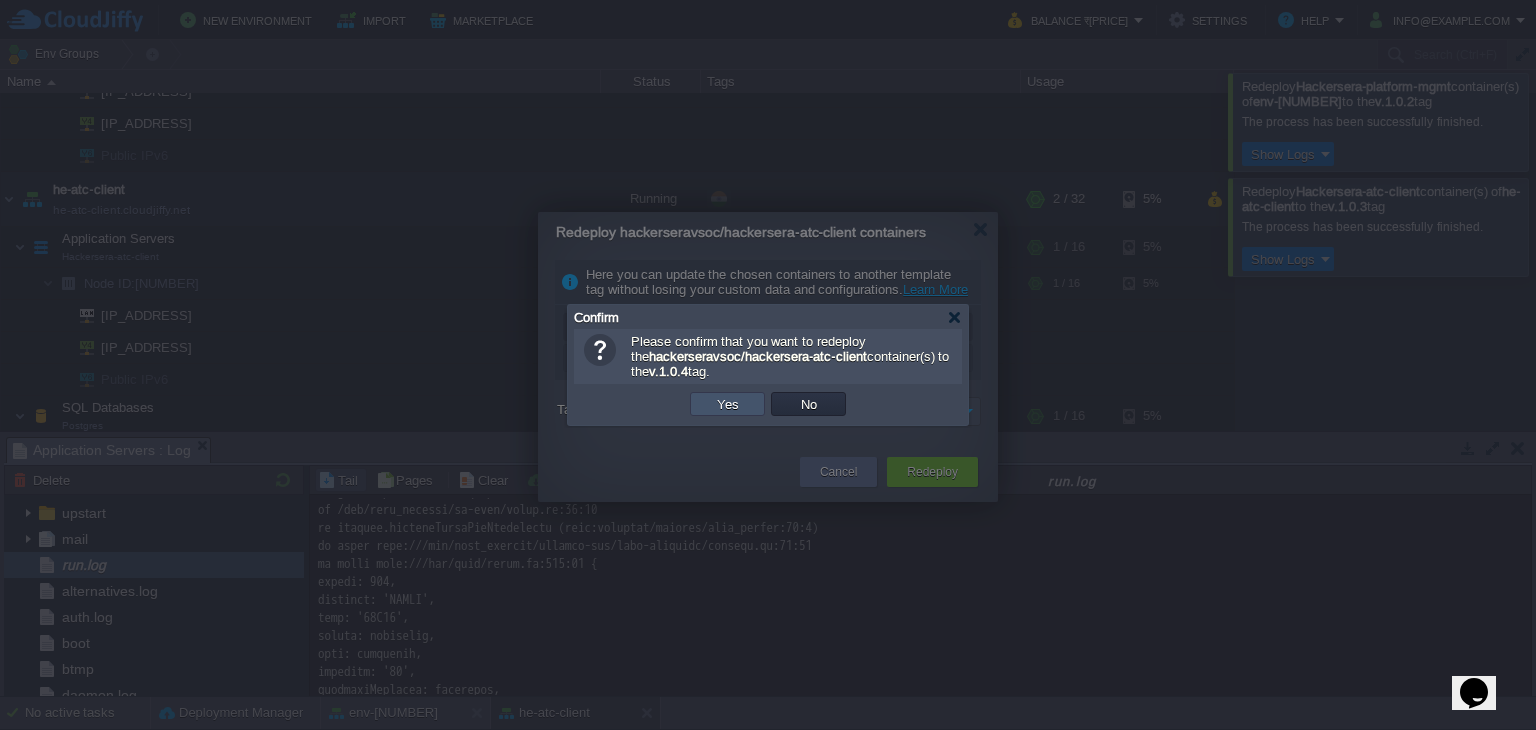 click on "Yes" at bounding box center (728, 404) 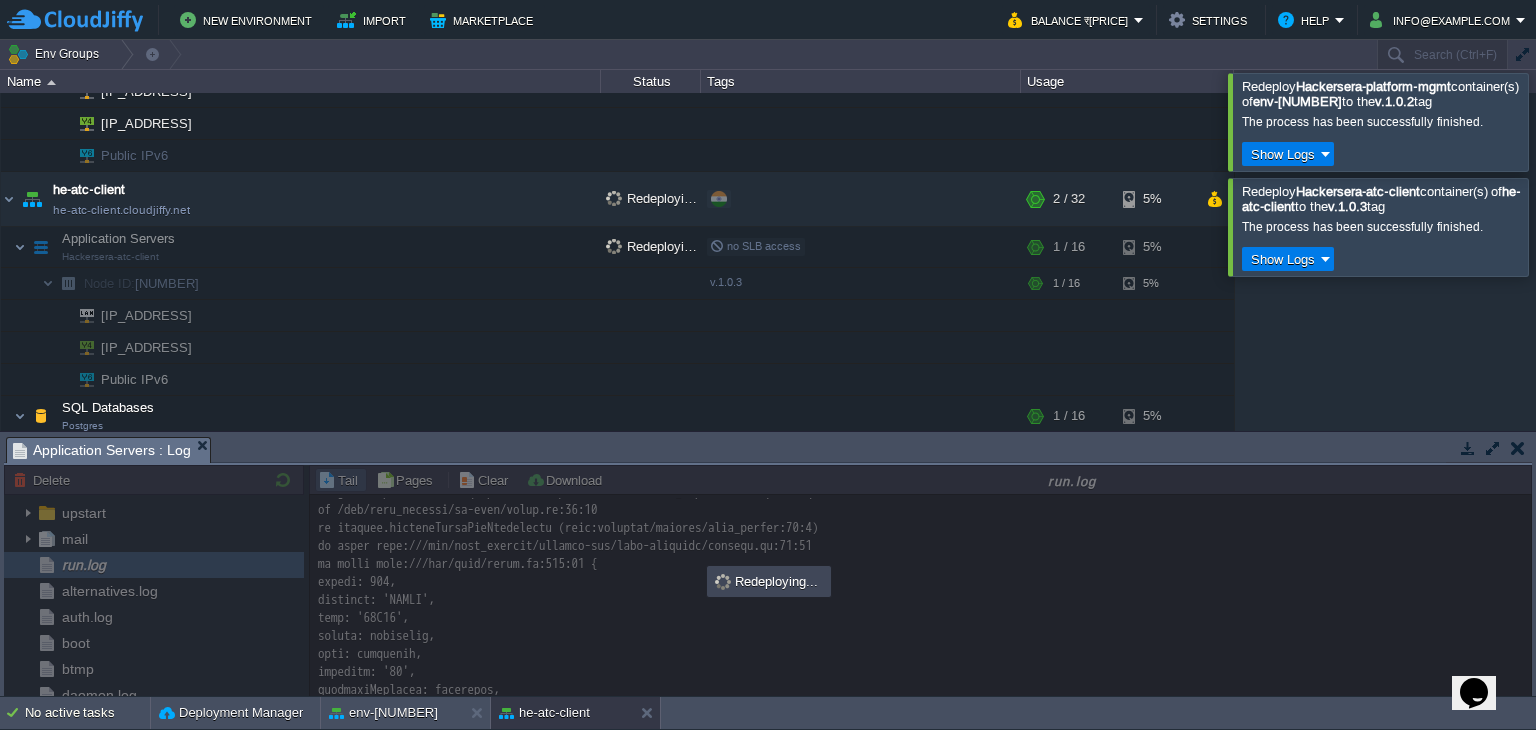 click at bounding box center (1560, 226) 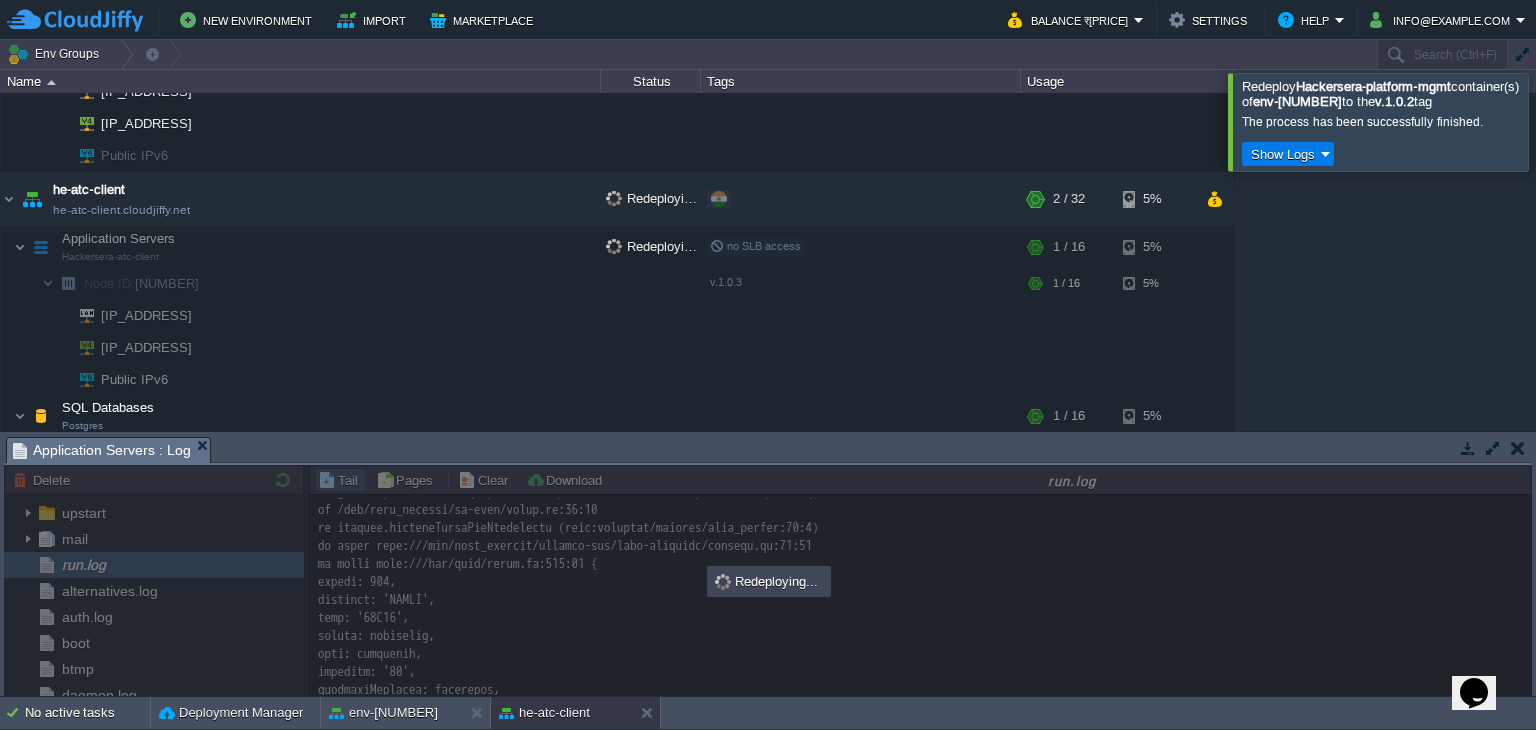 click at bounding box center (1560, 121) 